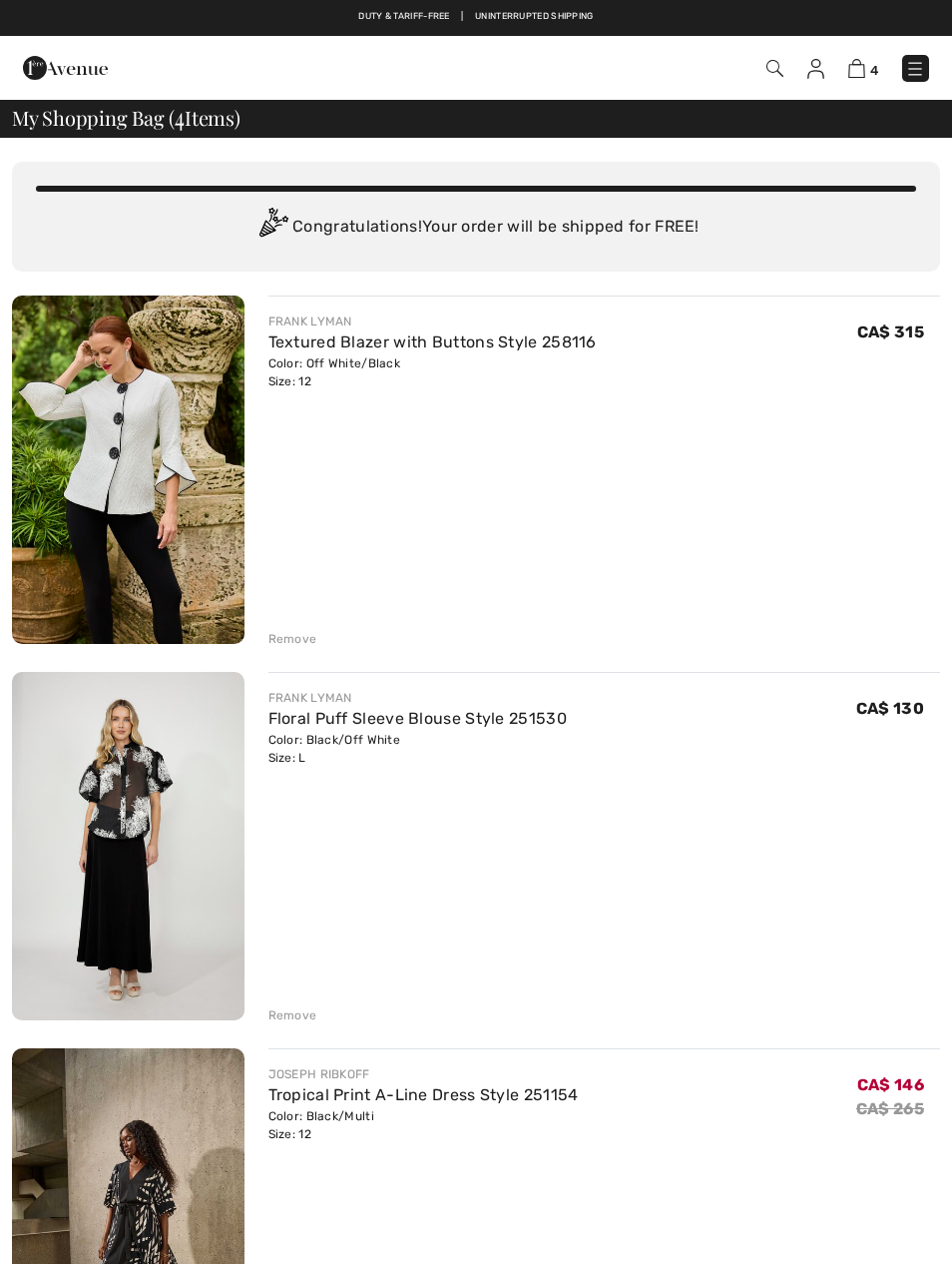 scroll, scrollTop: 0, scrollLeft: 0, axis: both 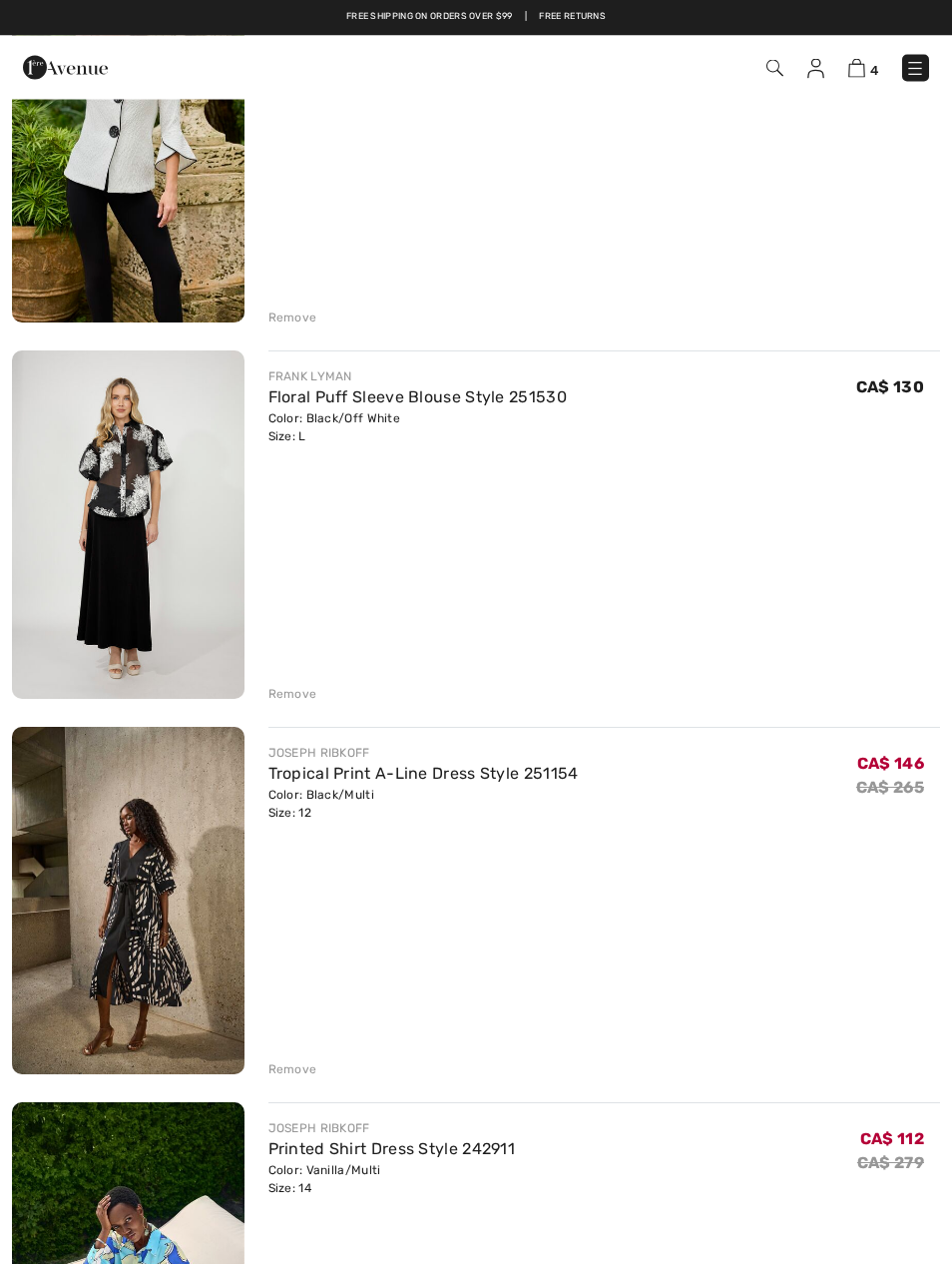 click on "Remove" at bounding box center [292, 695] 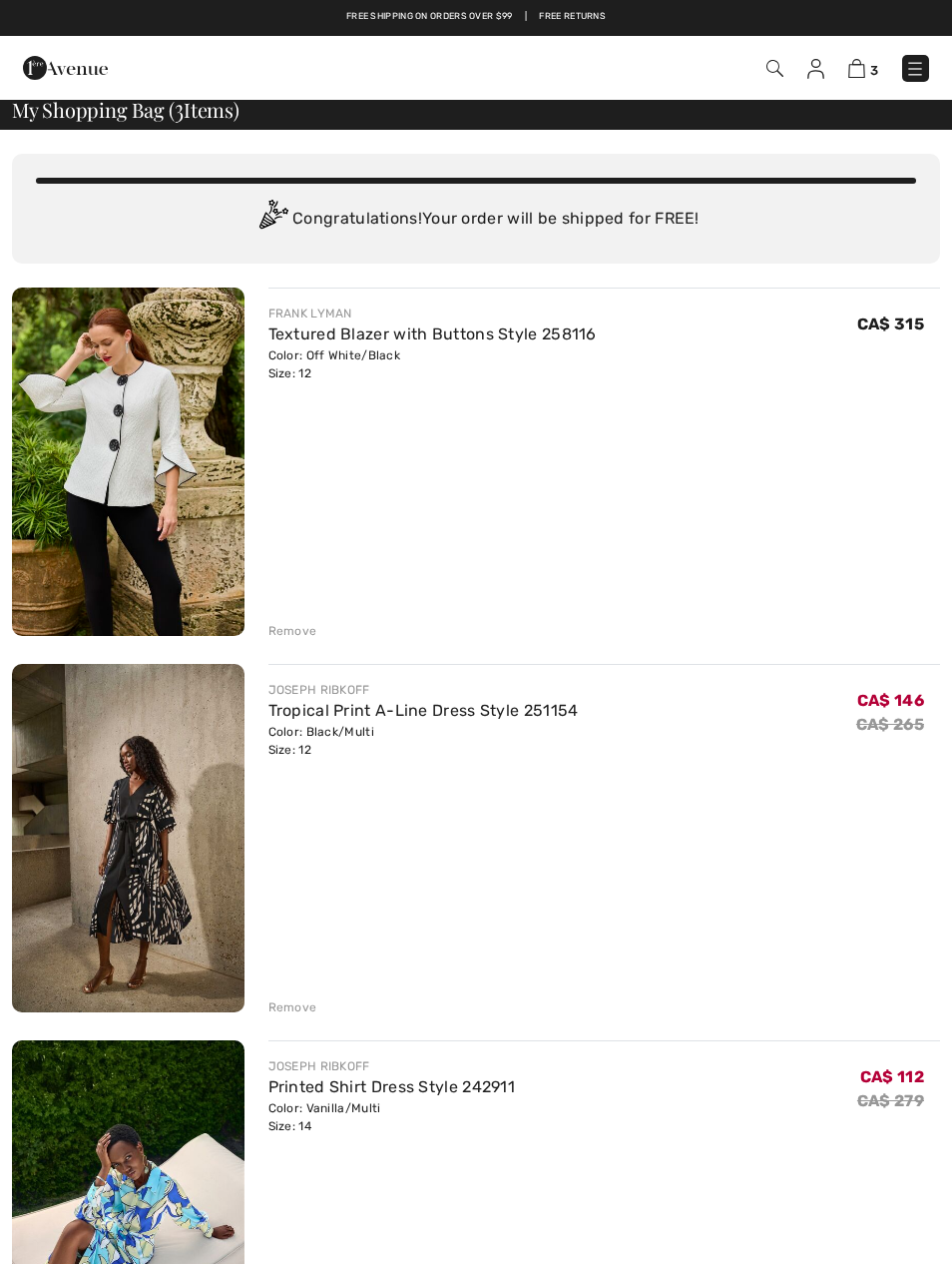 scroll, scrollTop: 0, scrollLeft: 0, axis: both 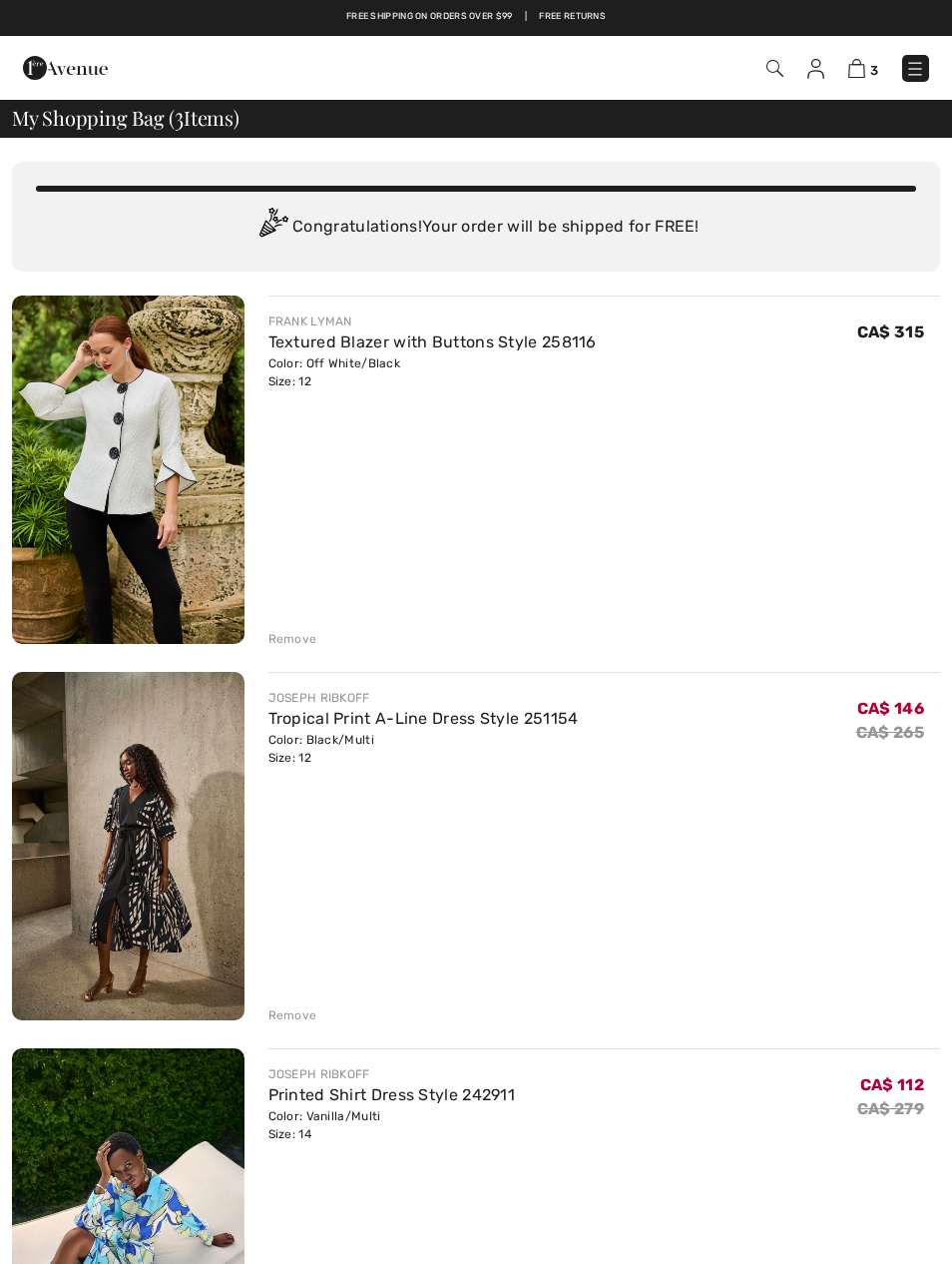 click on "Remove" at bounding box center [292, 639] 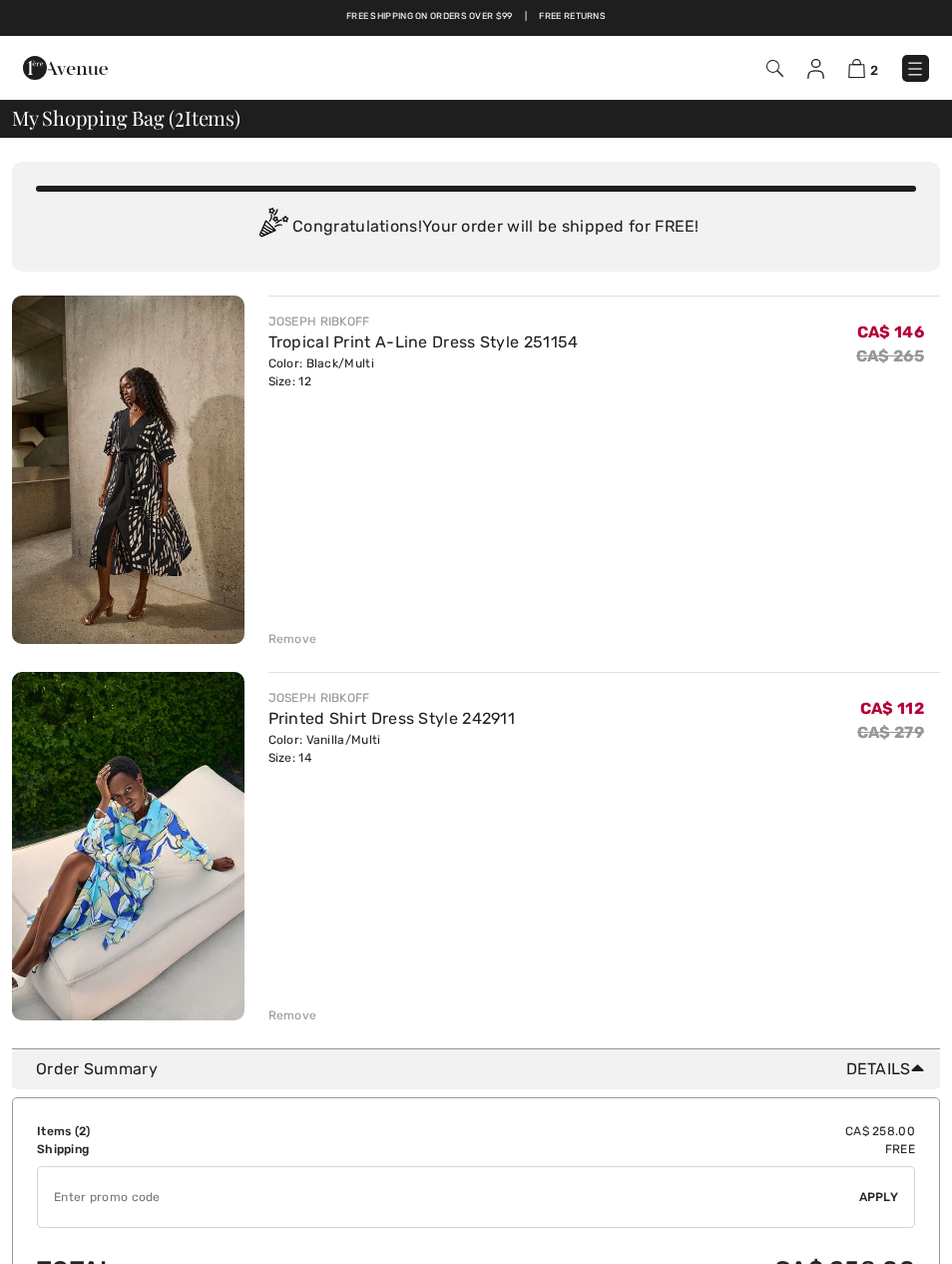 click at bounding box center [774, 68] 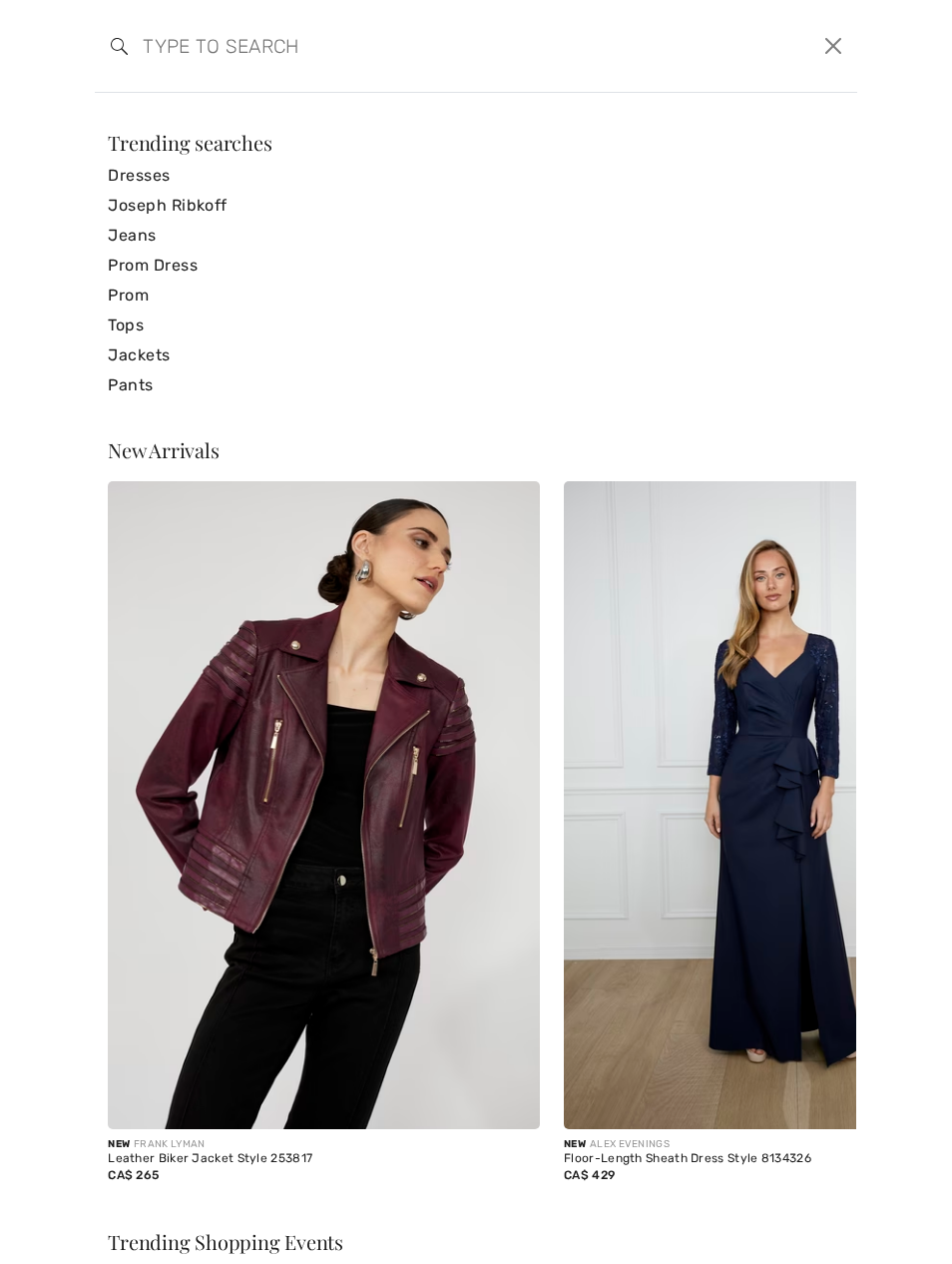 click at bounding box center [392, 46] 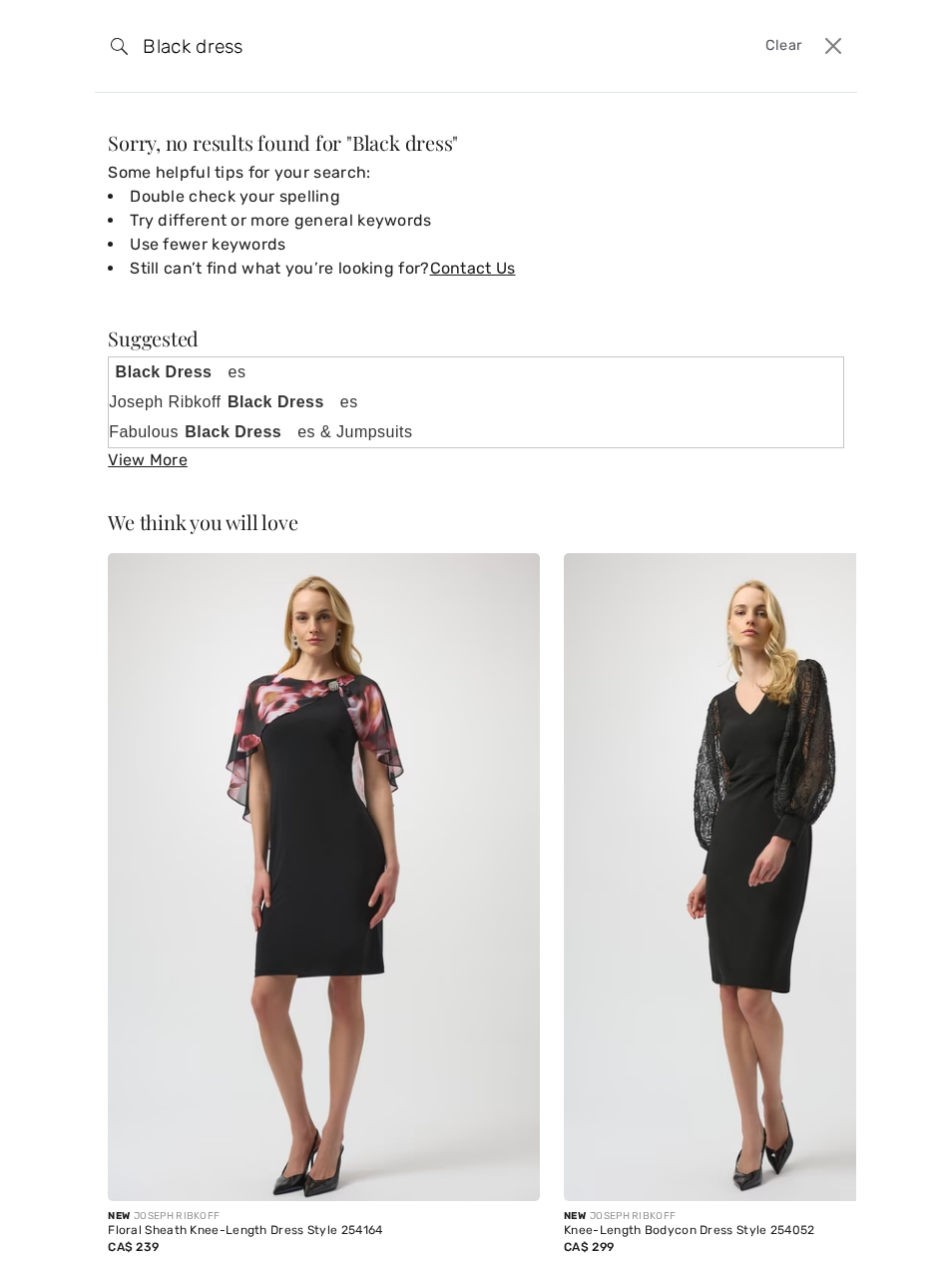 scroll, scrollTop: 0, scrollLeft: 0, axis: both 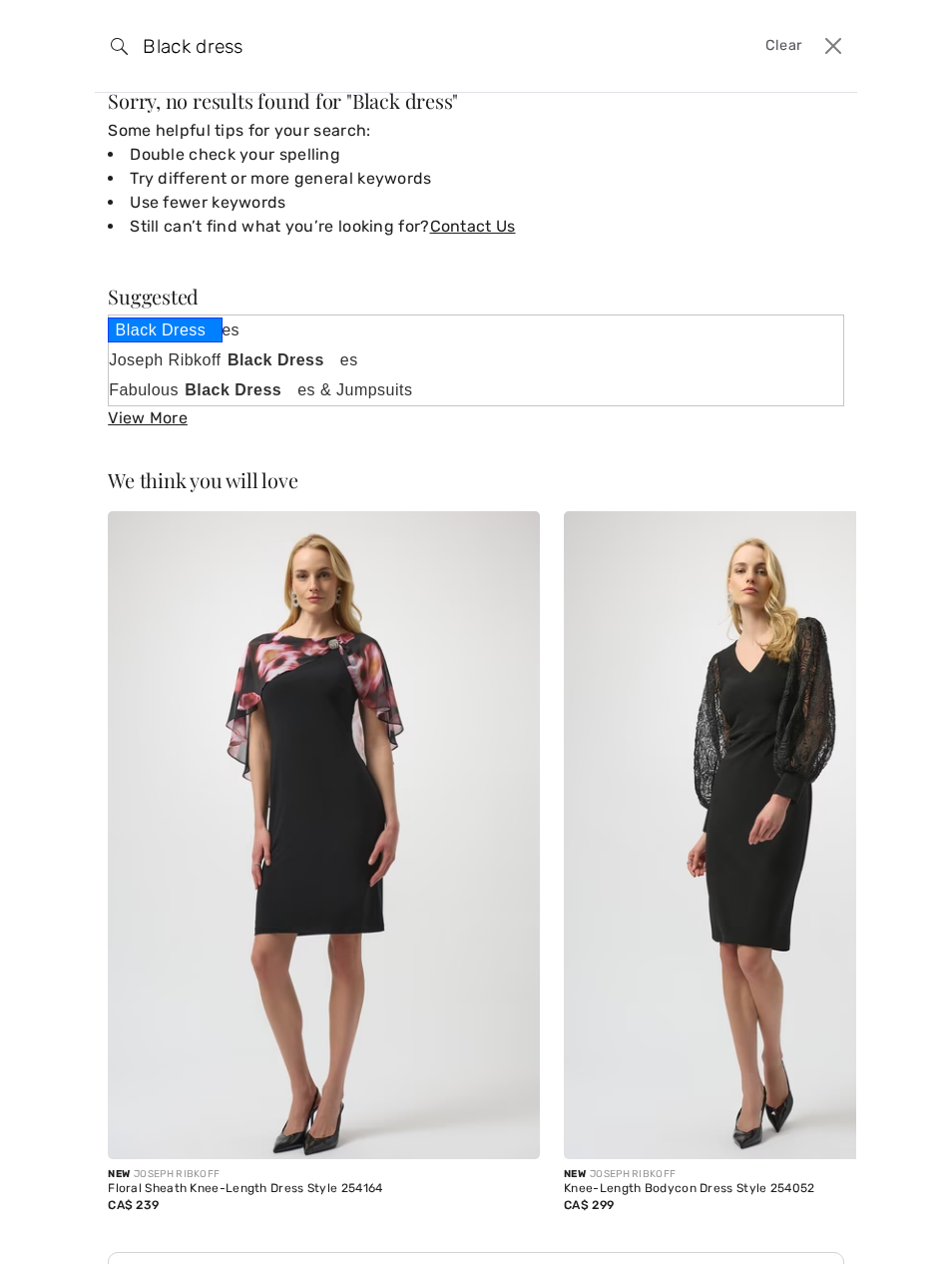 click on "Black Dress" at bounding box center (165, 329) 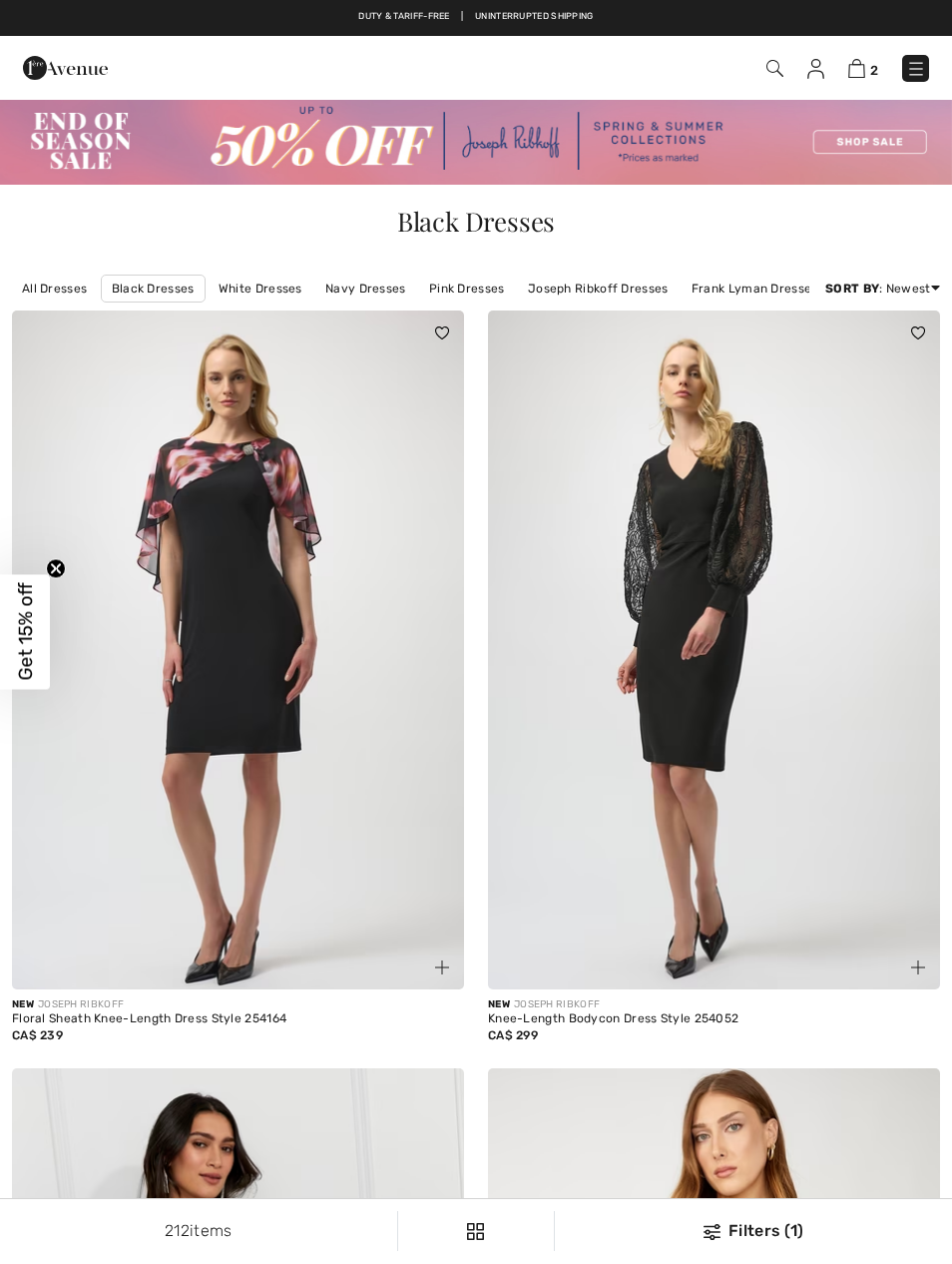 scroll, scrollTop: 0, scrollLeft: 0, axis: both 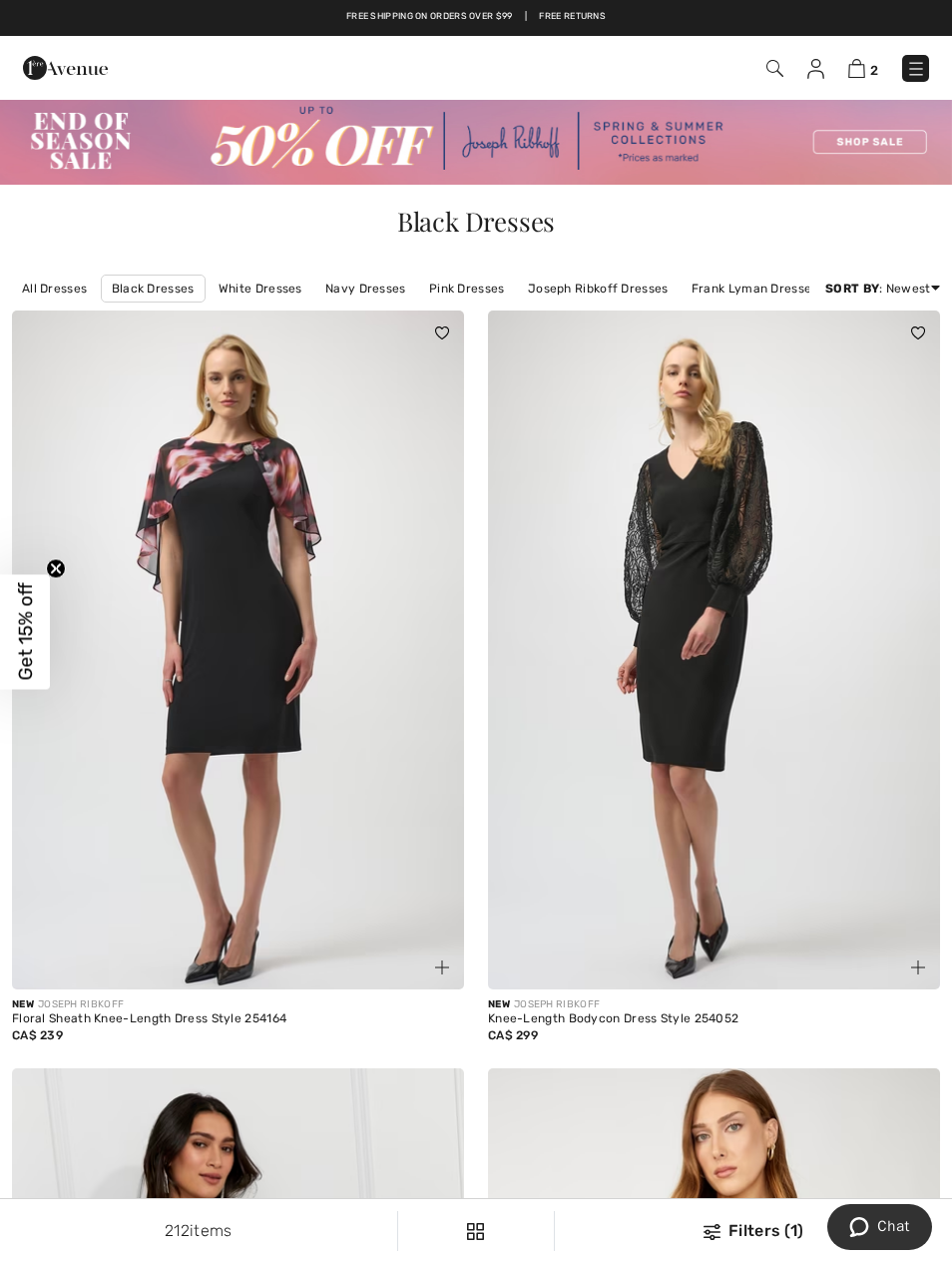 click at bounding box center (714, 650) 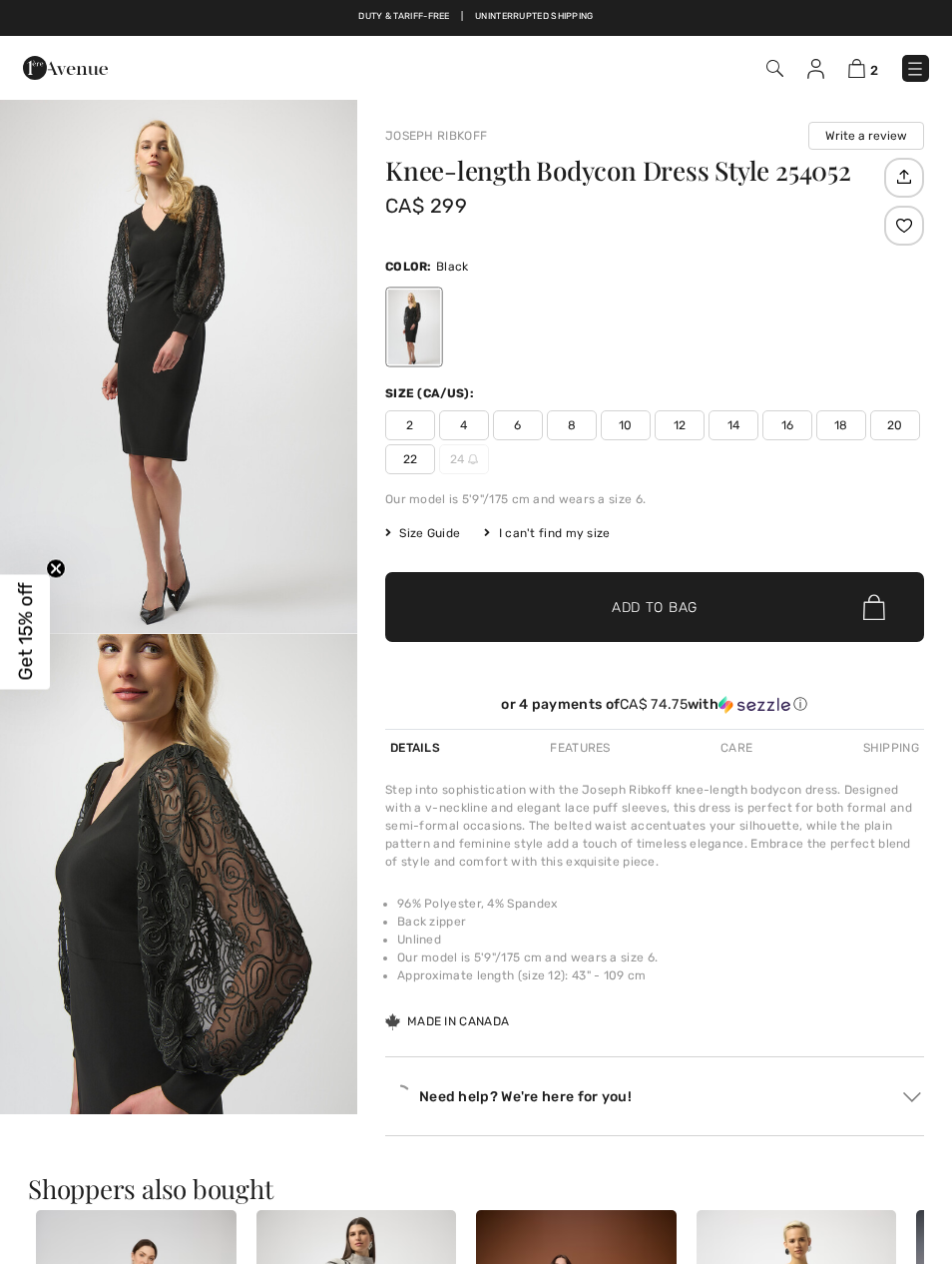 scroll, scrollTop: 245, scrollLeft: 0, axis: vertical 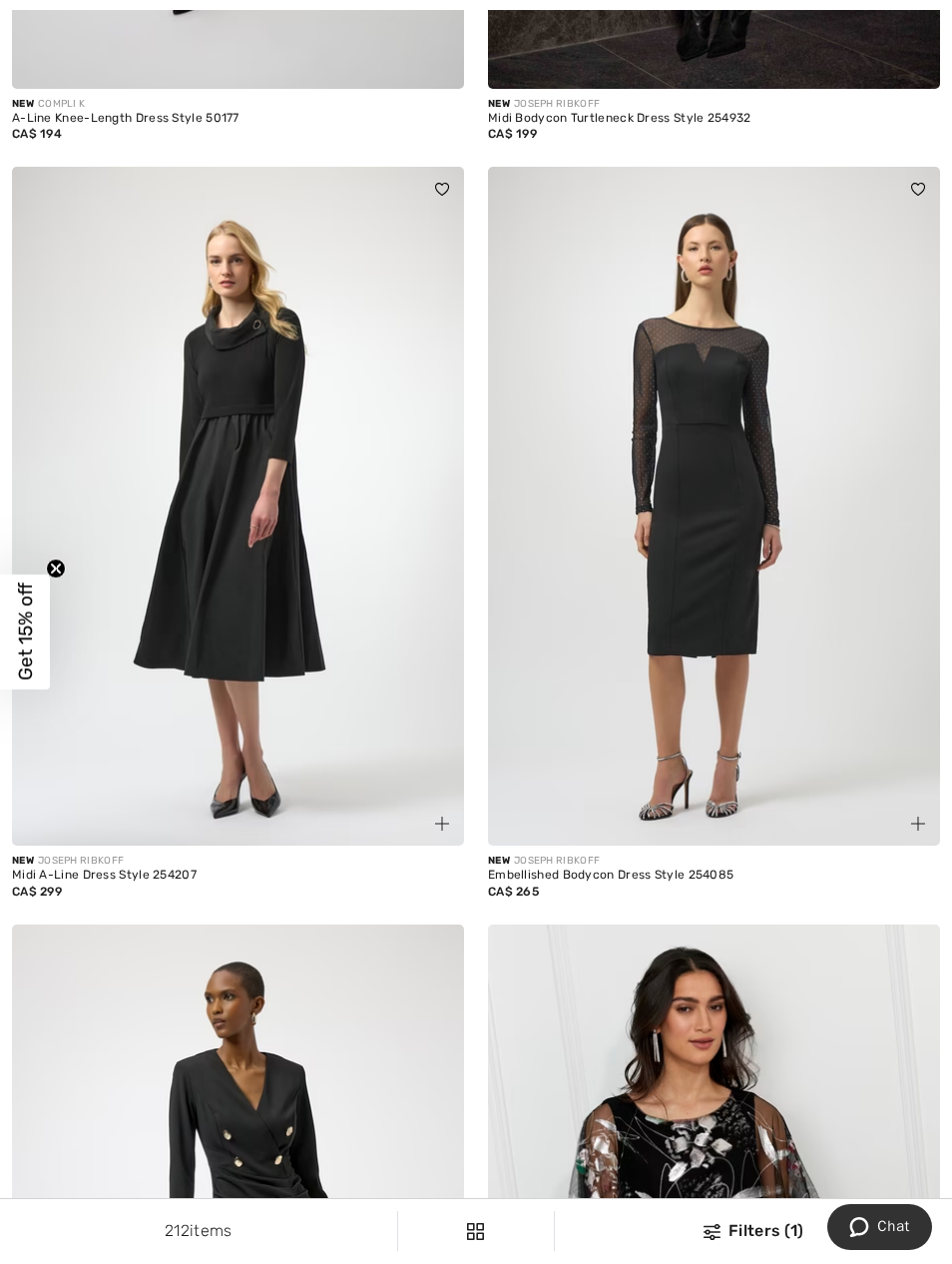 click at bounding box center [238, 506] 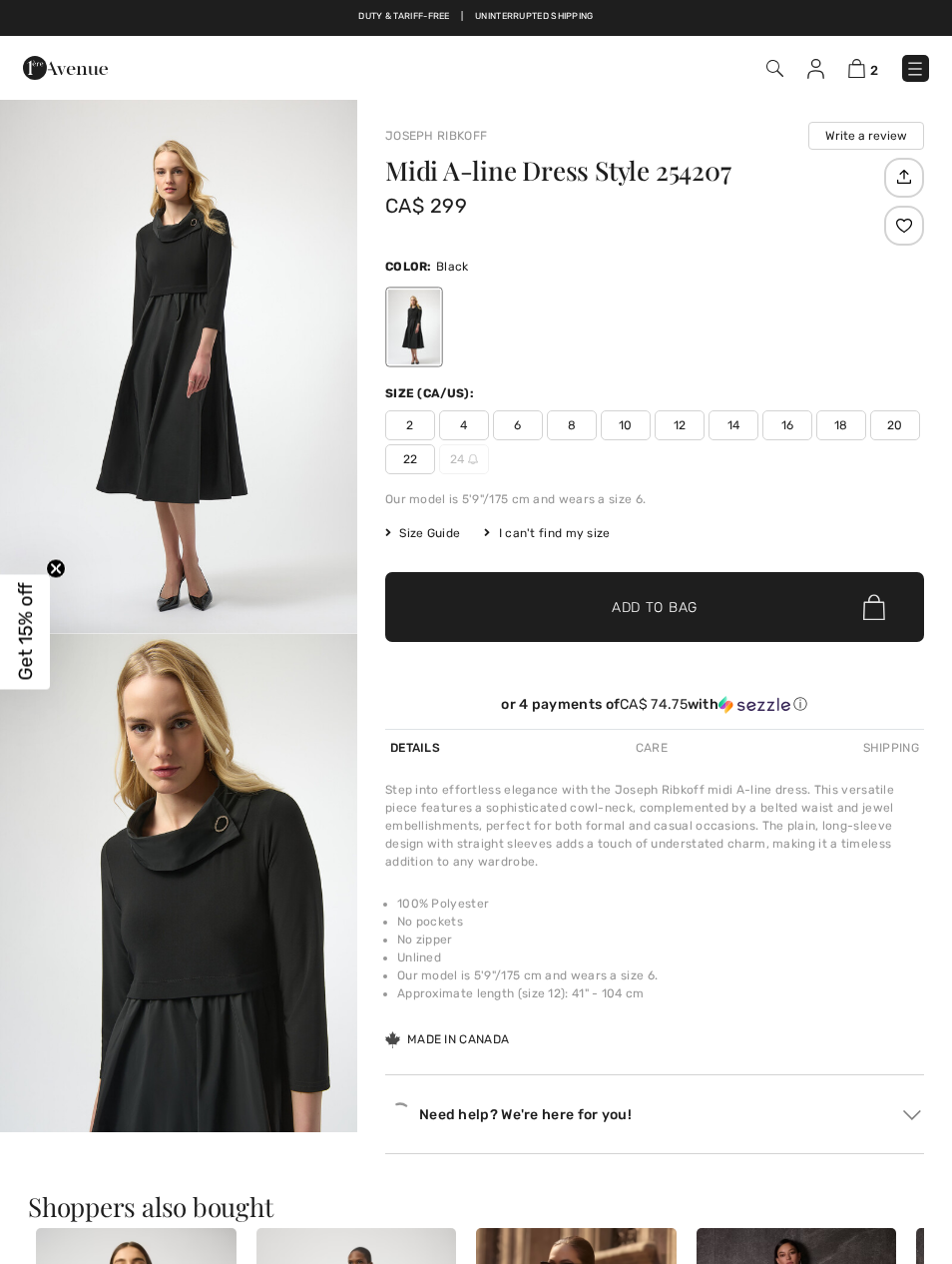 scroll, scrollTop: 0, scrollLeft: 0, axis: both 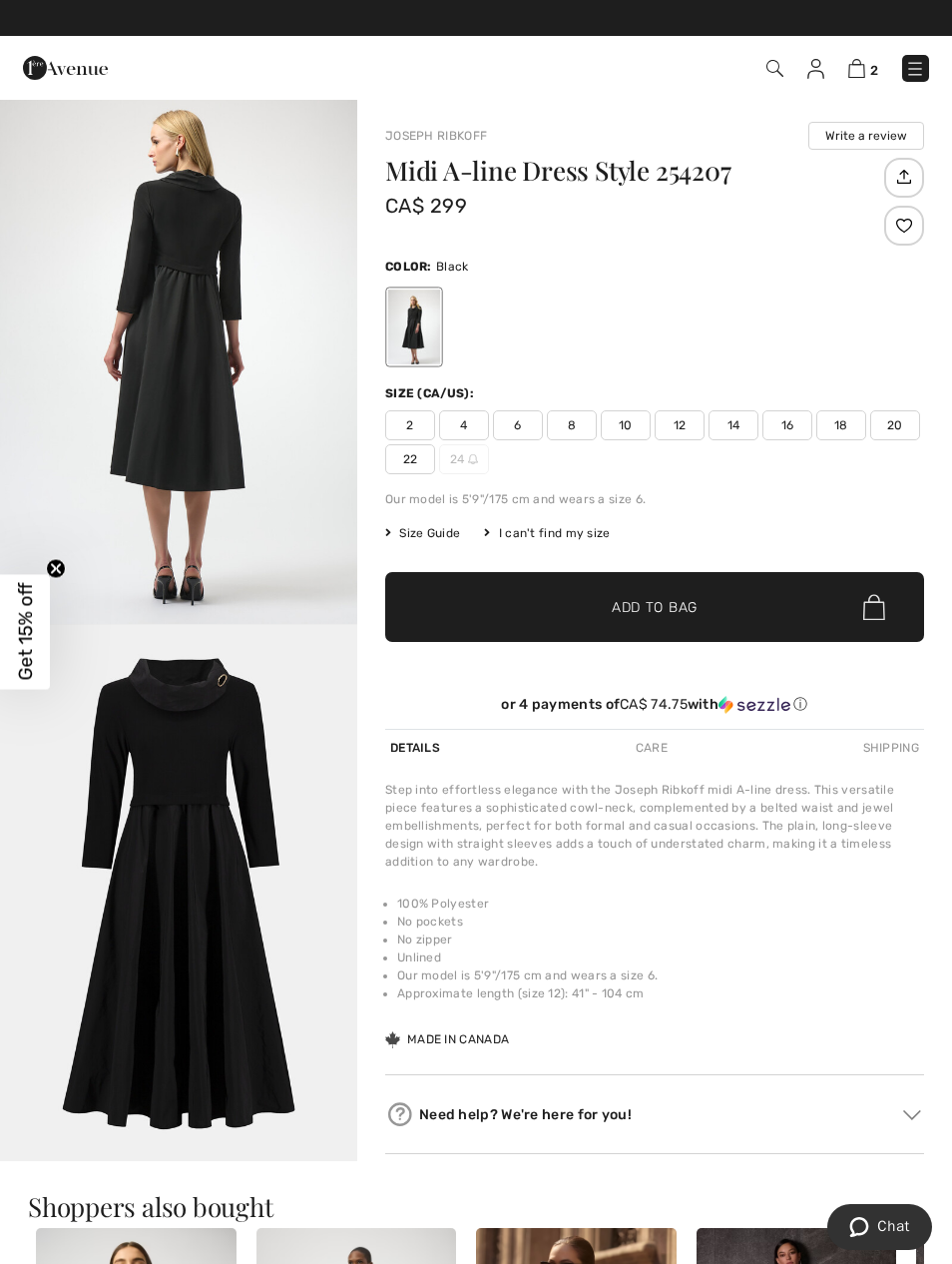 click on "12" at bounding box center (680, 425) 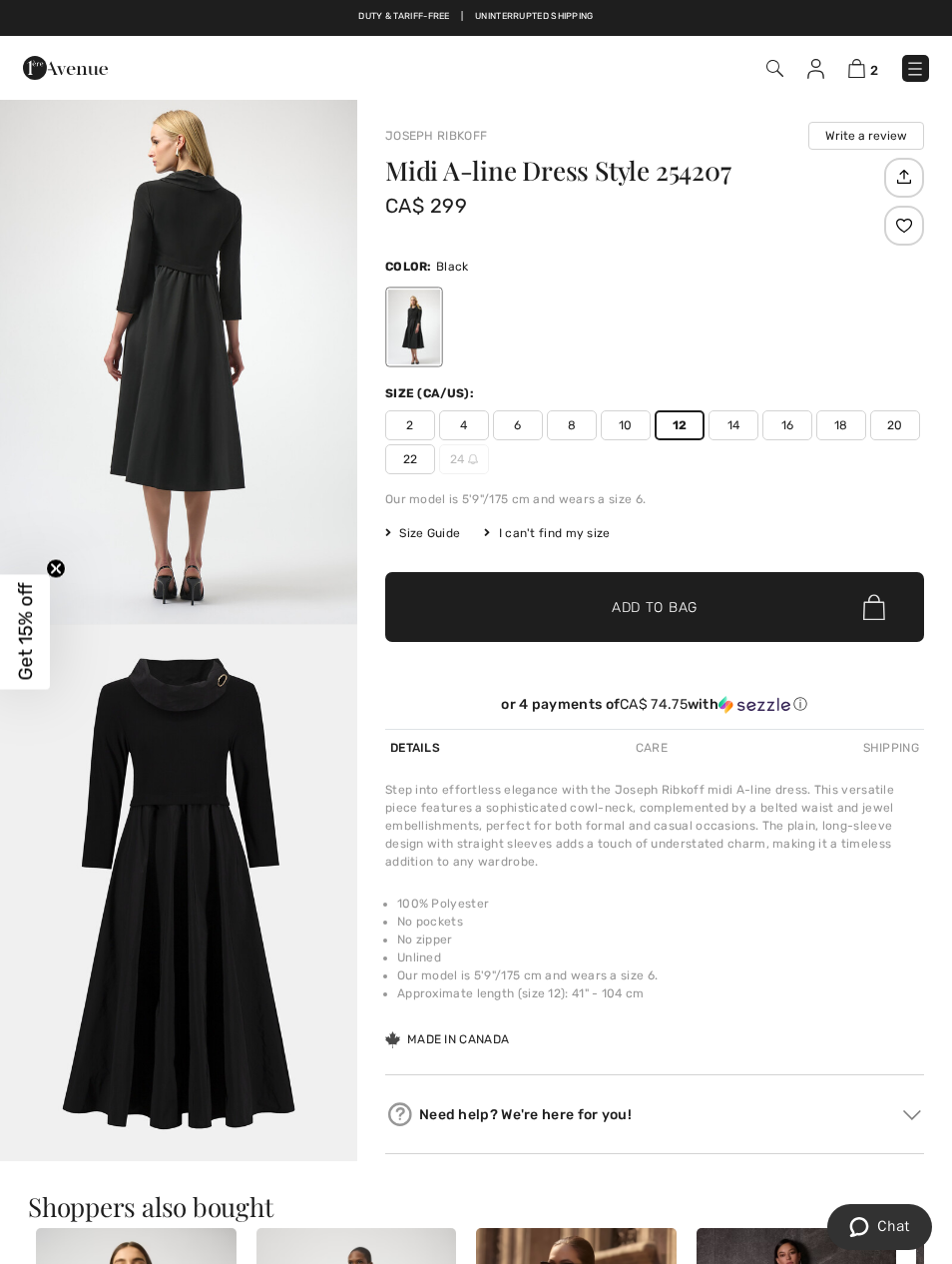 click on "✔ Added to Bag
Add to Bag" at bounding box center [655, 607] 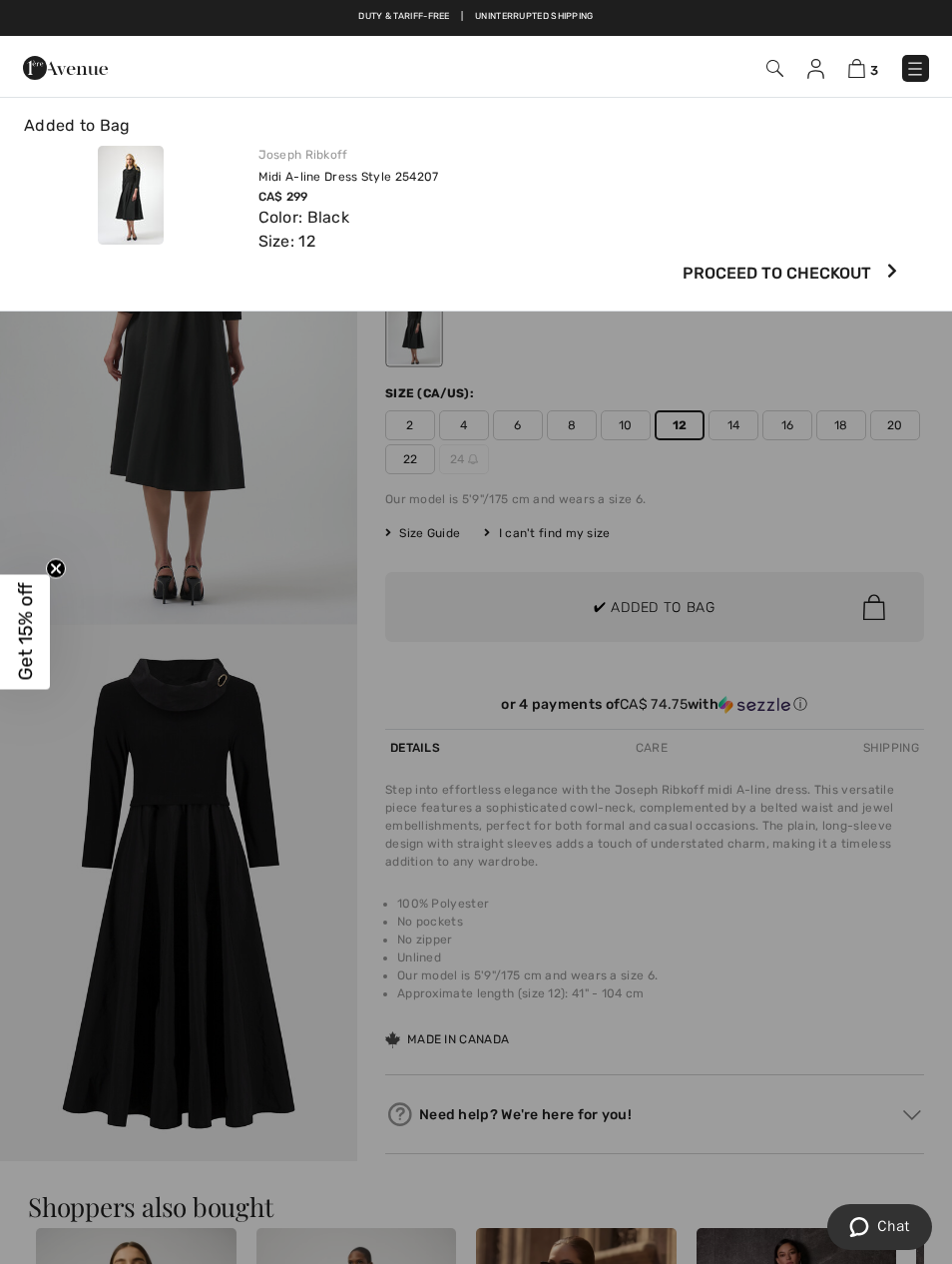 scroll, scrollTop: 0, scrollLeft: 0, axis: both 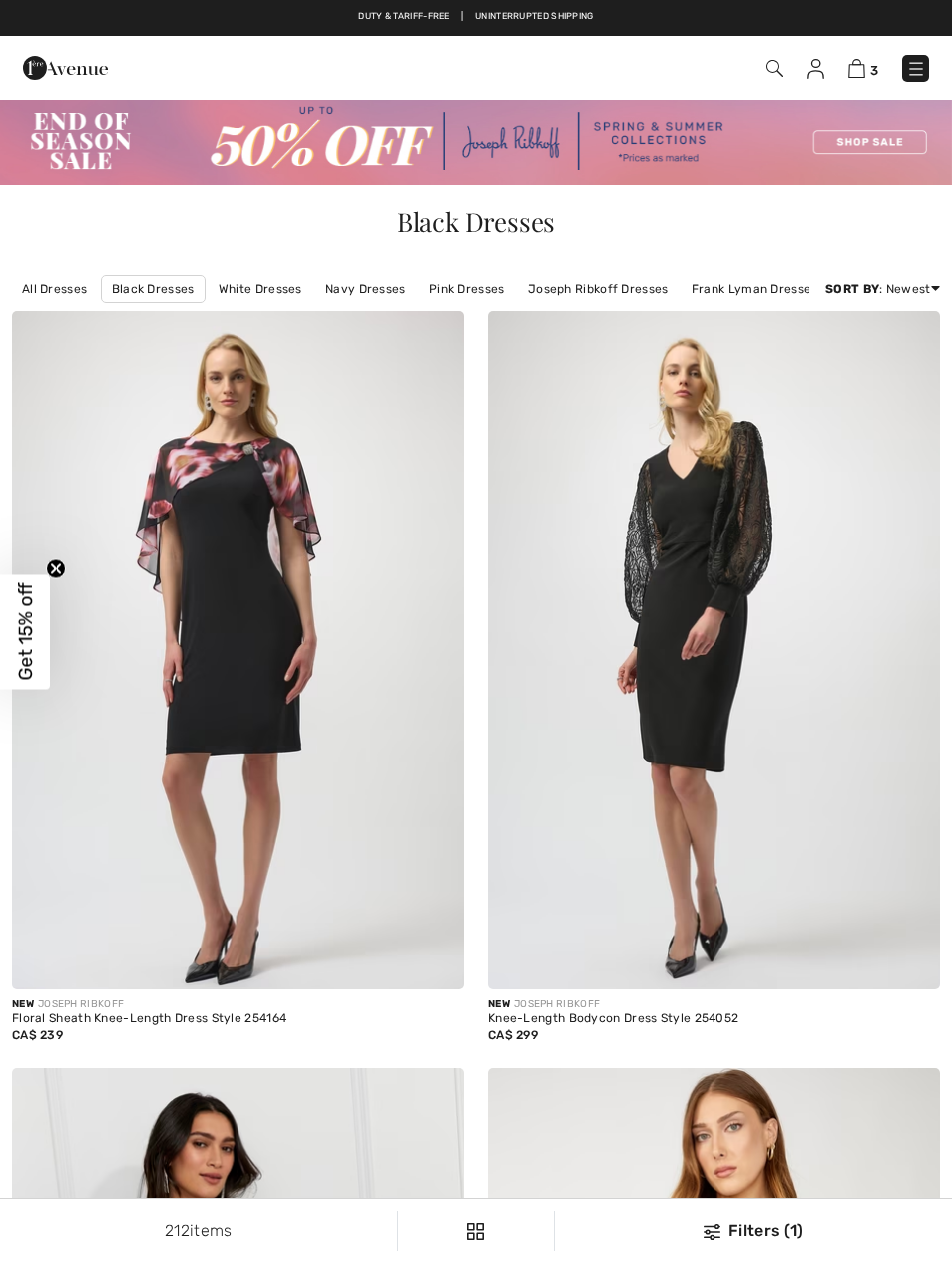 checkbox on "true" 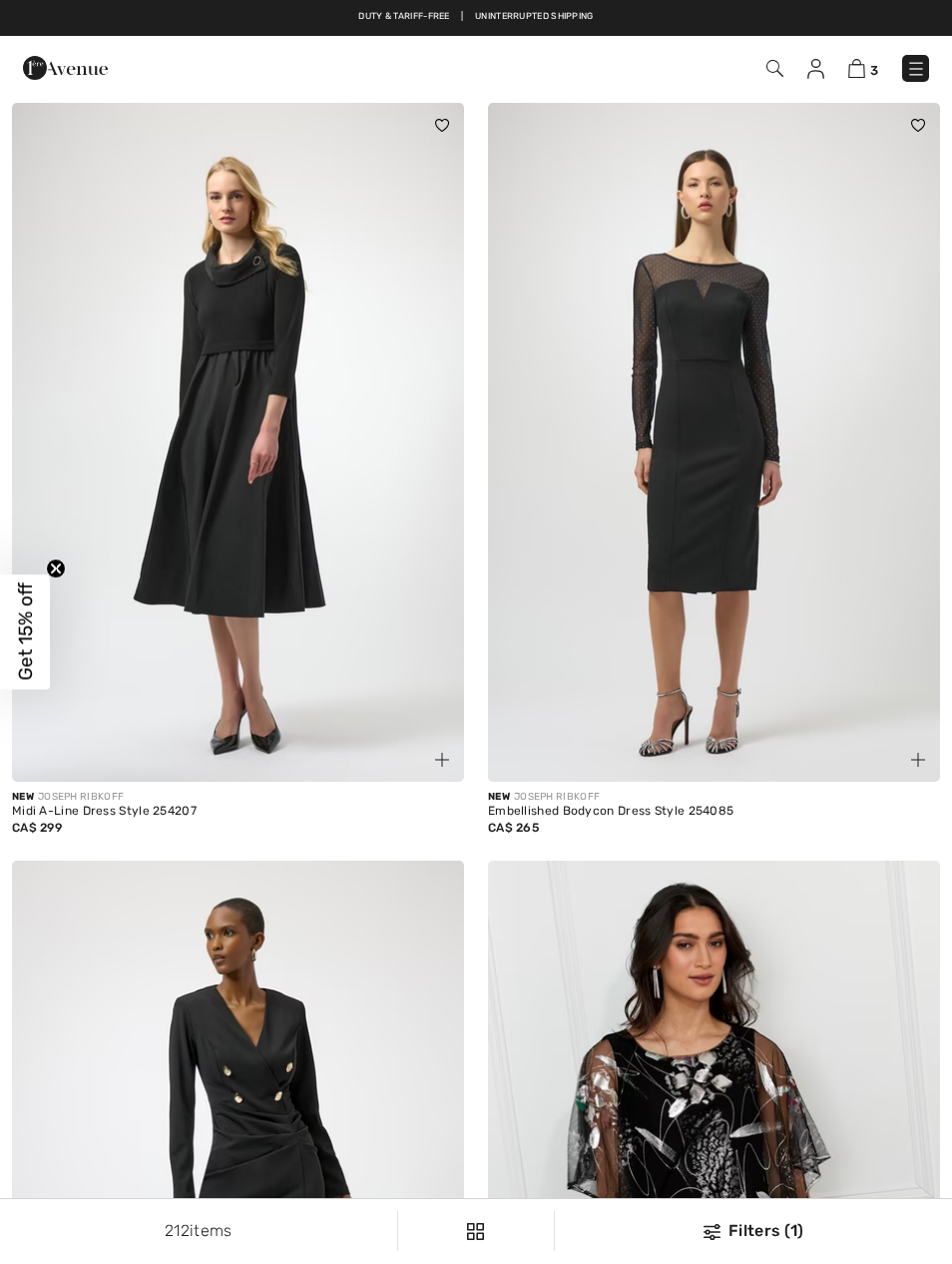 scroll, scrollTop: 0, scrollLeft: 0, axis: both 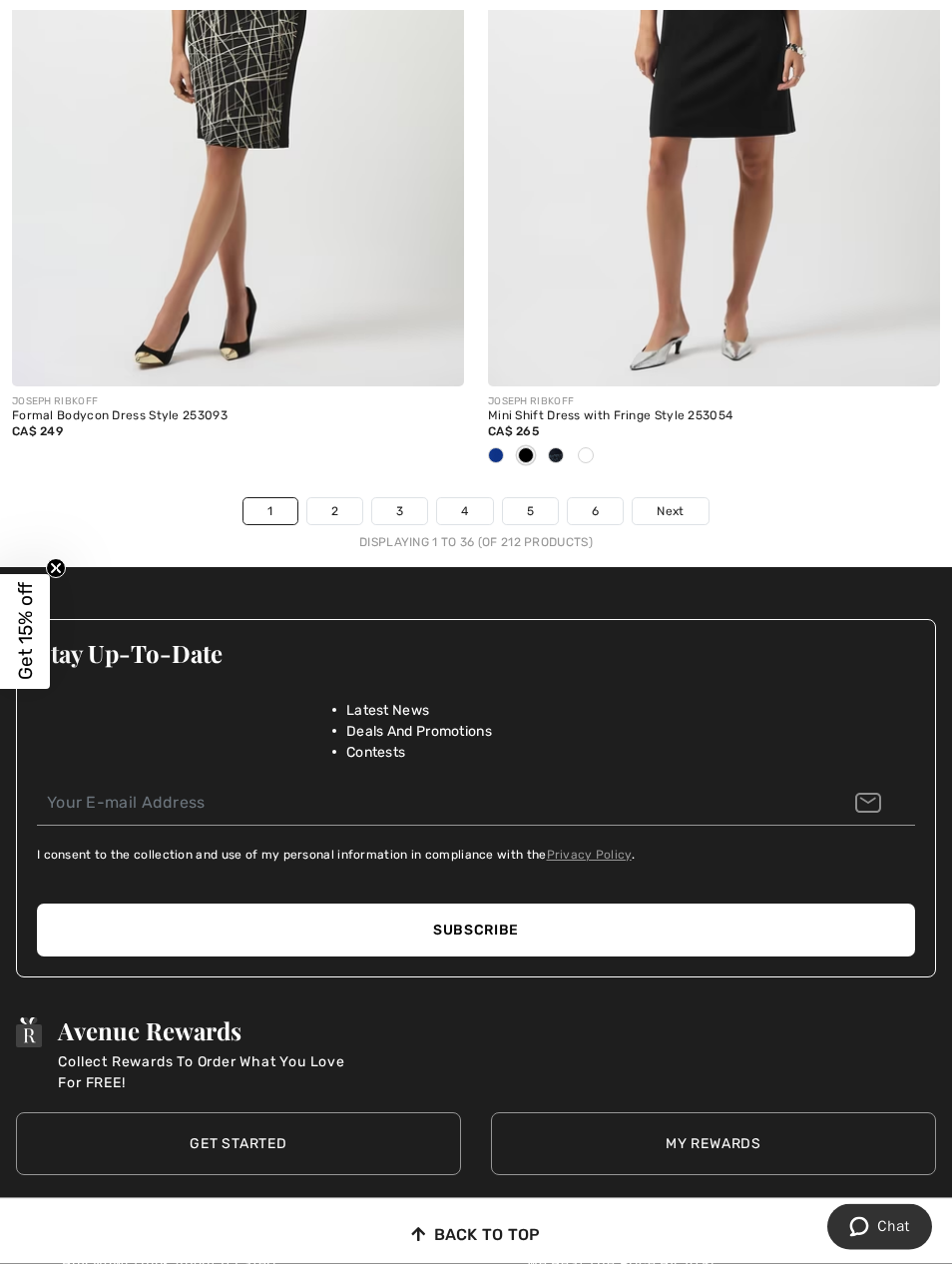 click on "Next" at bounding box center (670, 512) 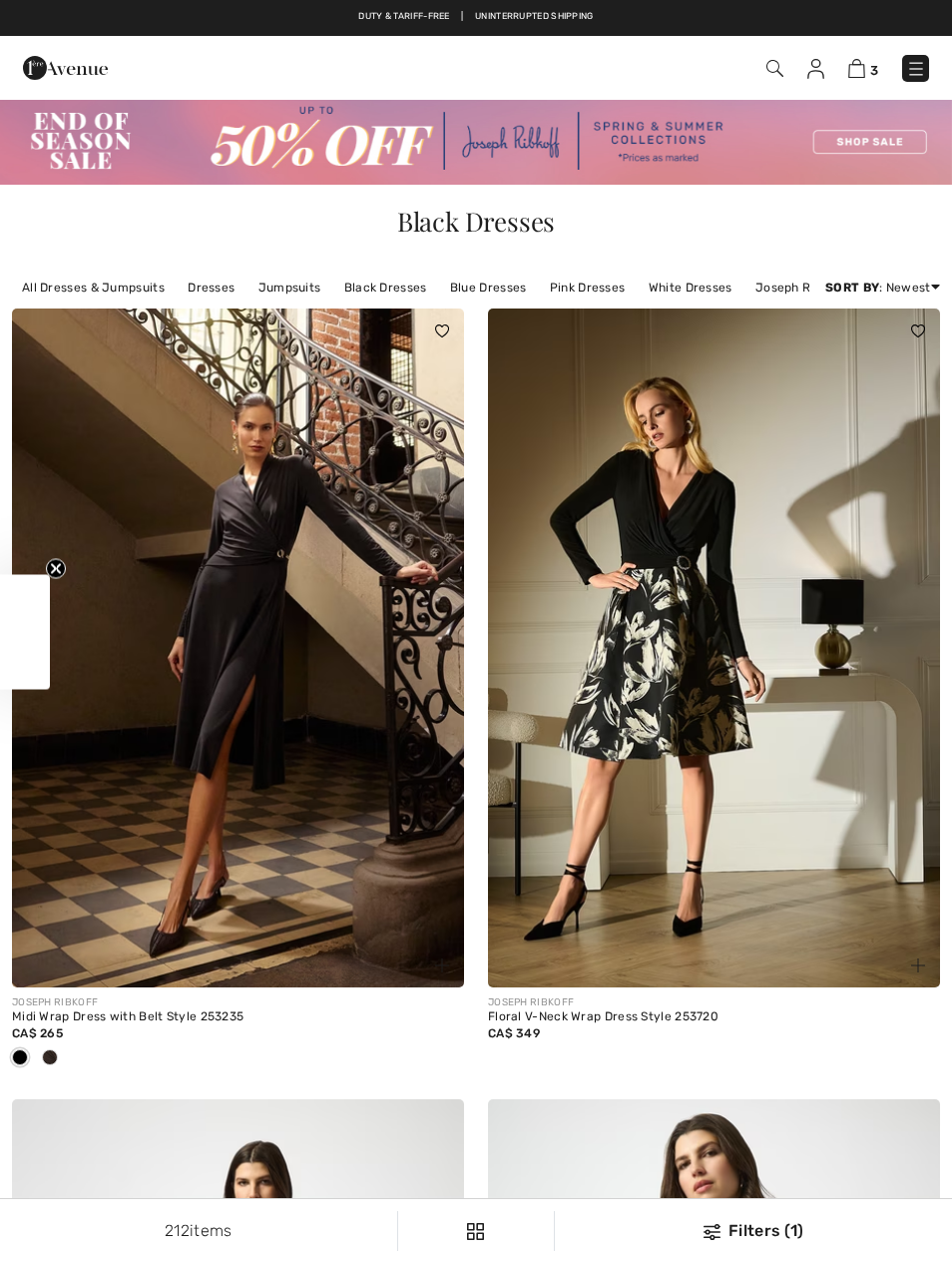 checkbox on "true" 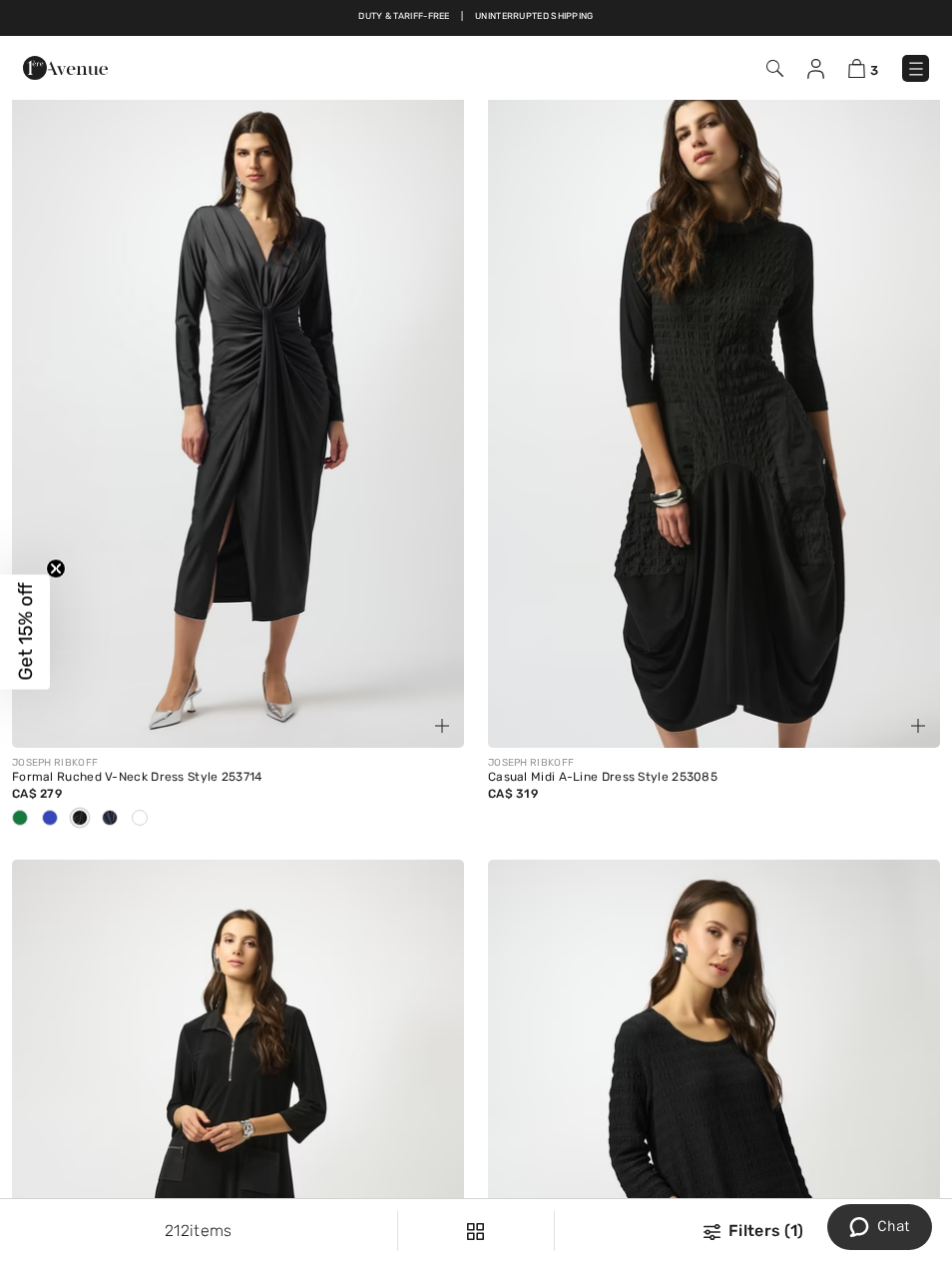 scroll, scrollTop: 1014, scrollLeft: 0, axis: vertical 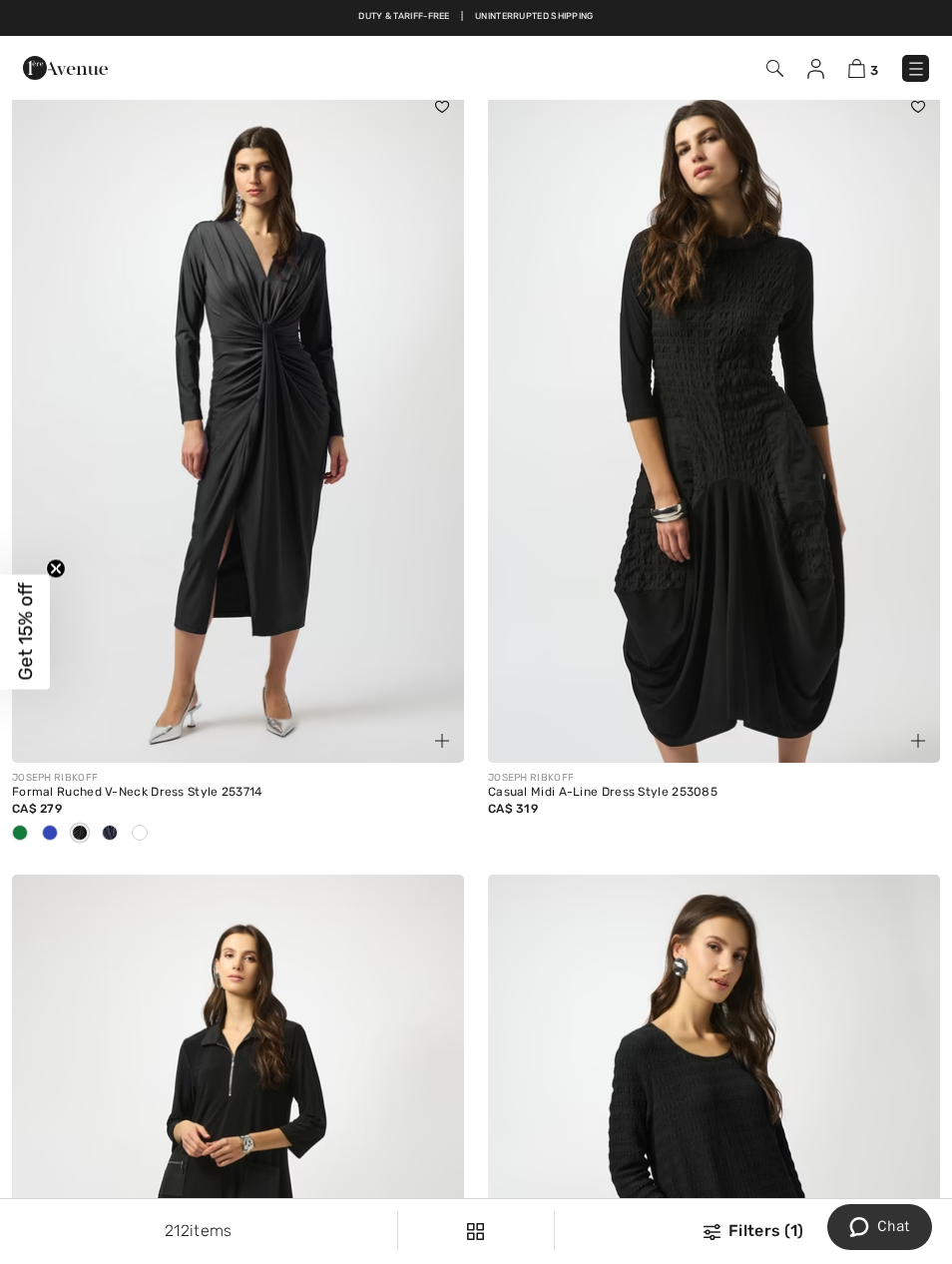 click at bounding box center (238, 424) 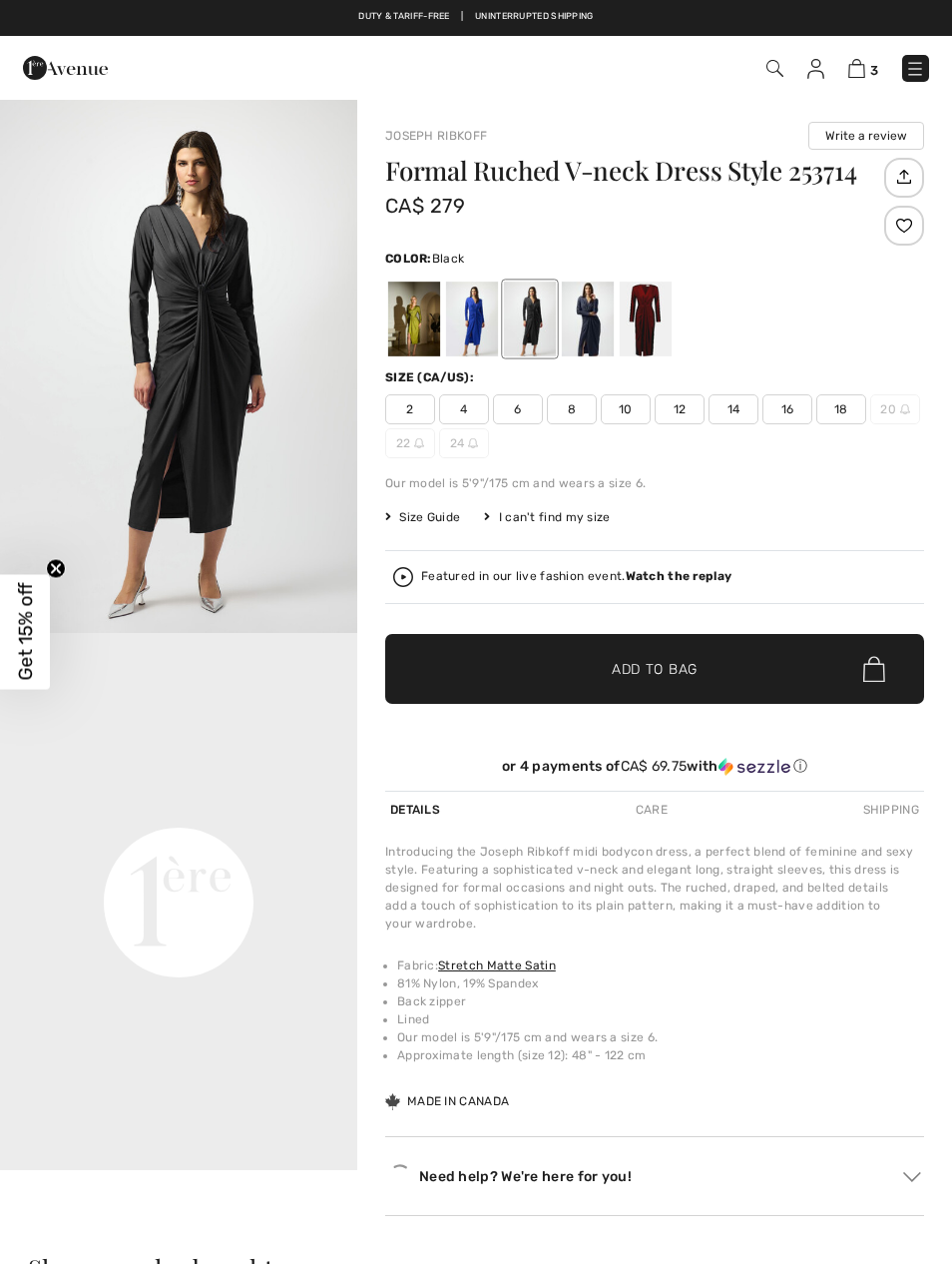 checkbox on "true" 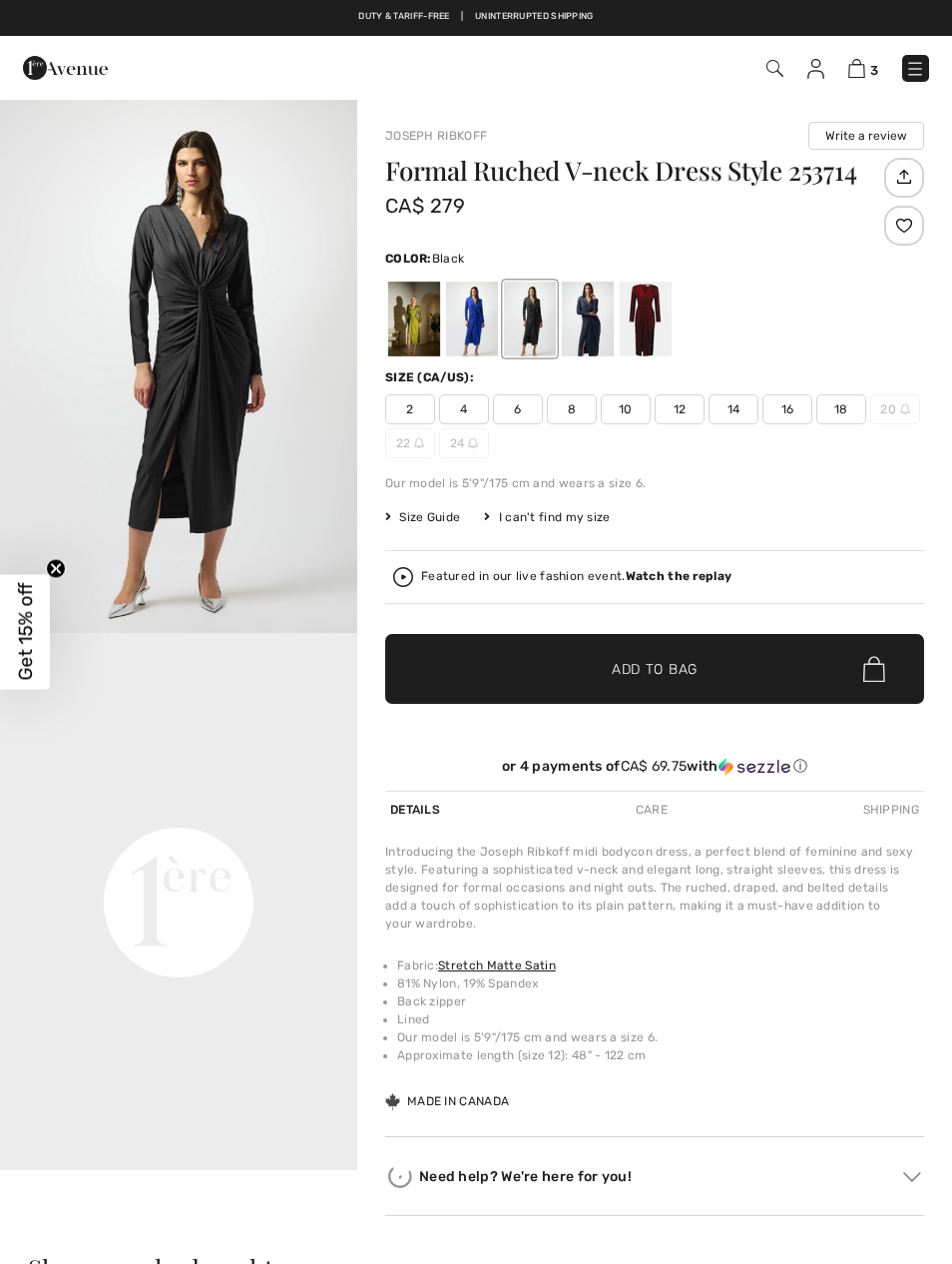 scroll, scrollTop: 0, scrollLeft: 0, axis: both 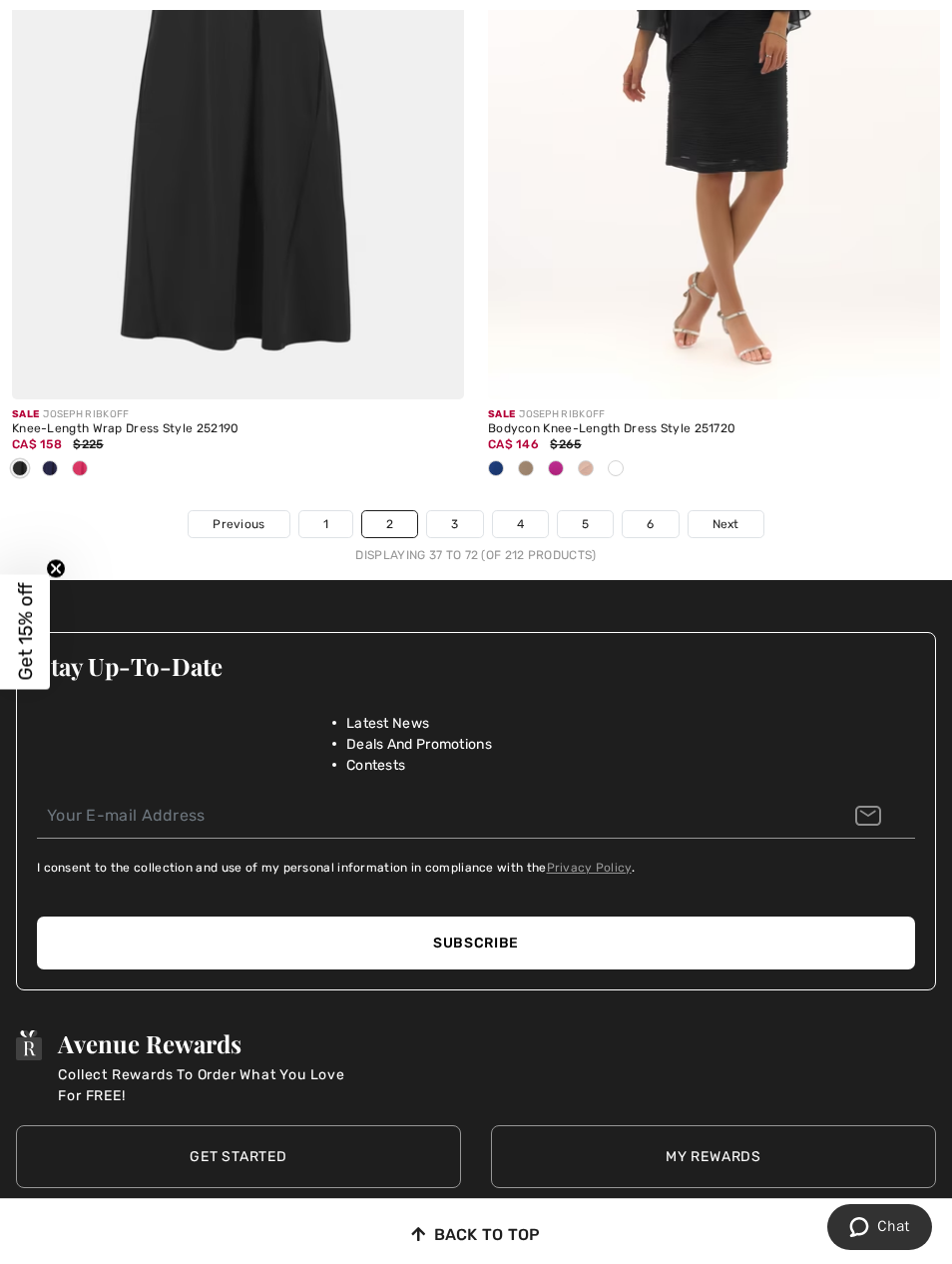 click on "Next" at bounding box center [725, 524] 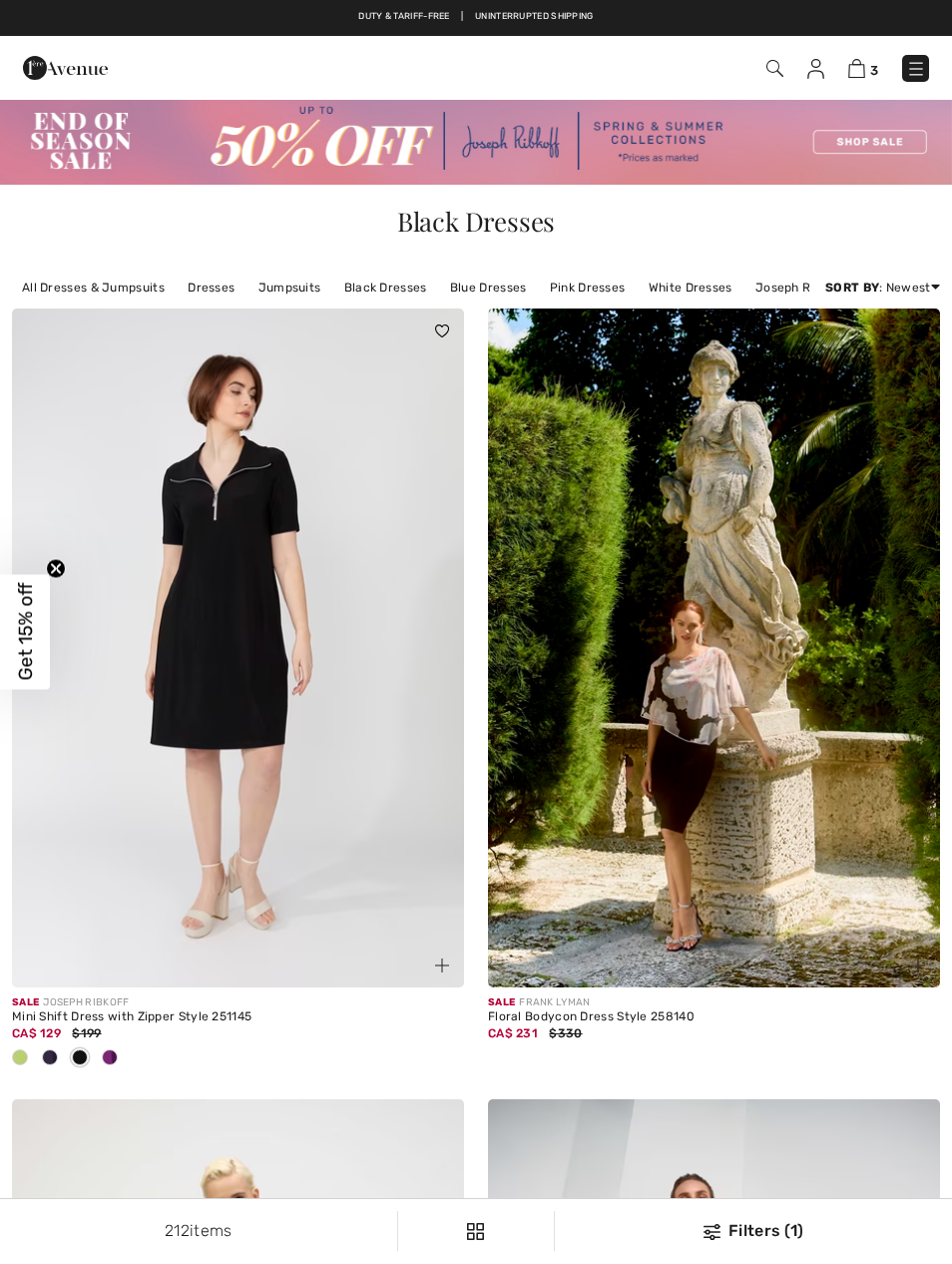 scroll, scrollTop: 0, scrollLeft: 0, axis: both 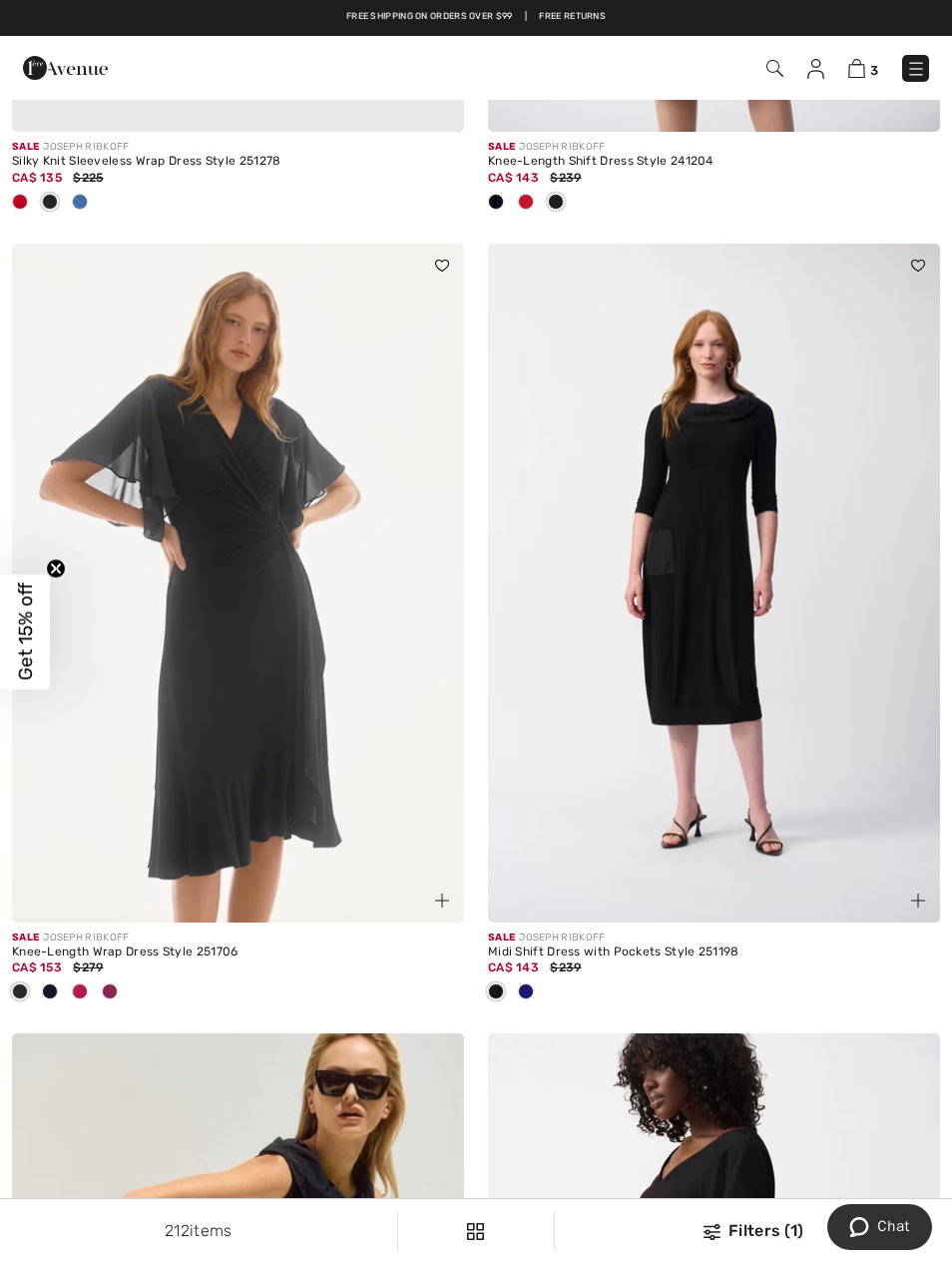 click at bounding box center (714, 583) 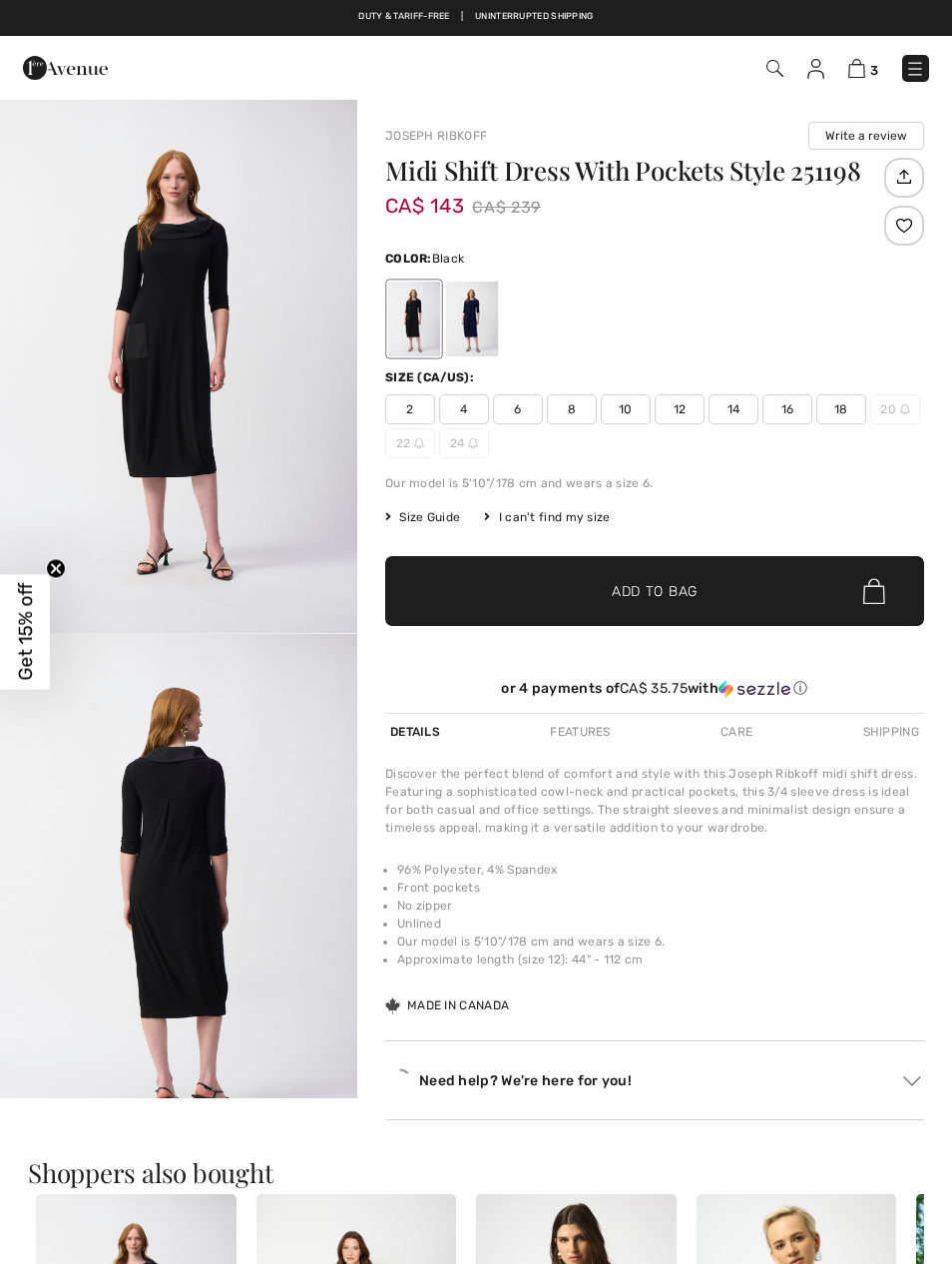 scroll, scrollTop: 0, scrollLeft: 0, axis: both 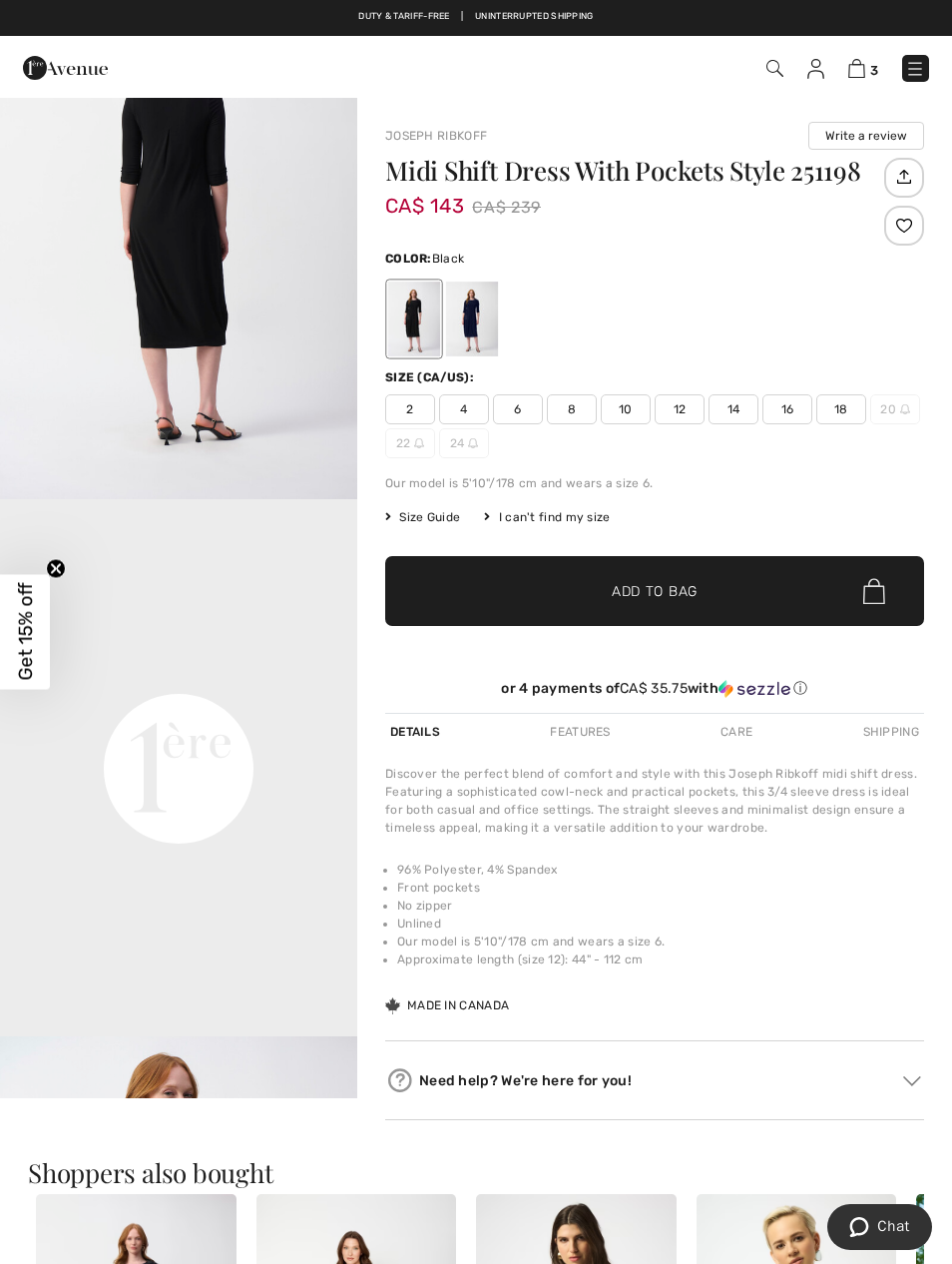 click on "Your browser does not support the video tag." at bounding box center [179, 589] 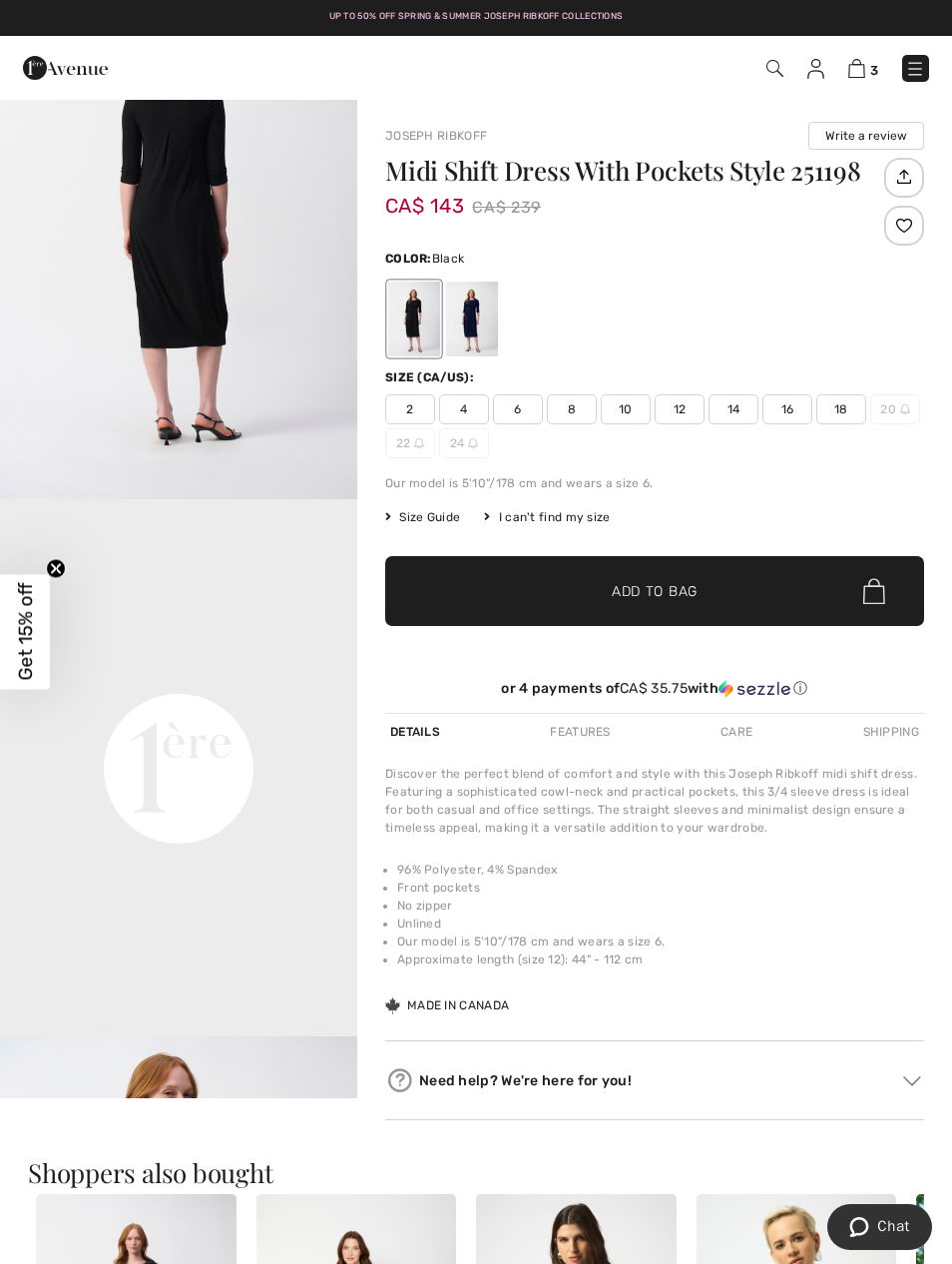 click on "Your browser does not support the video tag." at bounding box center [179, 589] 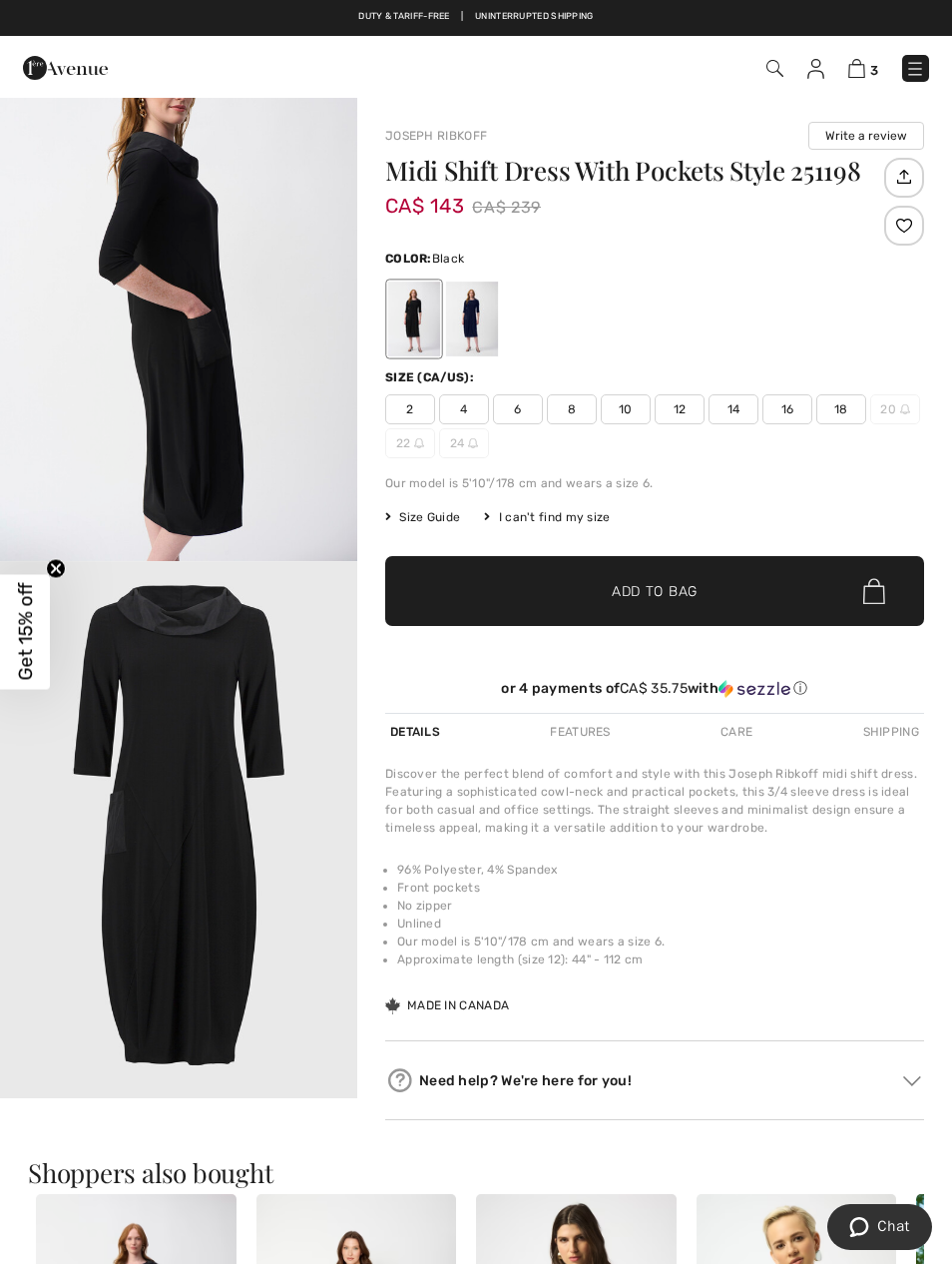 scroll, scrollTop: 1786, scrollLeft: 0, axis: vertical 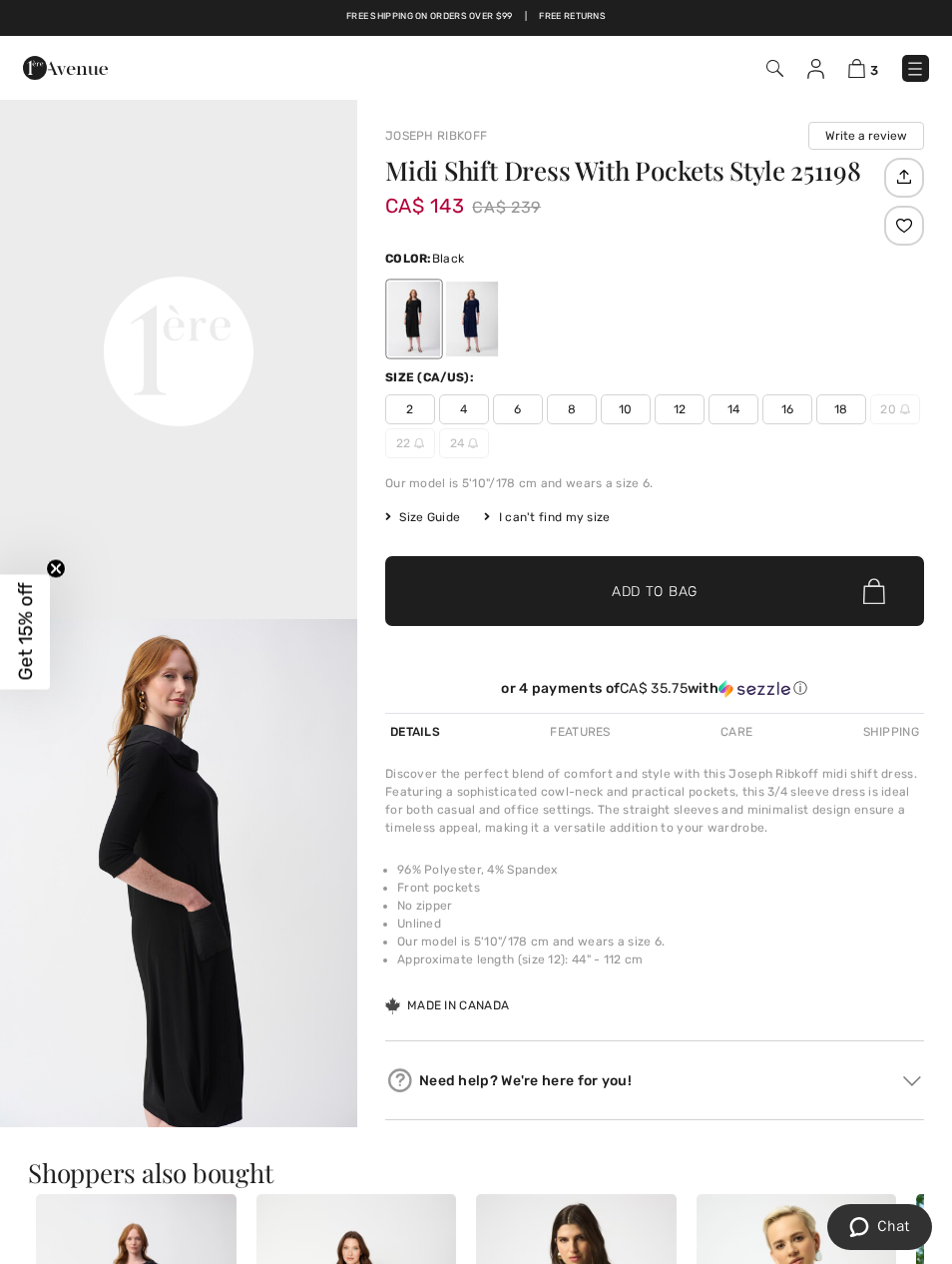 click on "12" at bounding box center (680, 409) 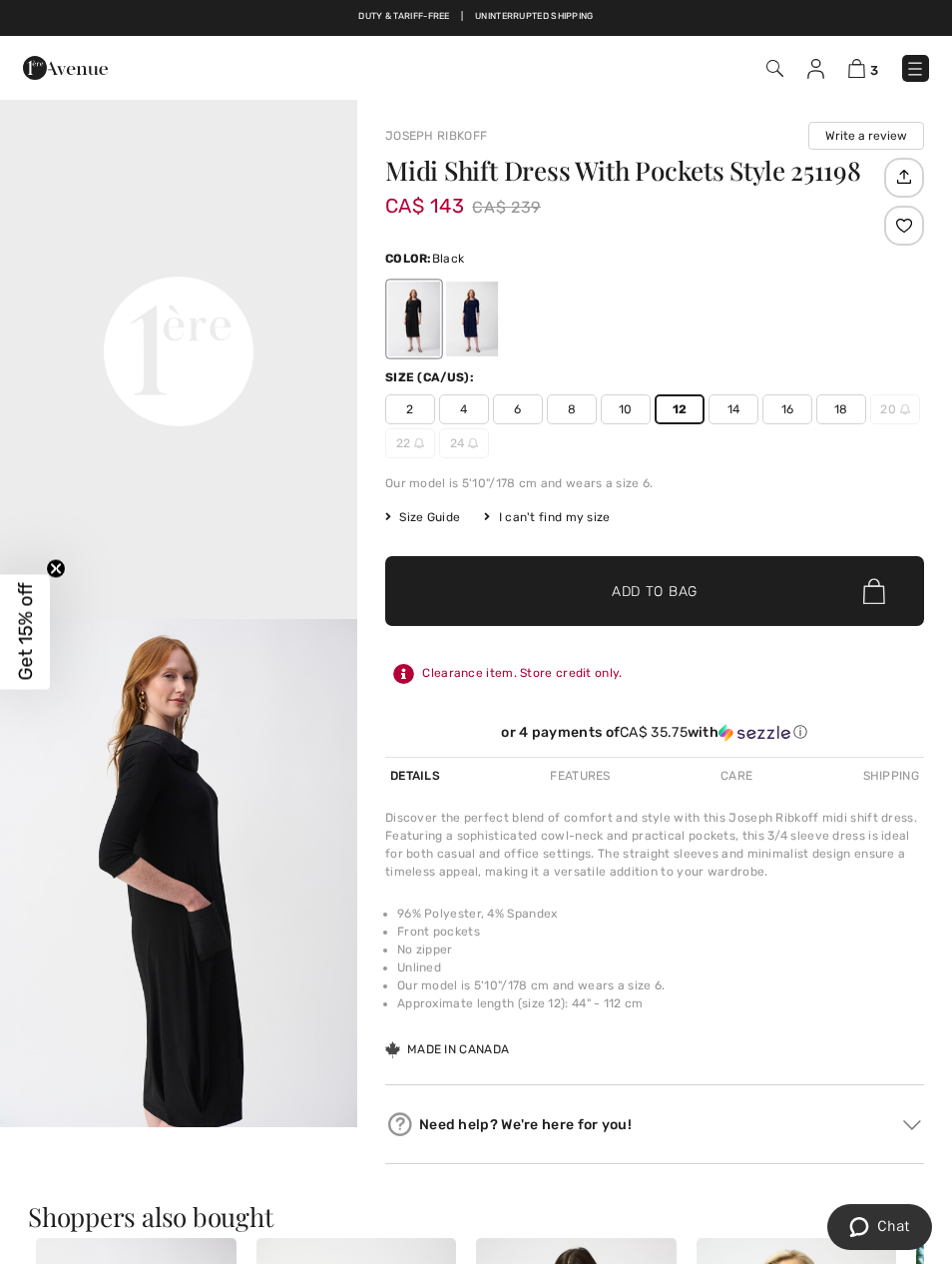 click on "✔ Added to Bag
Add to Bag" at bounding box center (655, 591) 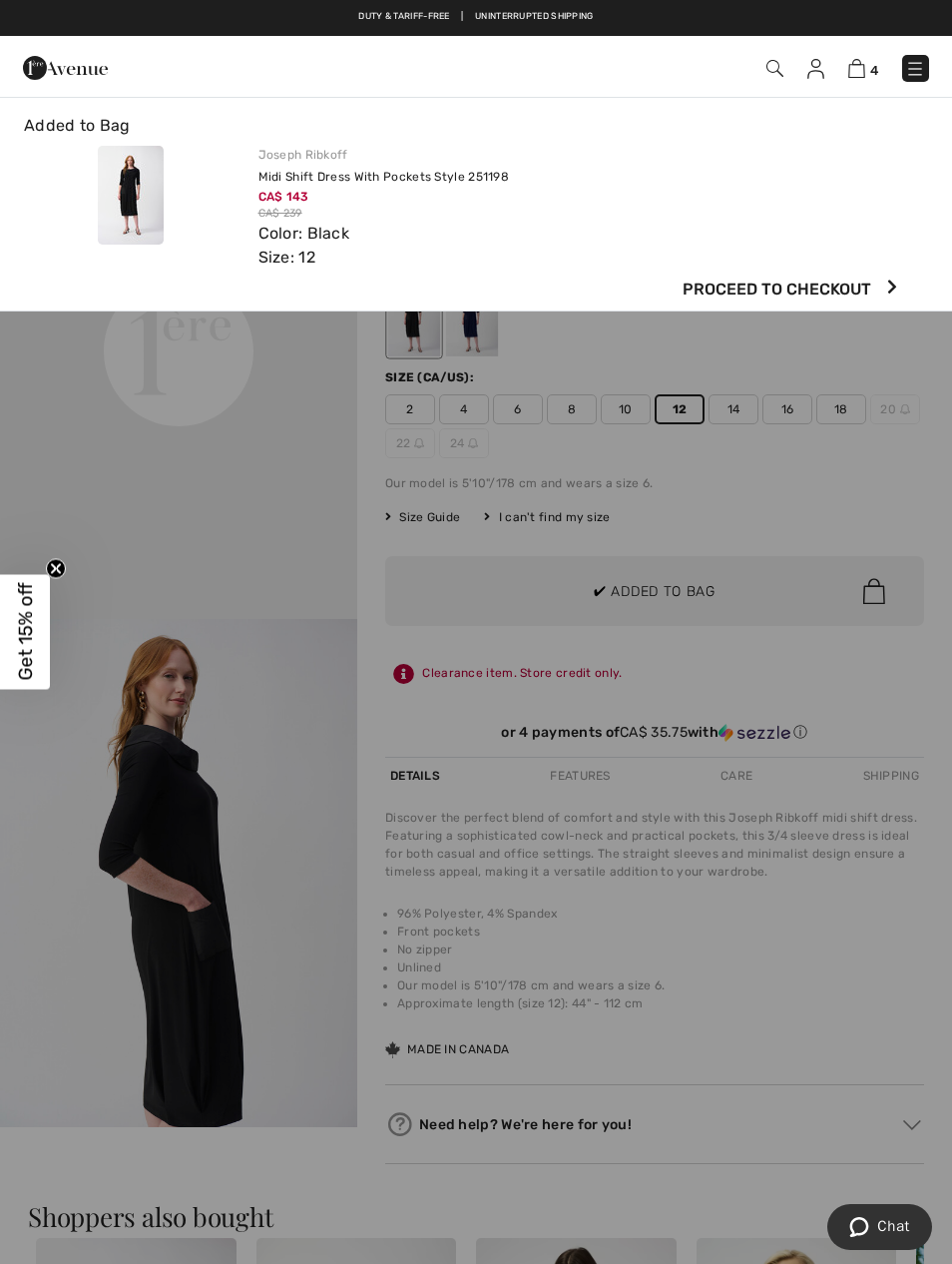 scroll, scrollTop: 0, scrollLeft: 0, axis: both 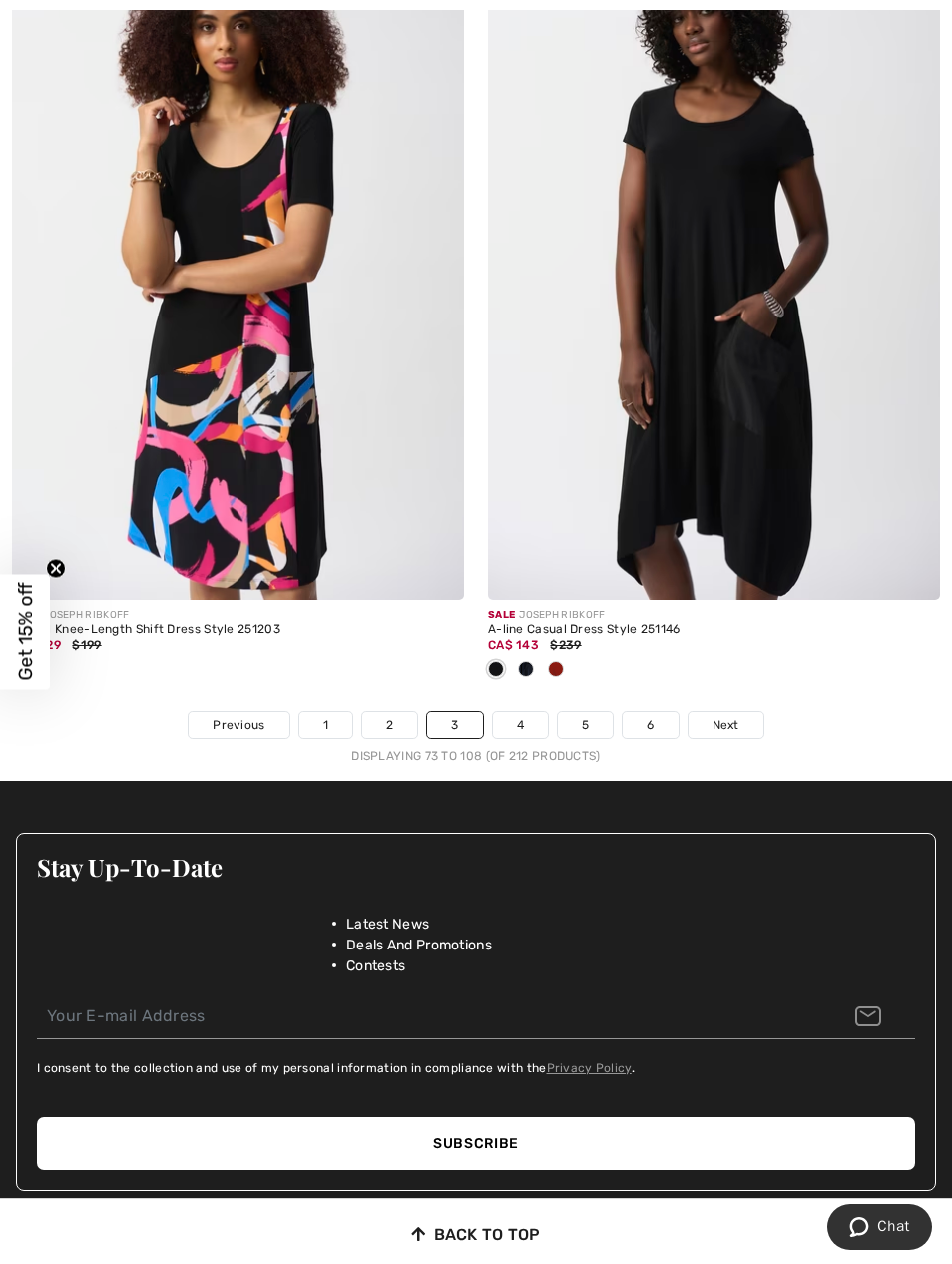click on "Next" at bounding box center [725, 725] 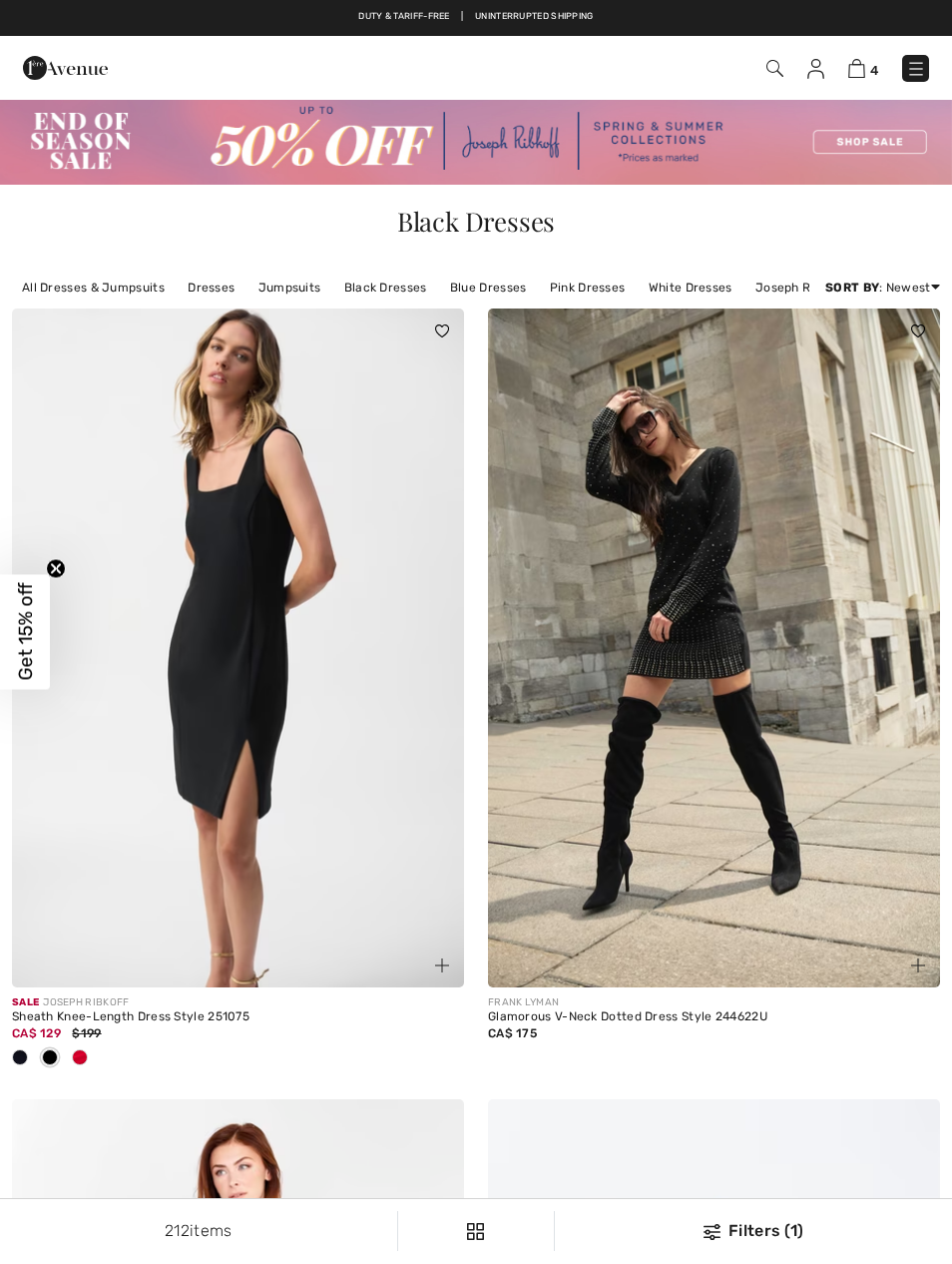 checkbox on "true" 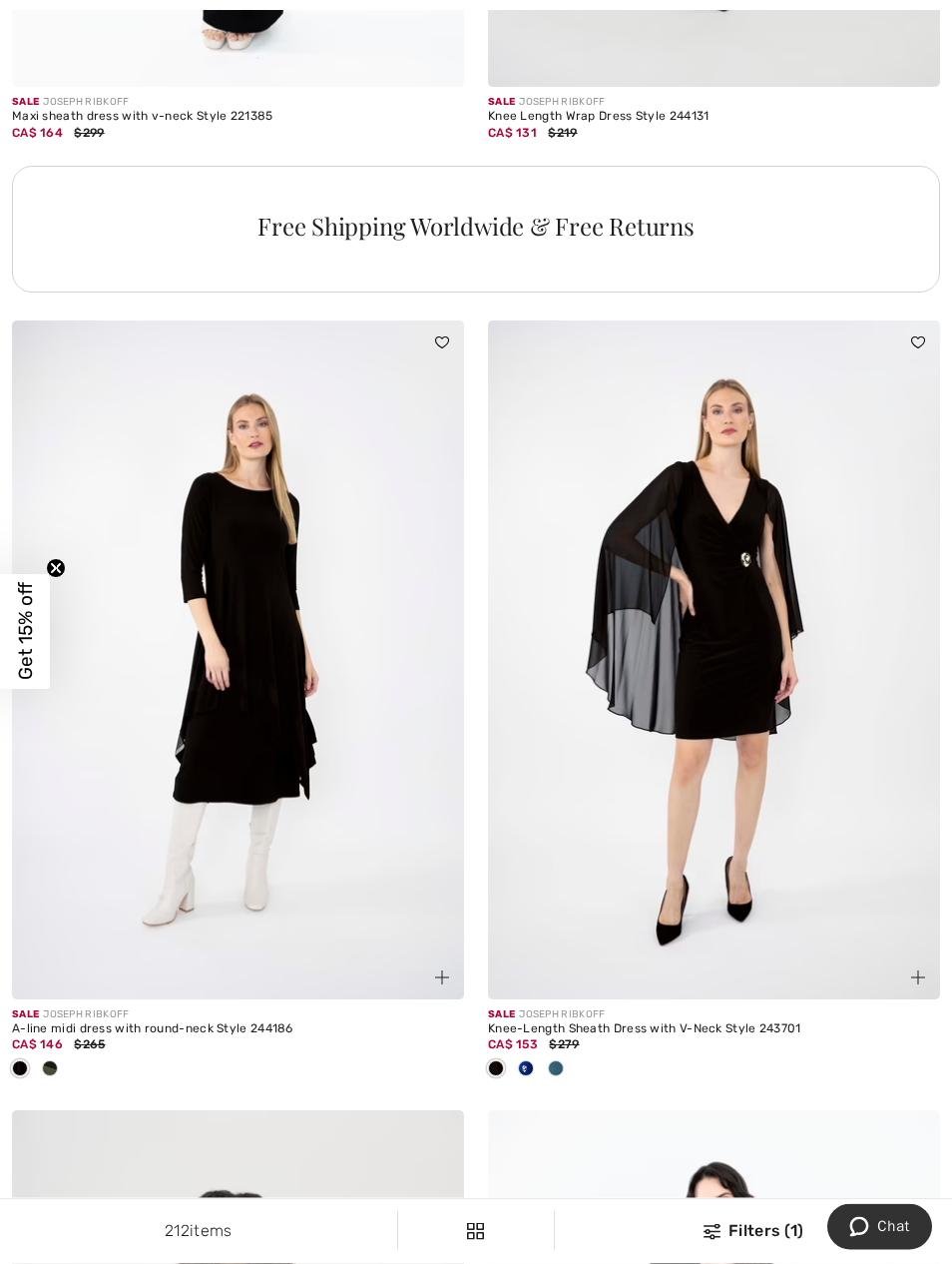 scroll, scrollTop: 4817, scrollLeft: 0, axis: vertical 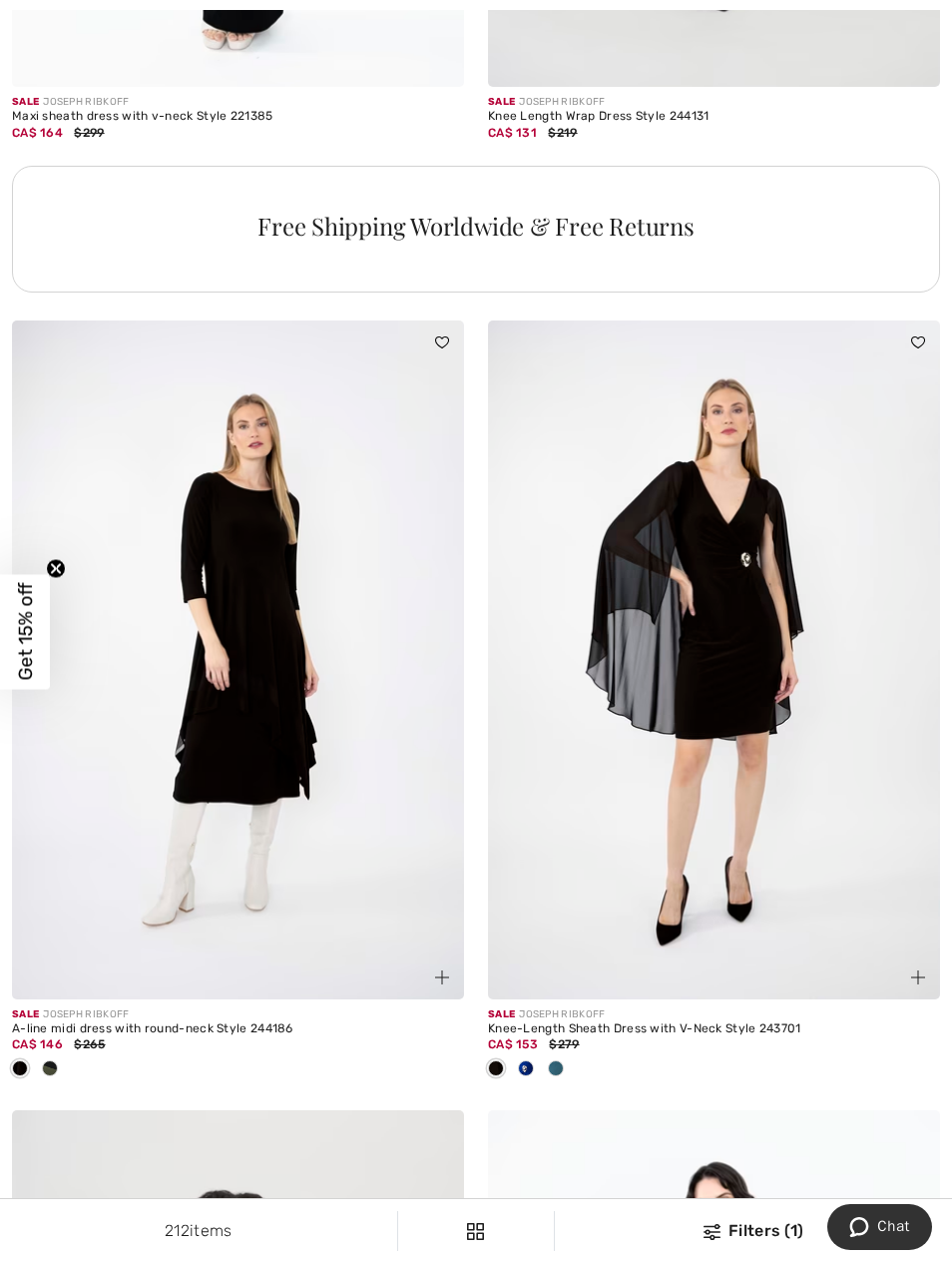 click at bounding box center (238, 660) 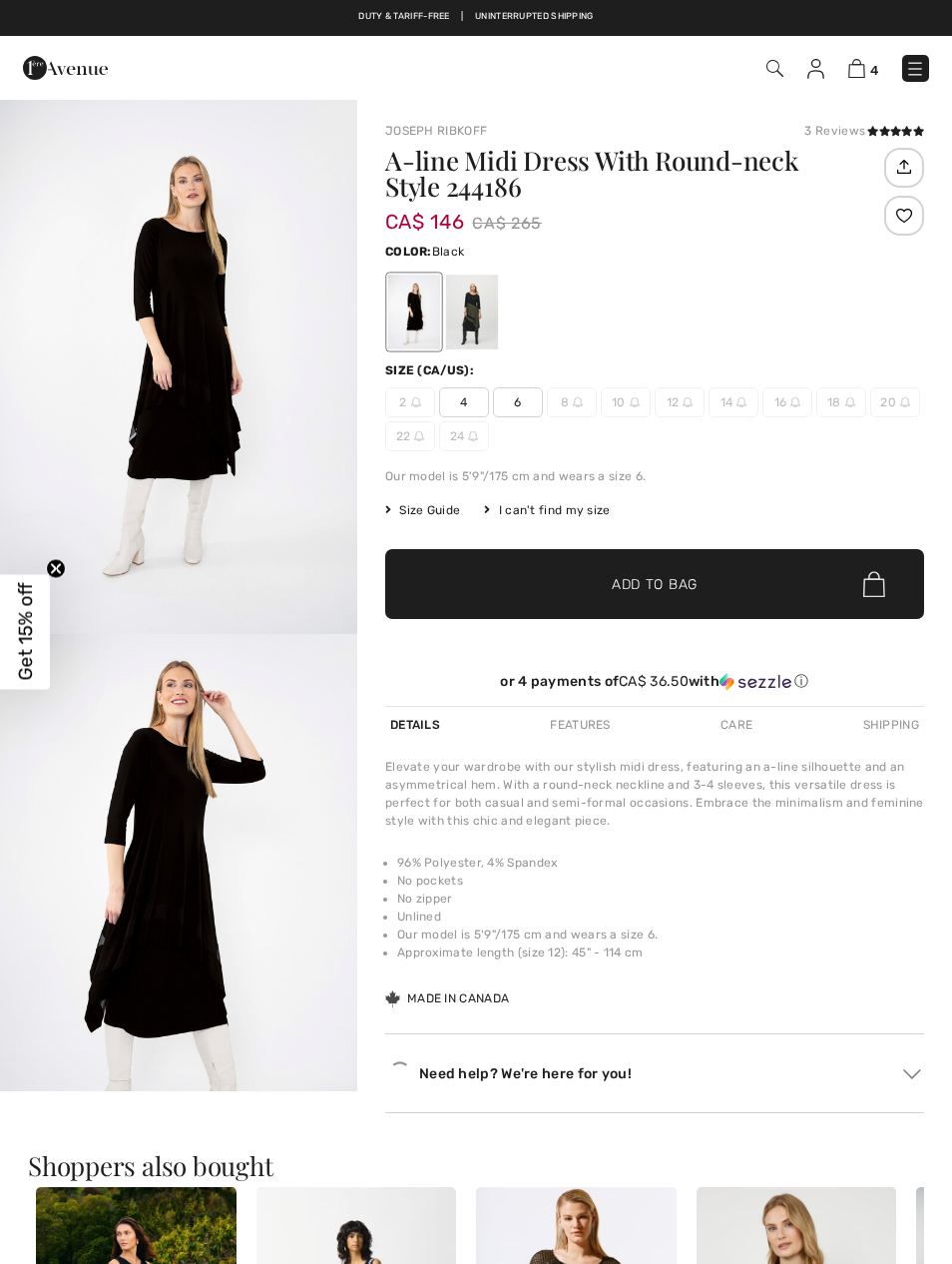 checkbox on "true" 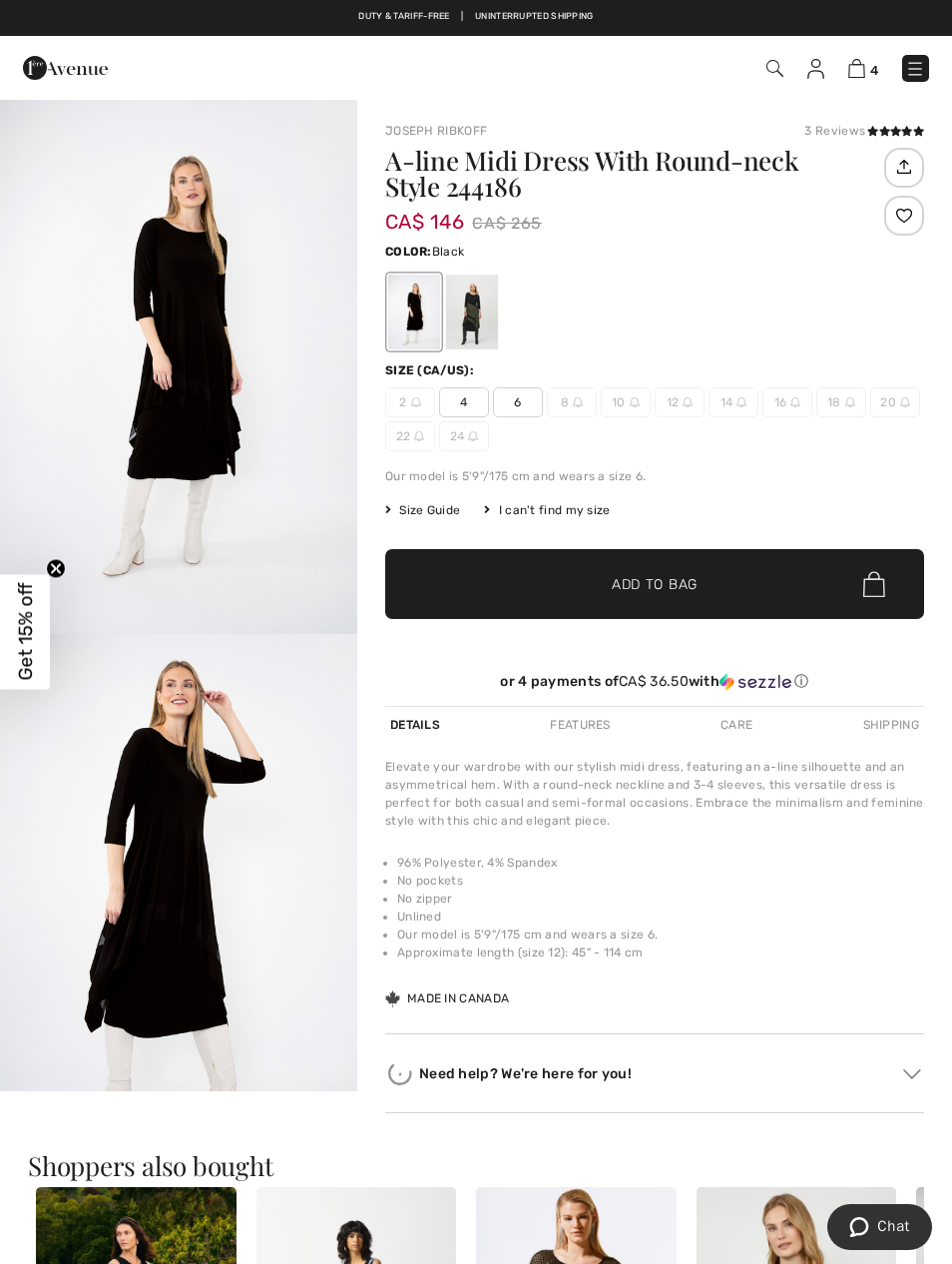 scroll, scrollTop: 0, scrollLeft: 0, axis: both 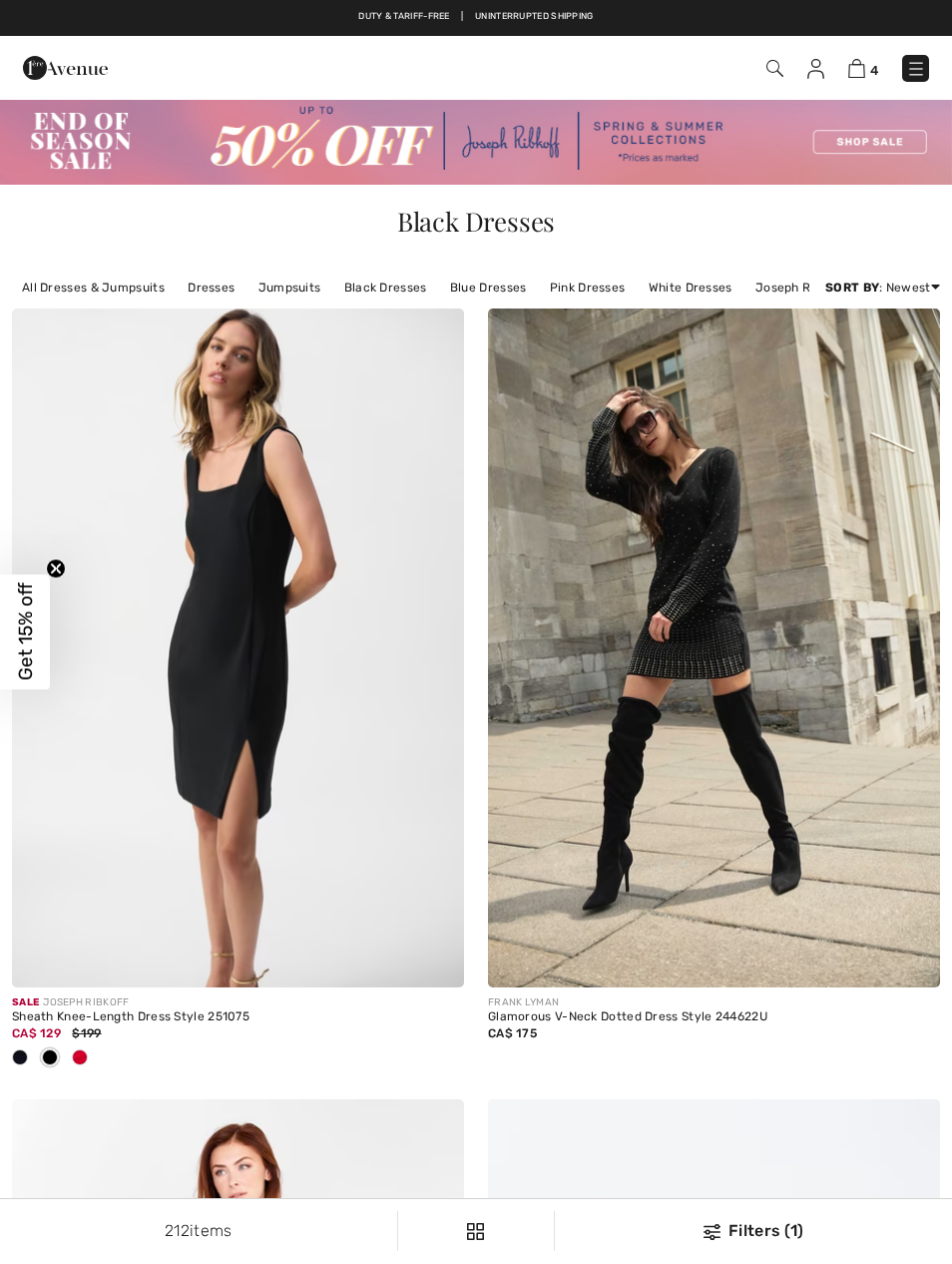 checkbox on "true" 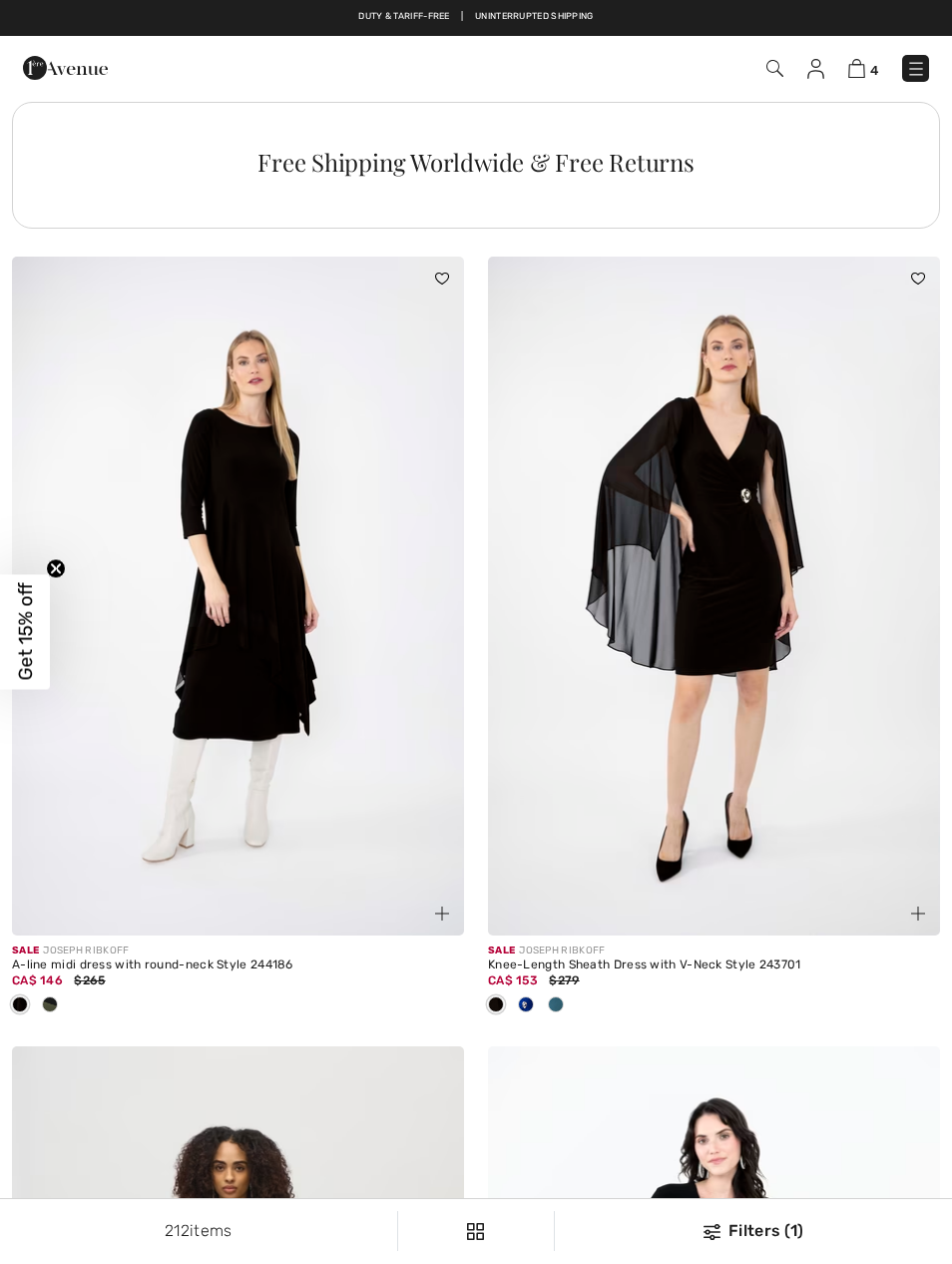scroll, scrollTop: 0, scrollLeft: 0, axis: both 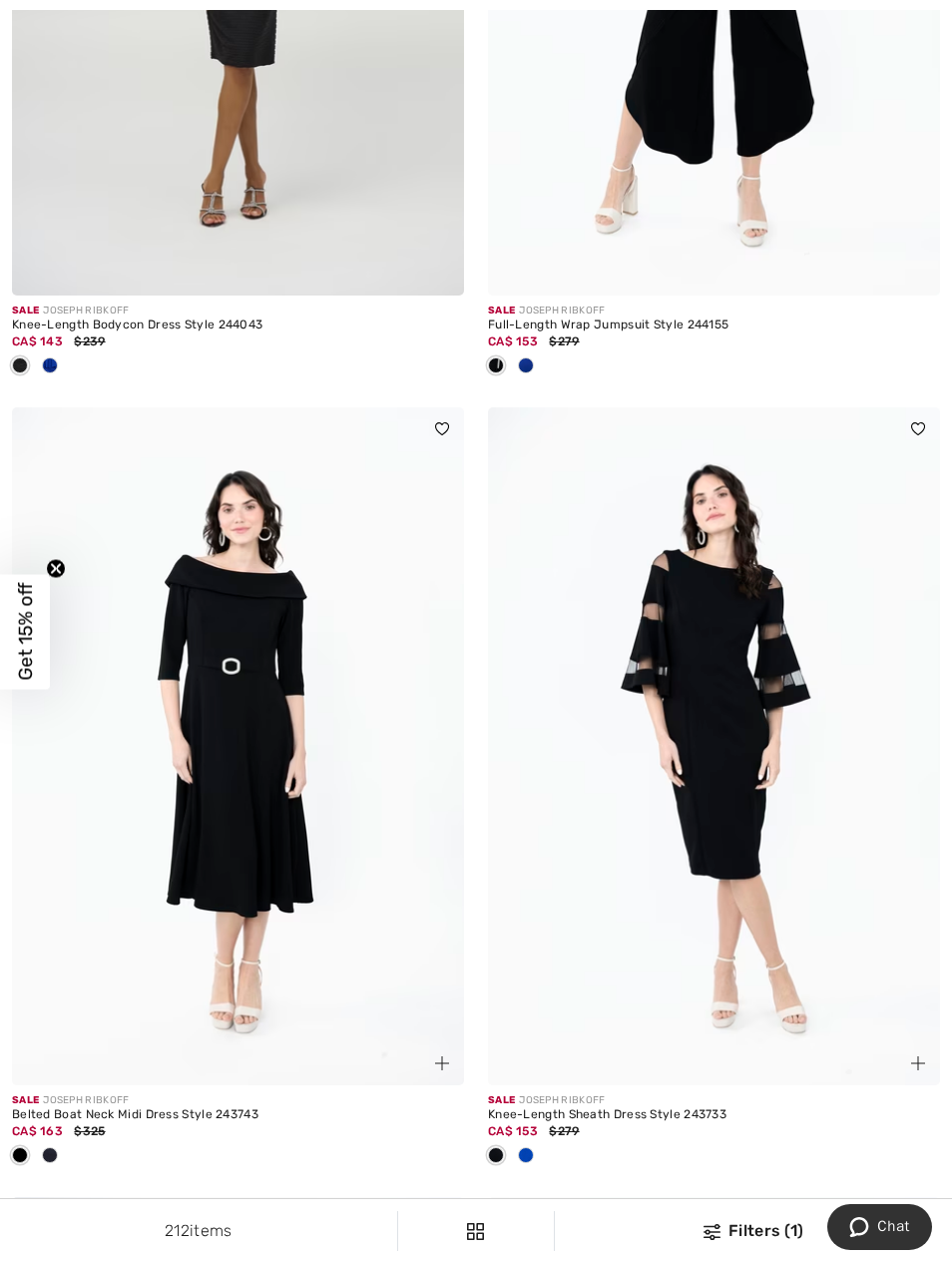 click at bounding box center [238, 747] 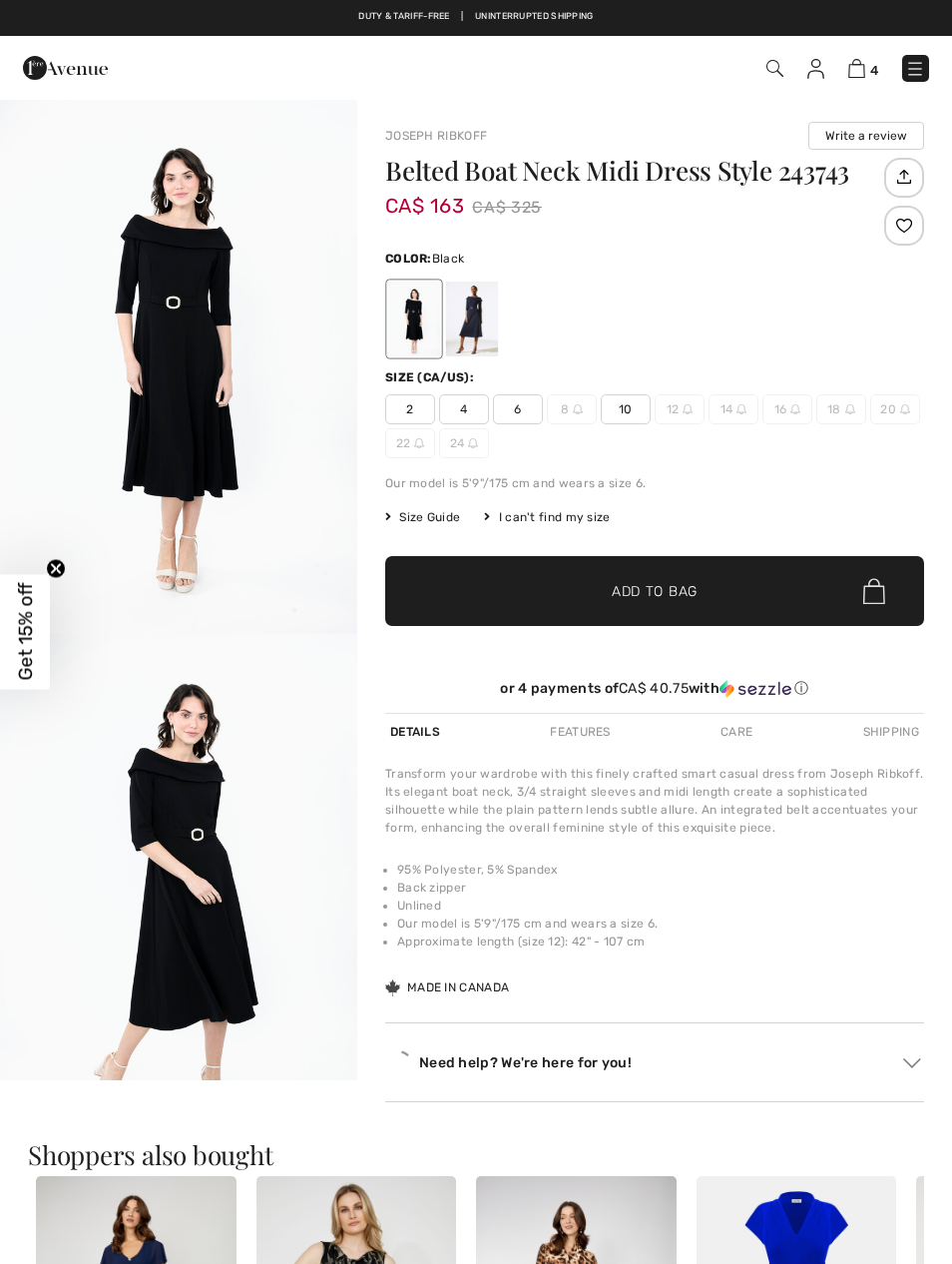 scroll, scrollTop: 0, scrollLeft: 0, axis: both 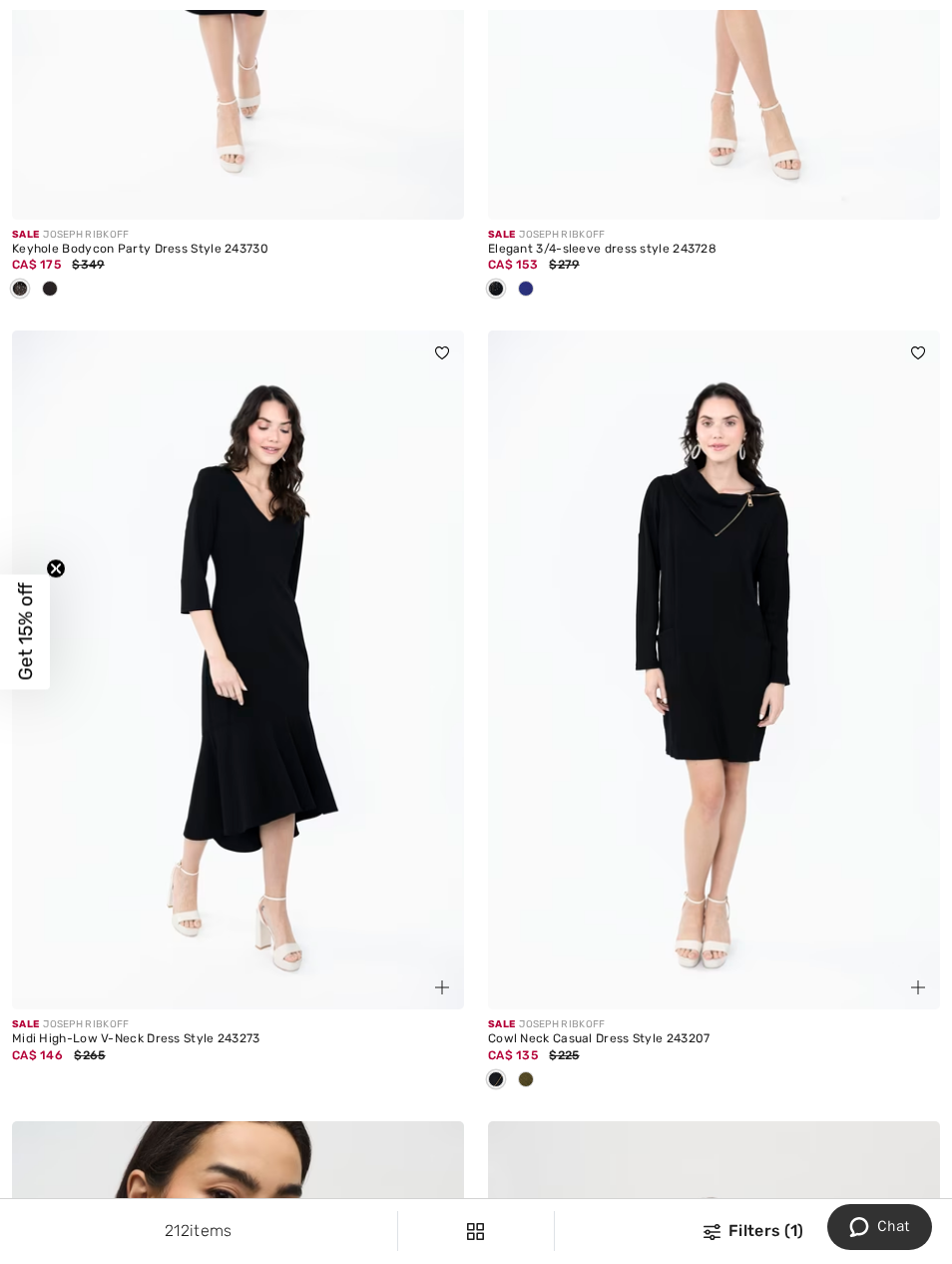 click at bounding box center (238, 670) 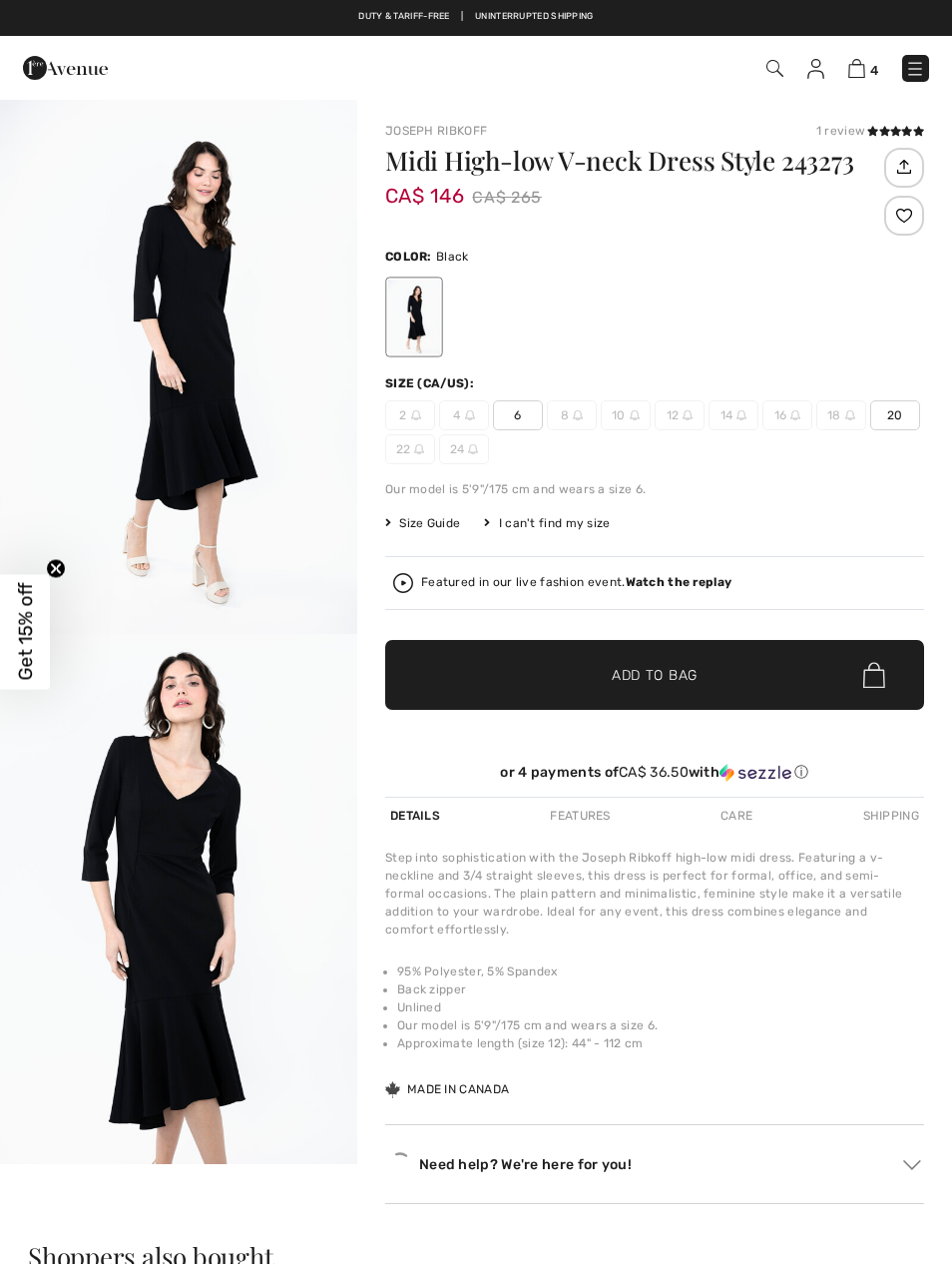 checkbox on "true" 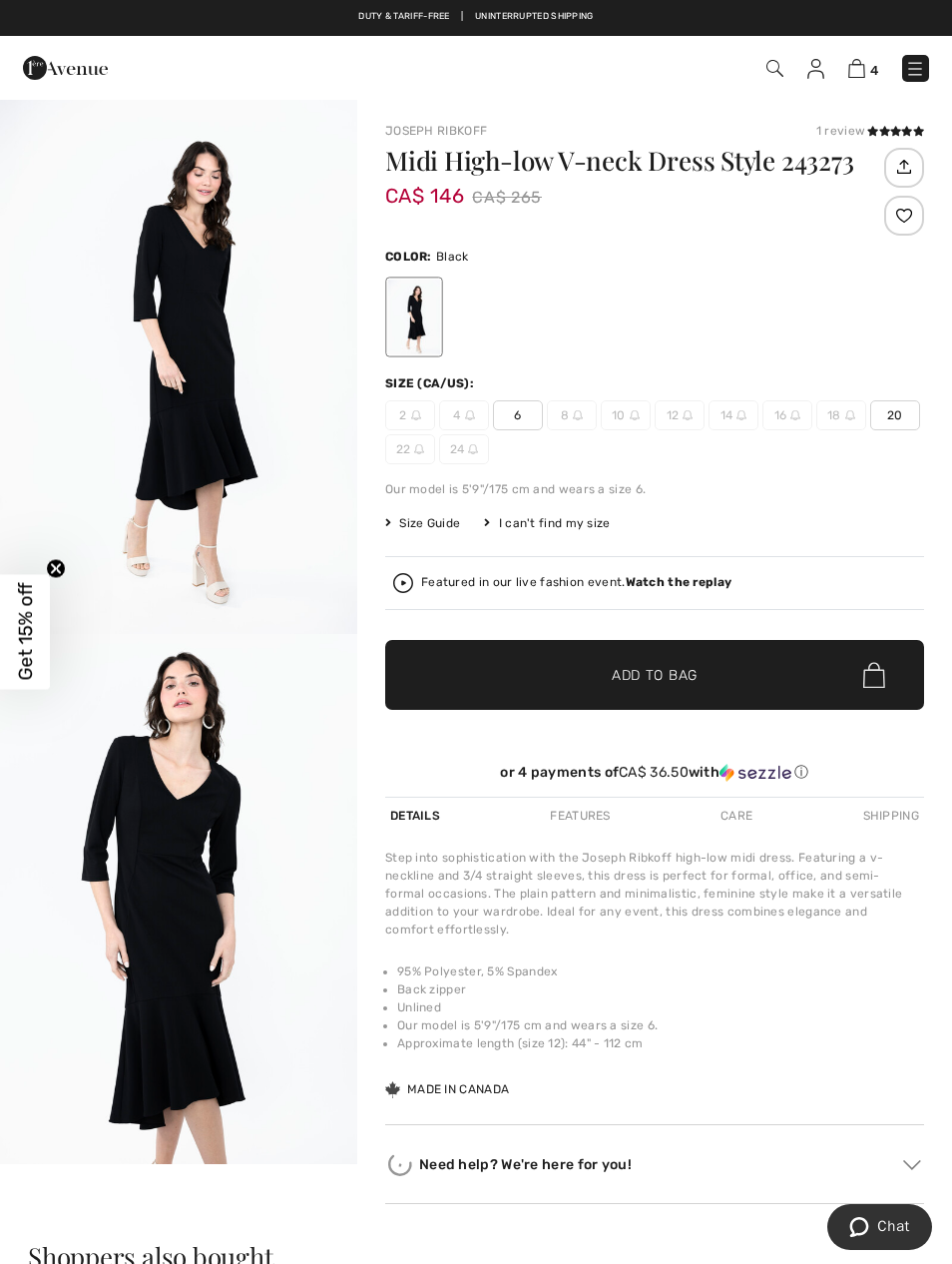 scroll, scrollTop: 0, scrollLeft: 0, axis: both 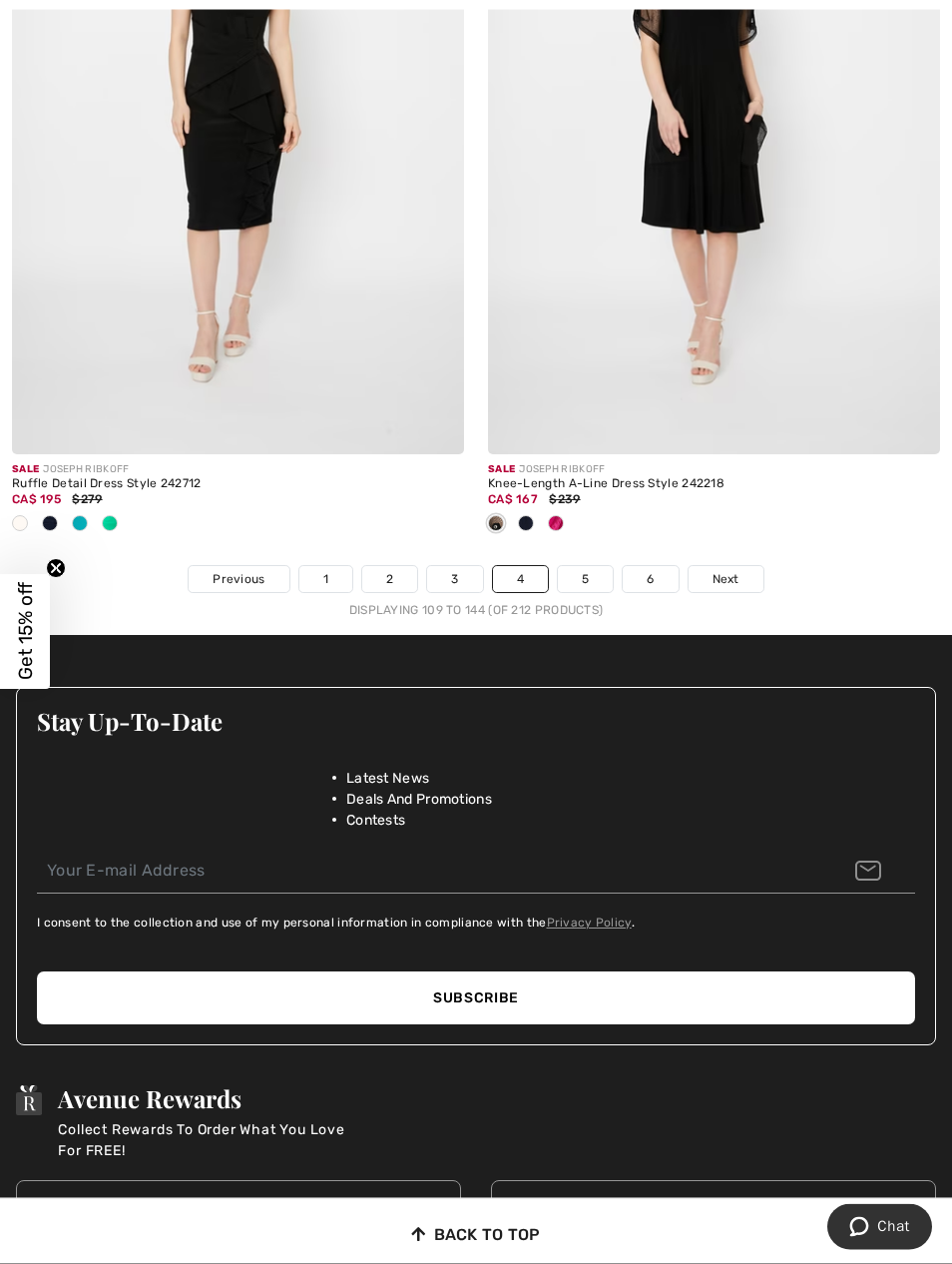 click on "Next" at bounding box center [725, 580] 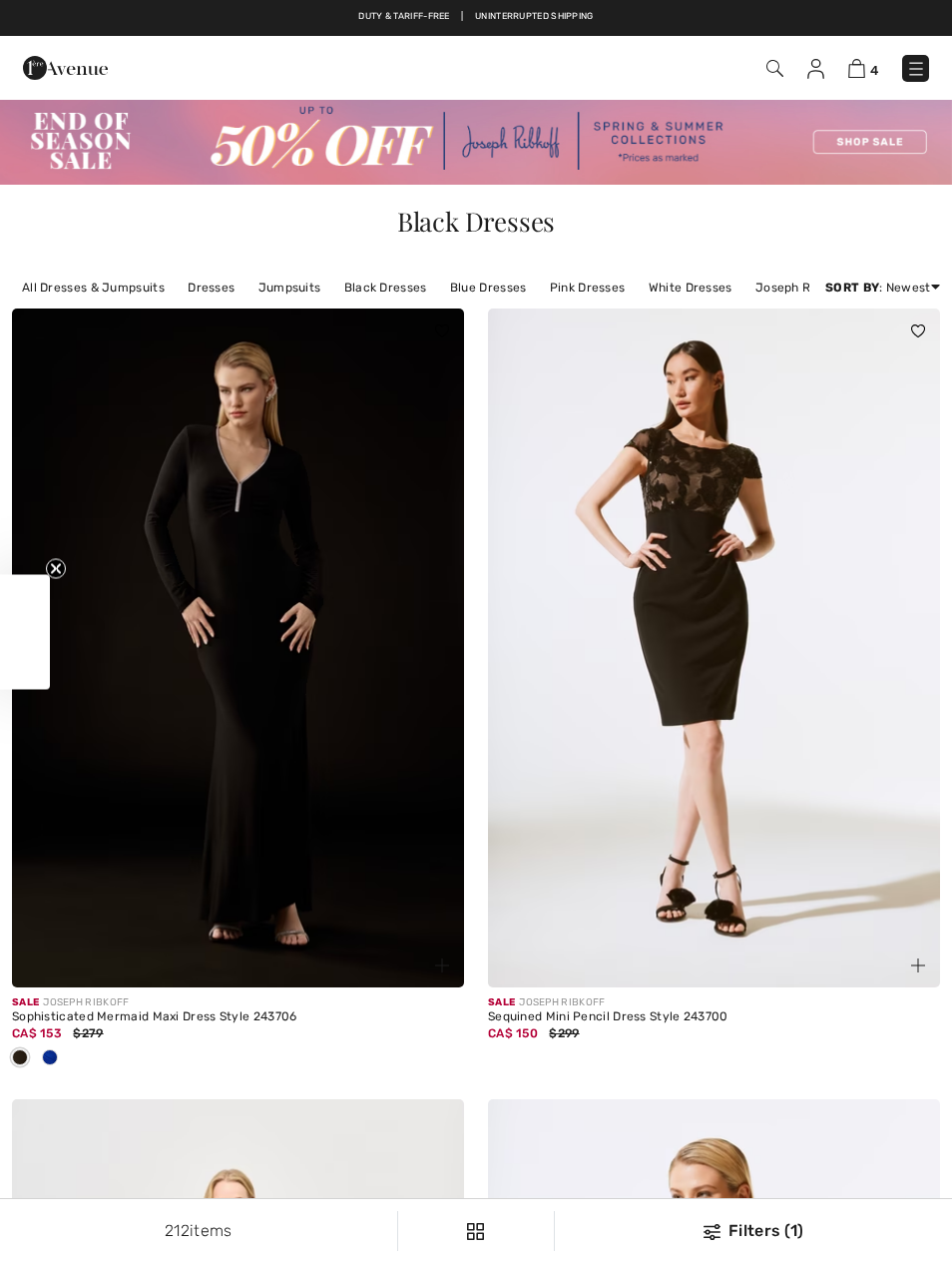 scroll, scrollTop: 0, scrollLeft: 0, axis: both 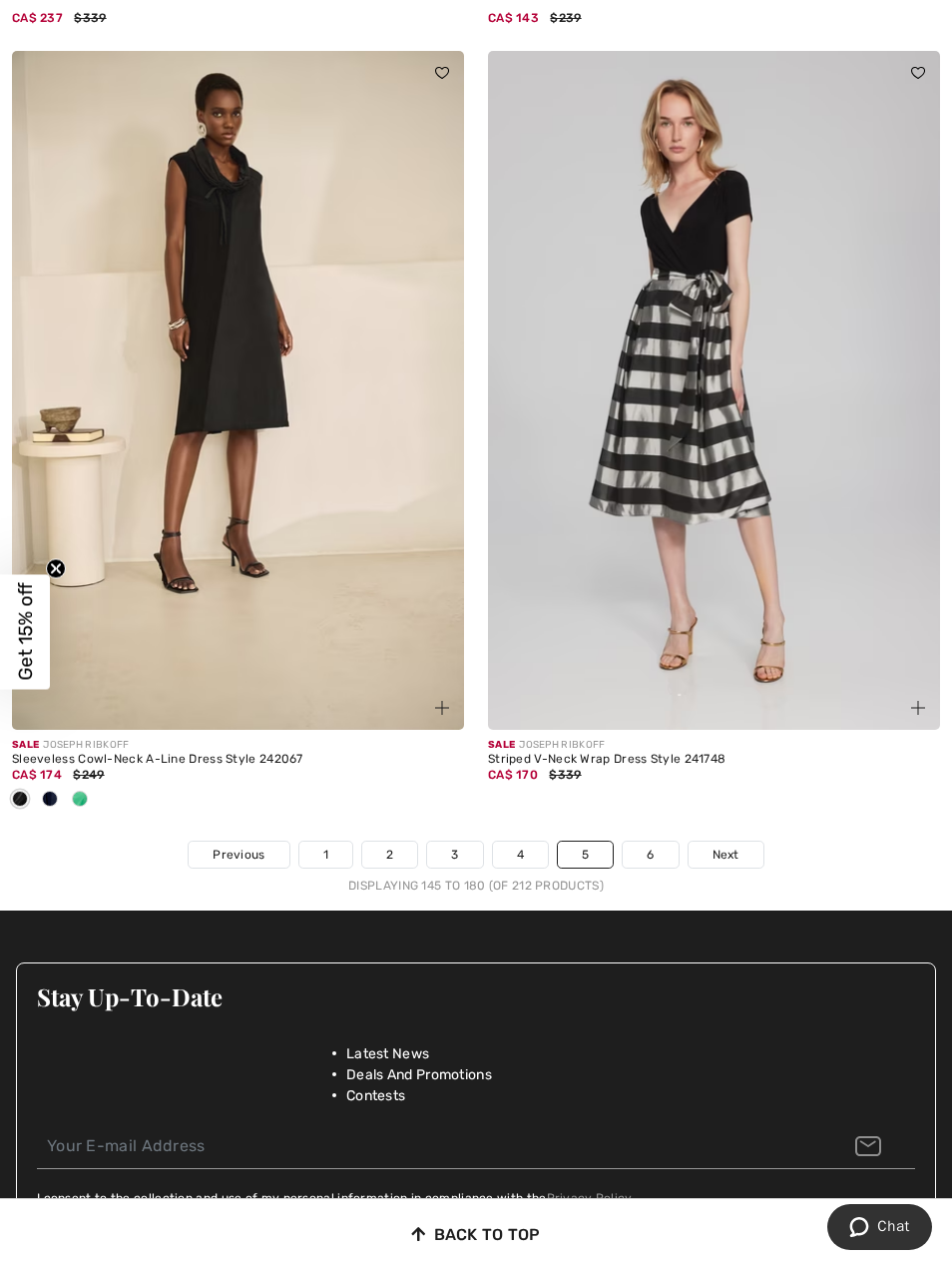 click on "Next" at bounding box center (725, 855) 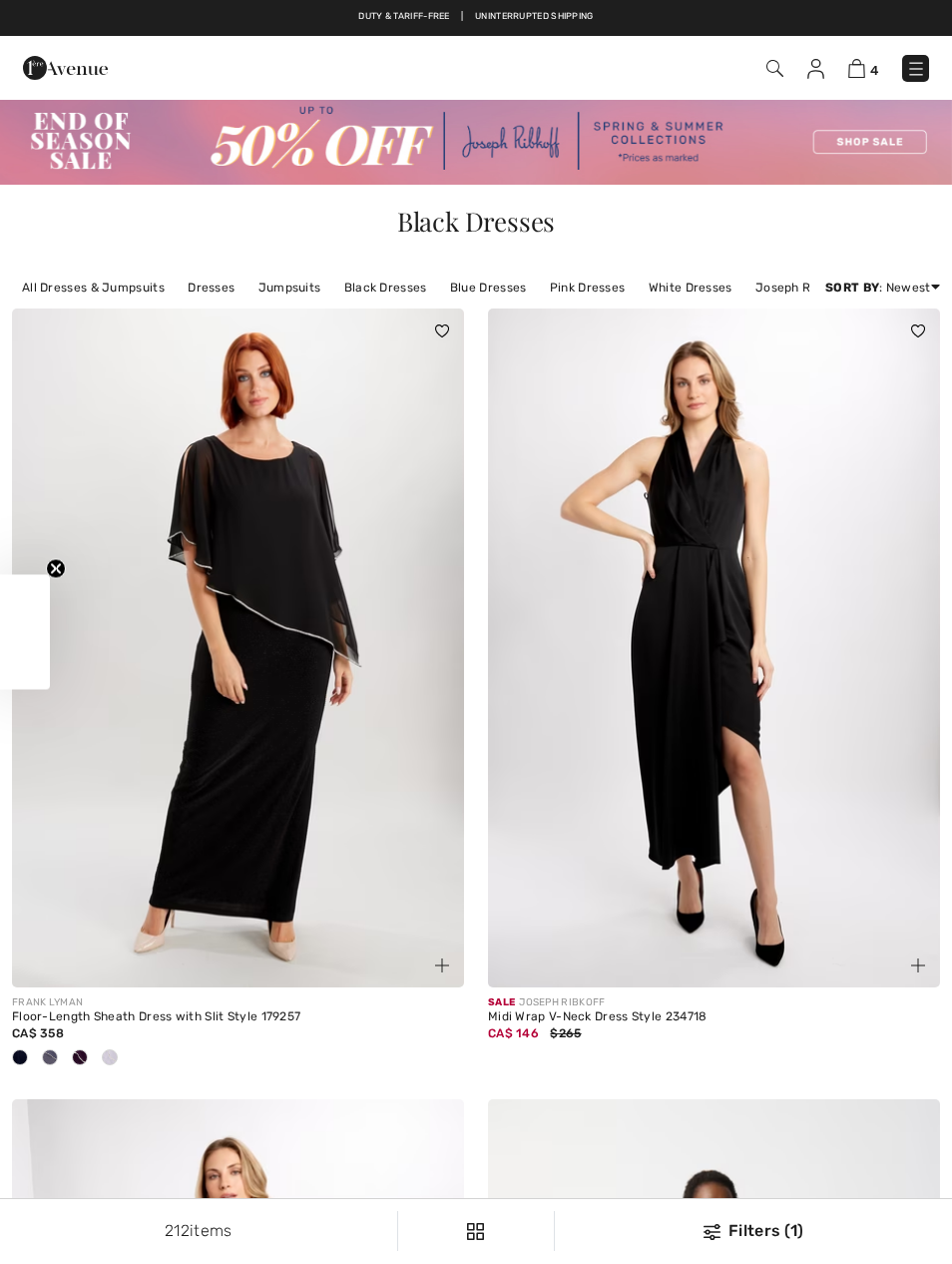 scroll, scrollTop: 0, scrollLeft: 0, axis: both 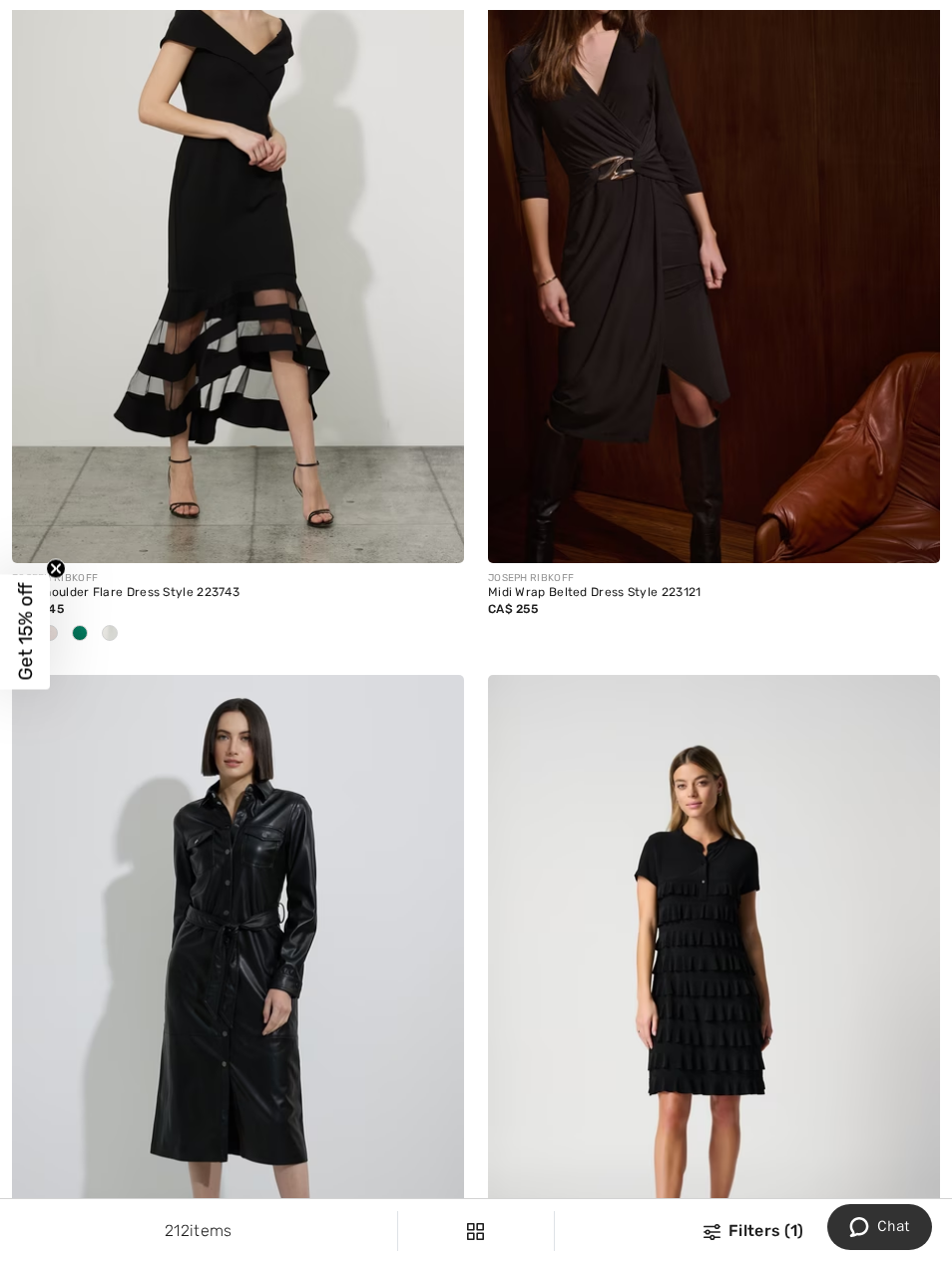 click at bounding box center [714, 225] 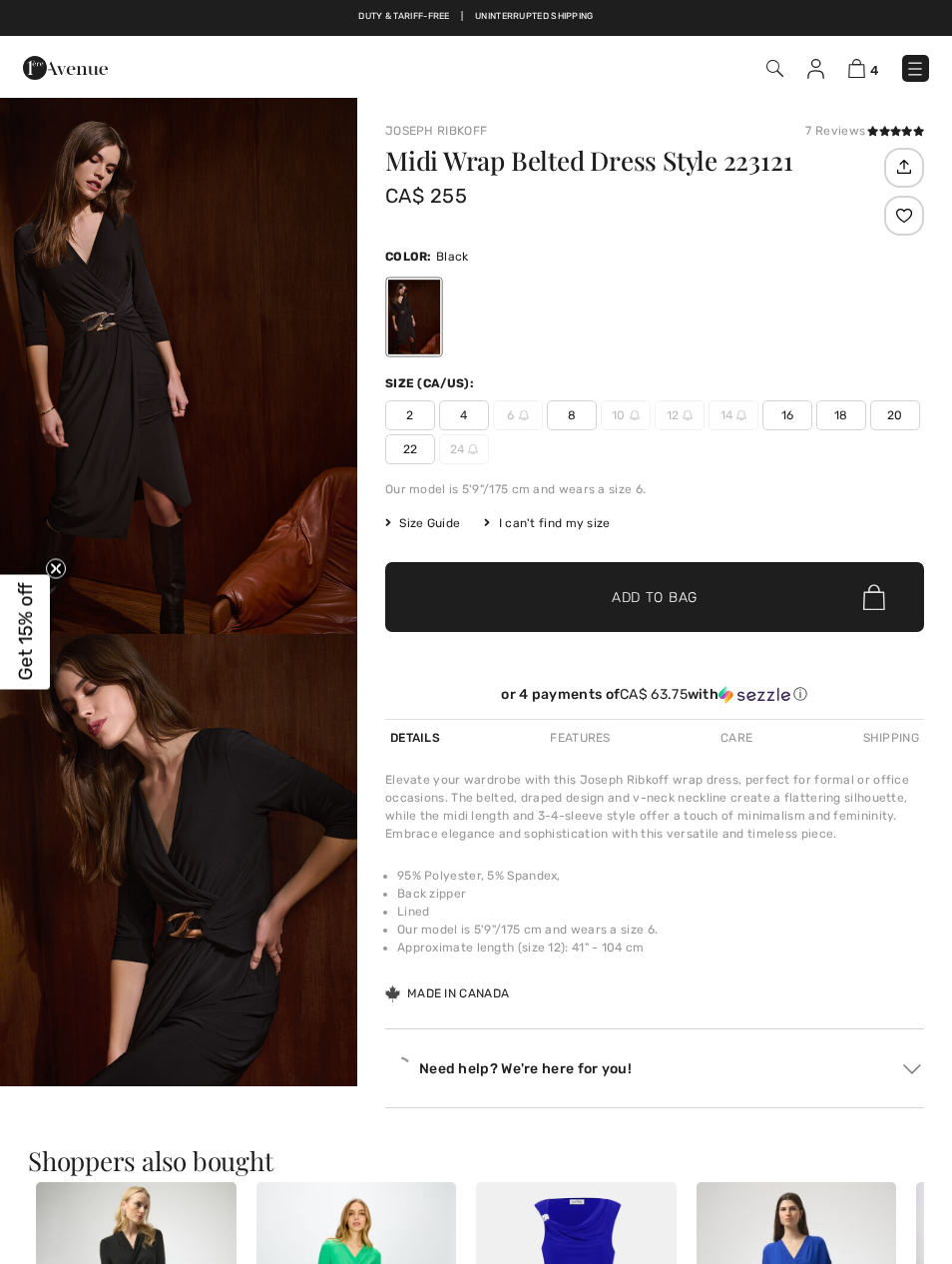 scroll, scrollTop: 0, scrollLeft: 0, axis: both 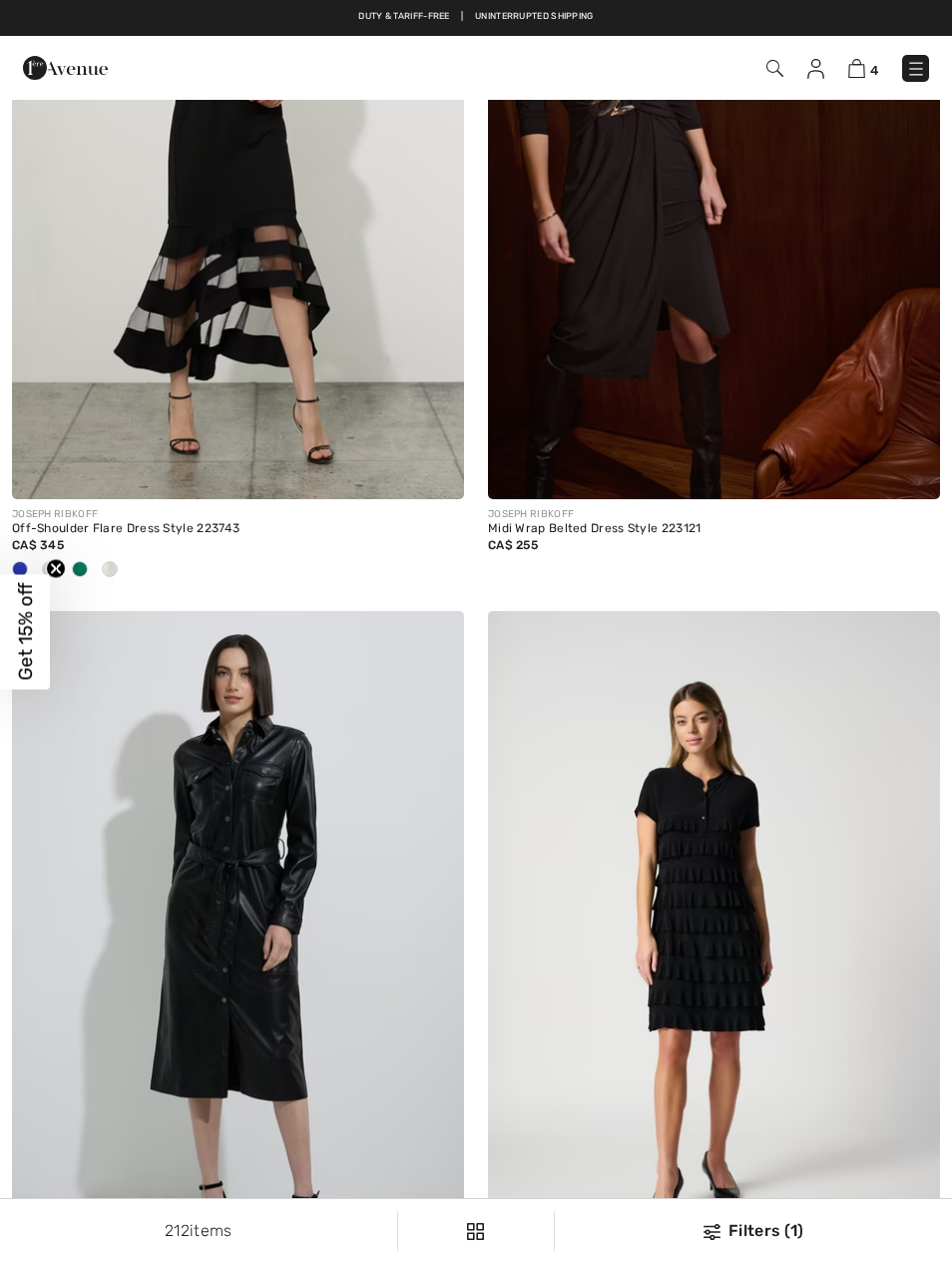checkbox on "true" 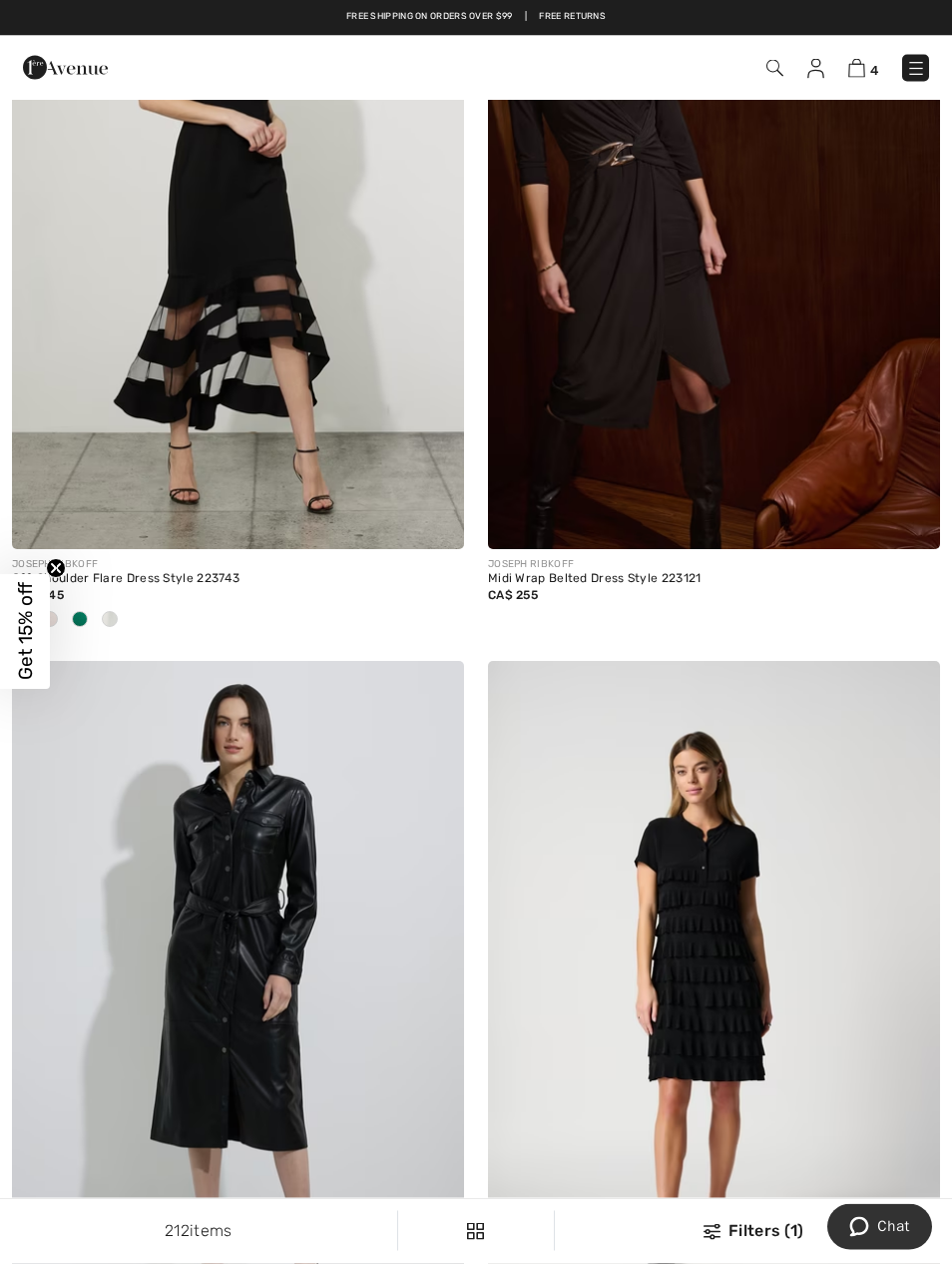scroll, scrollTop: 10912, scrollLeft: 0, axis: vertical 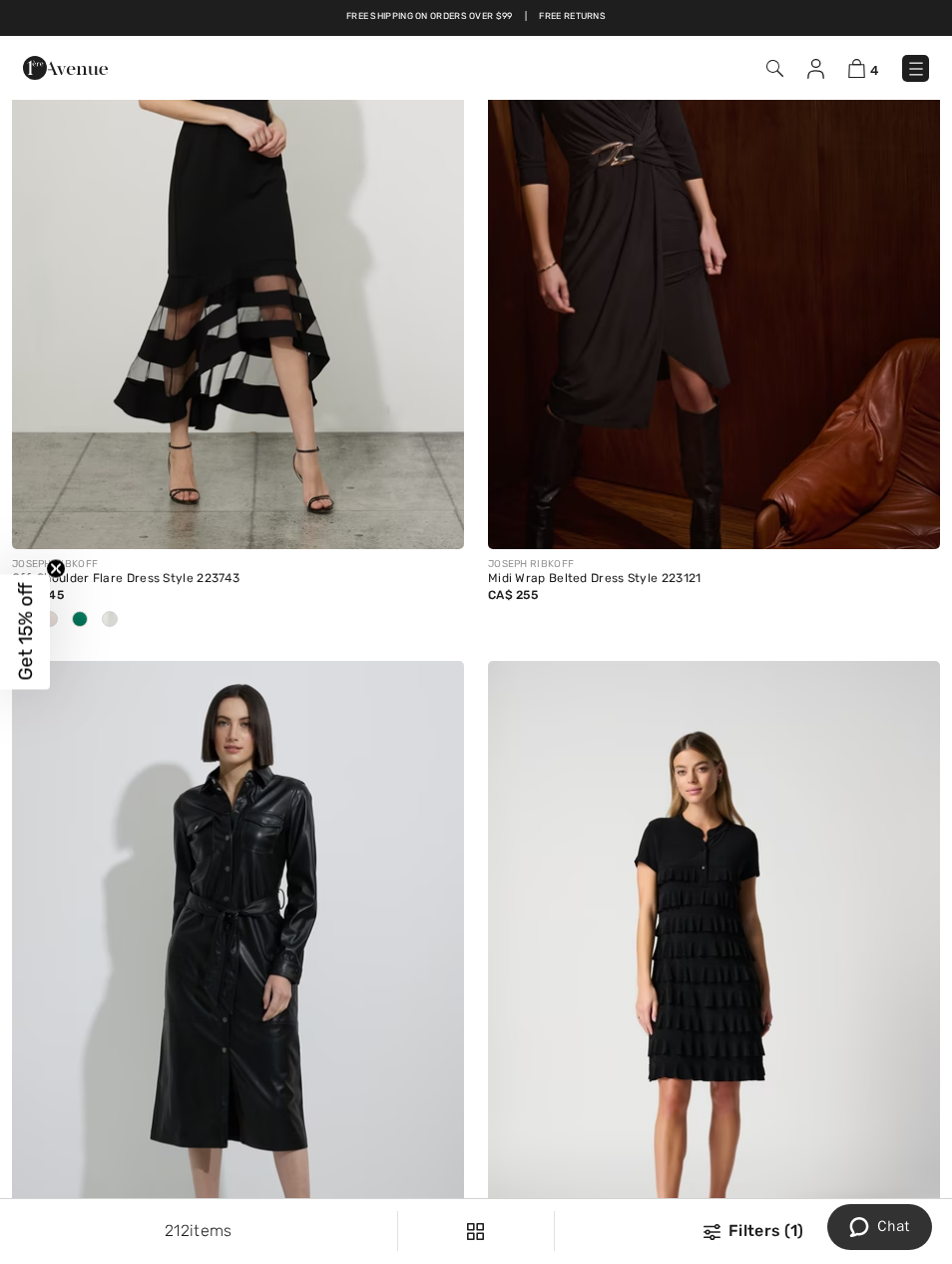 click at bounding box center (856, 68) 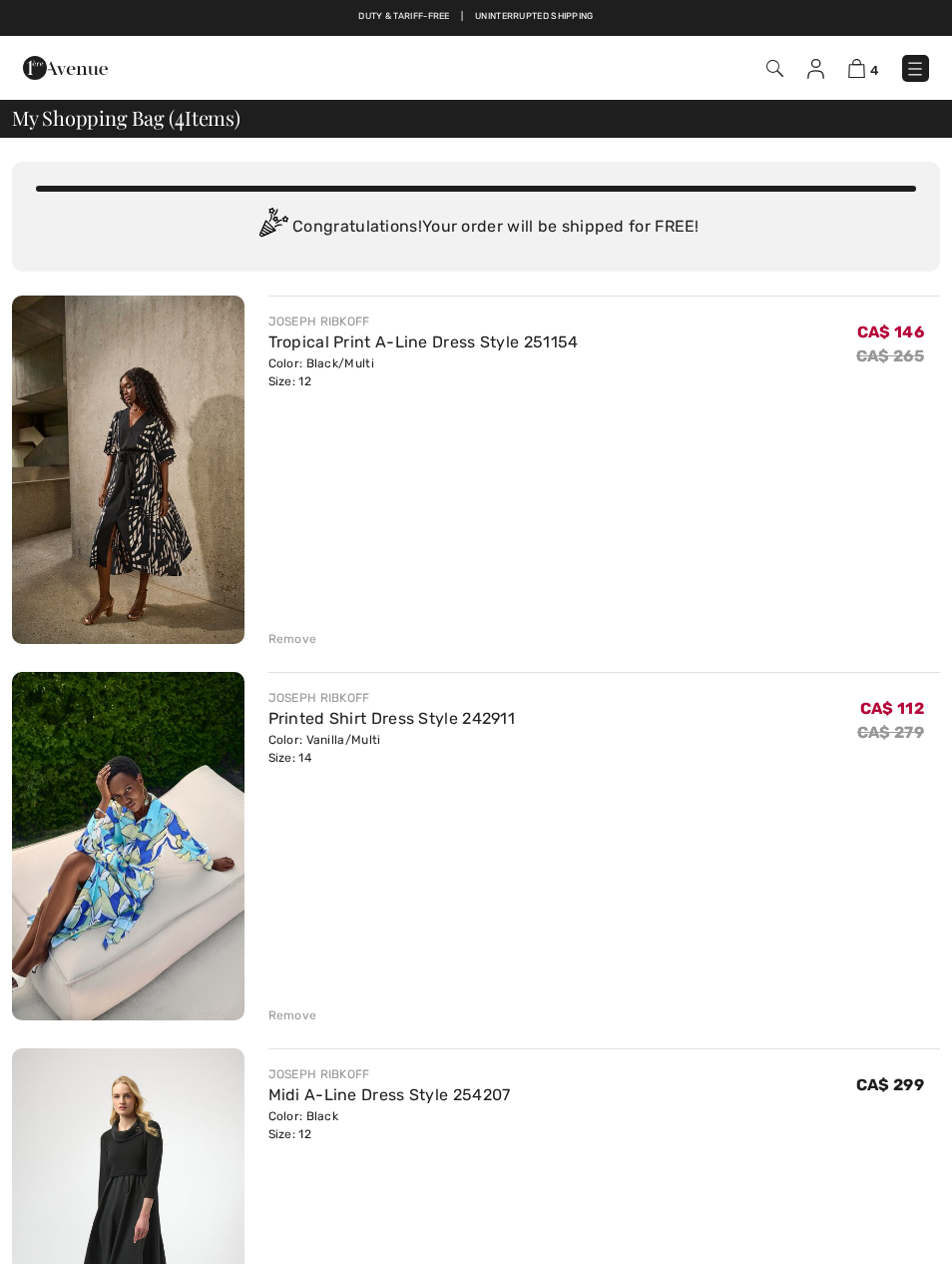 scroll, scrollTop: 0, scrollLeft: 0, axis: both 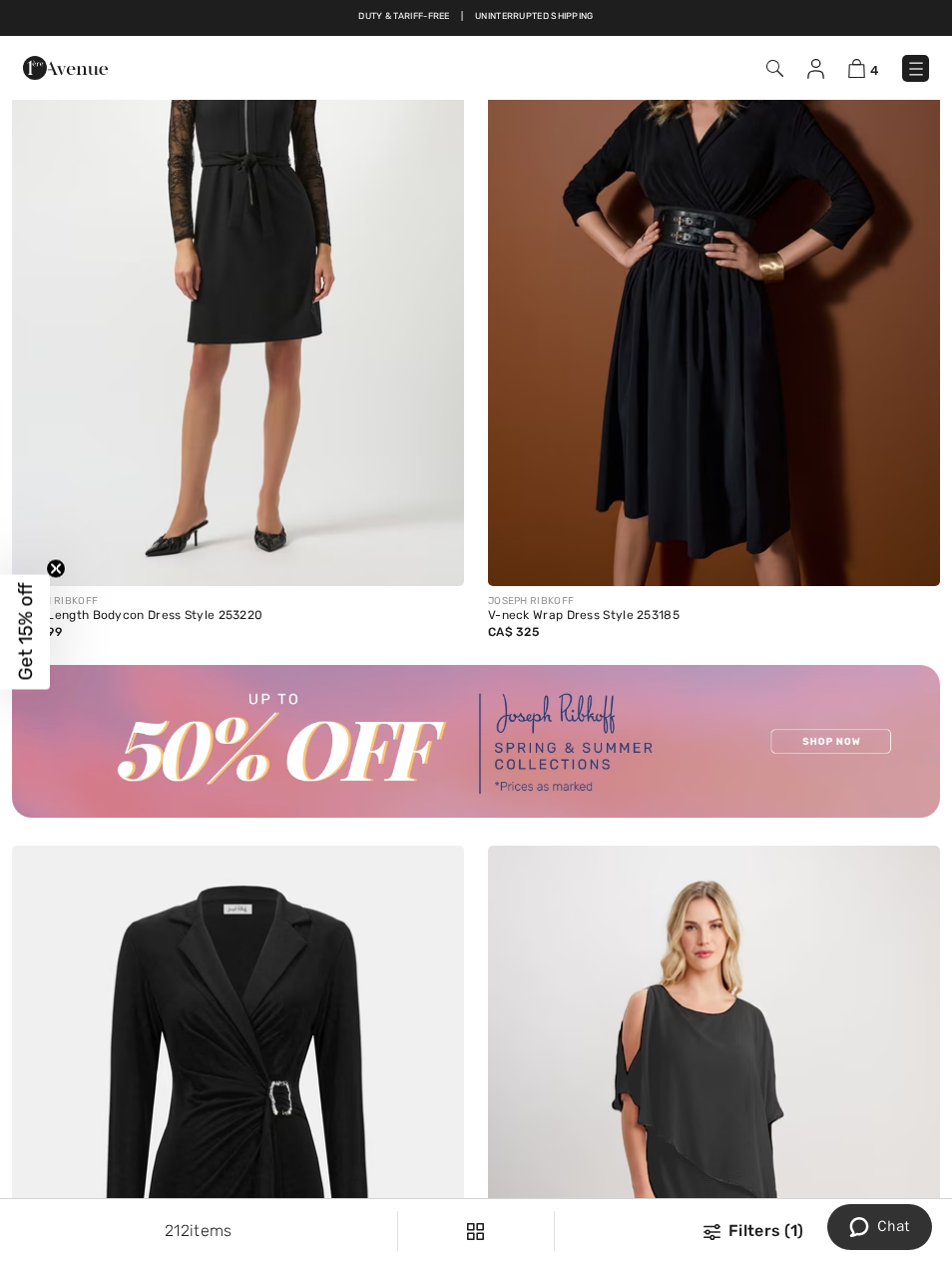 click at bounding box center [856, 68] 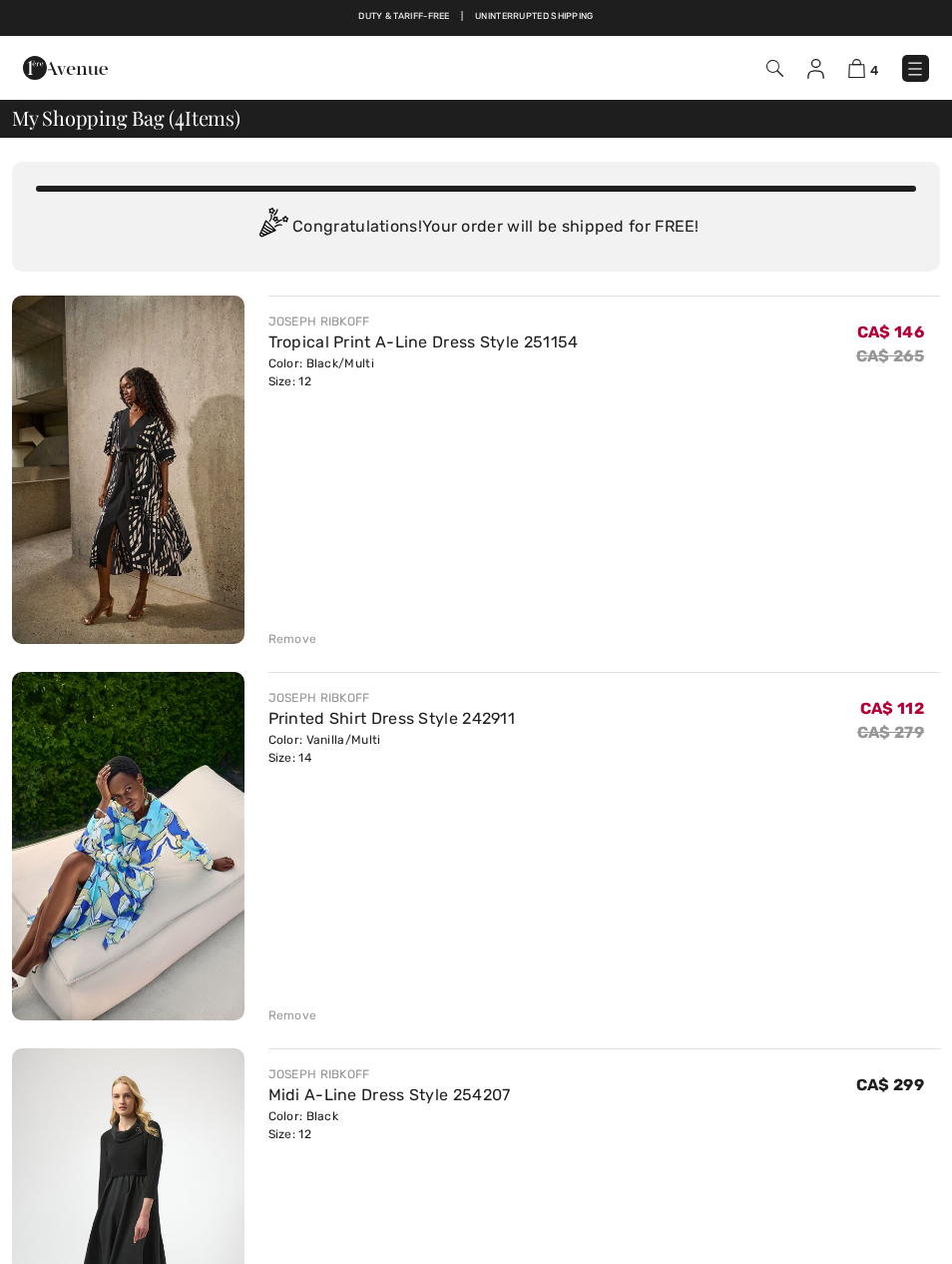 scroll, scrollTop: 0, scrollLeft: 0, axis: both 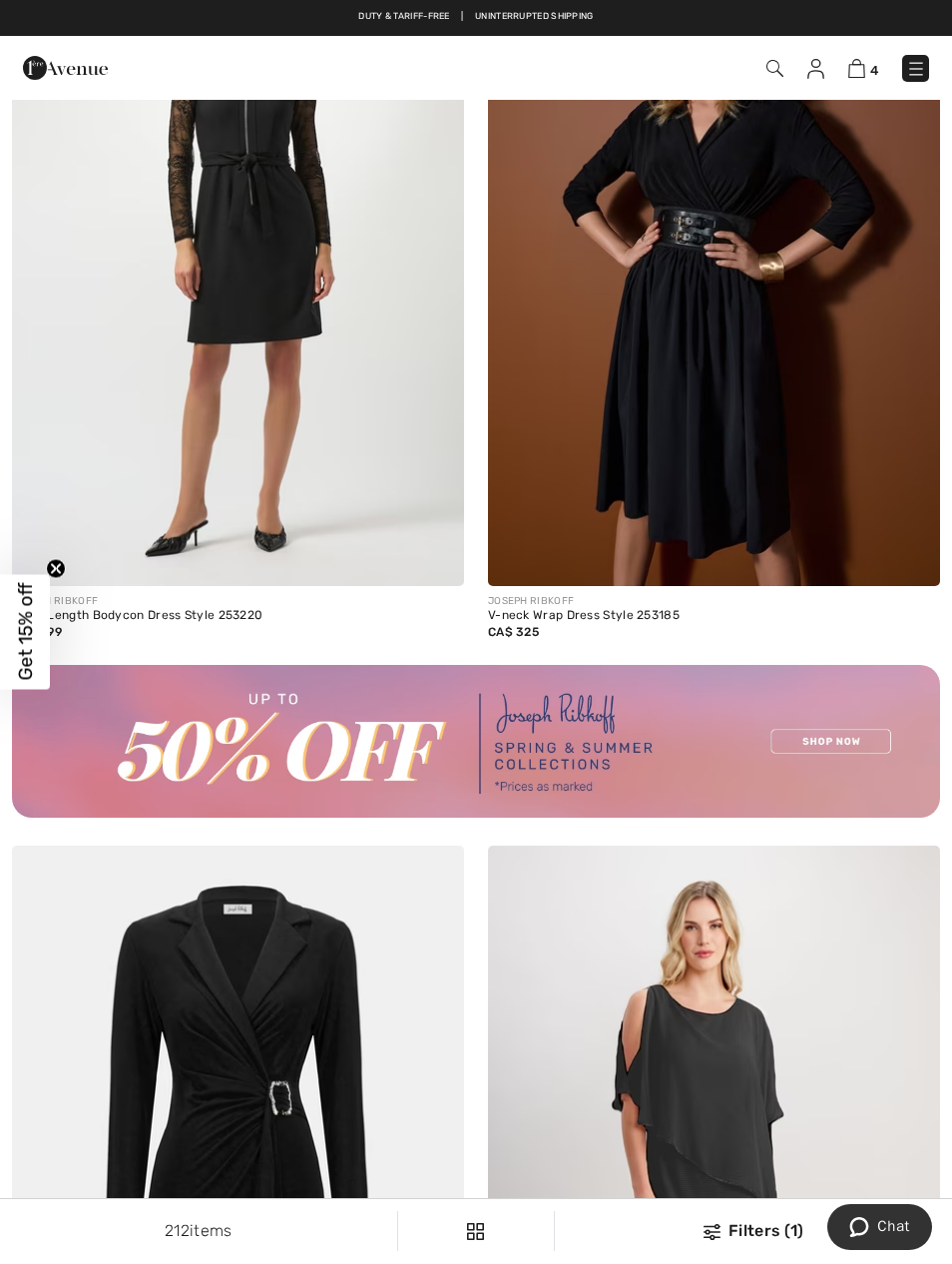 click at bounding box center (714, 248) 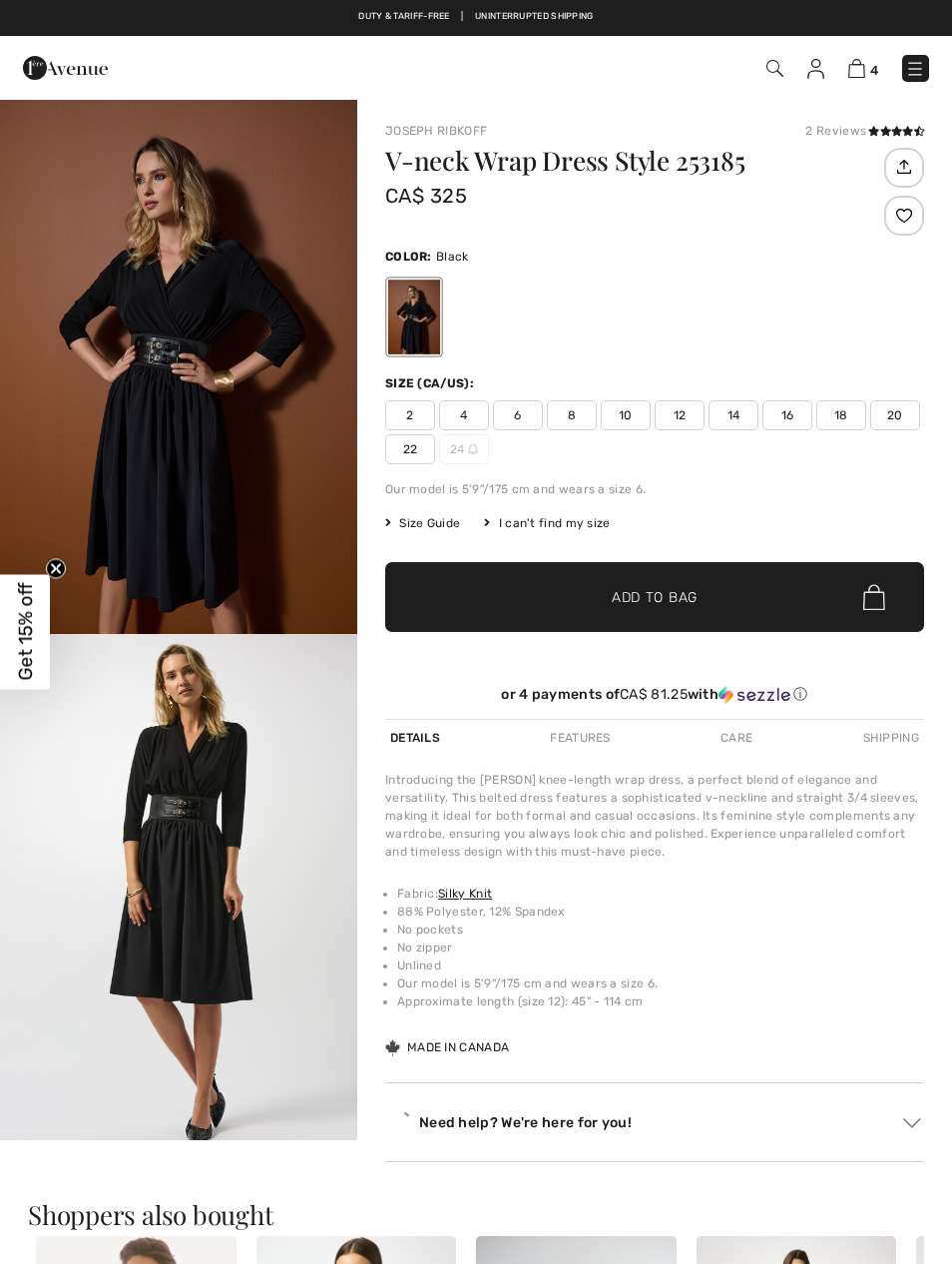 scroll, scrollTop: 0, scrollLeft: 0, axis: both 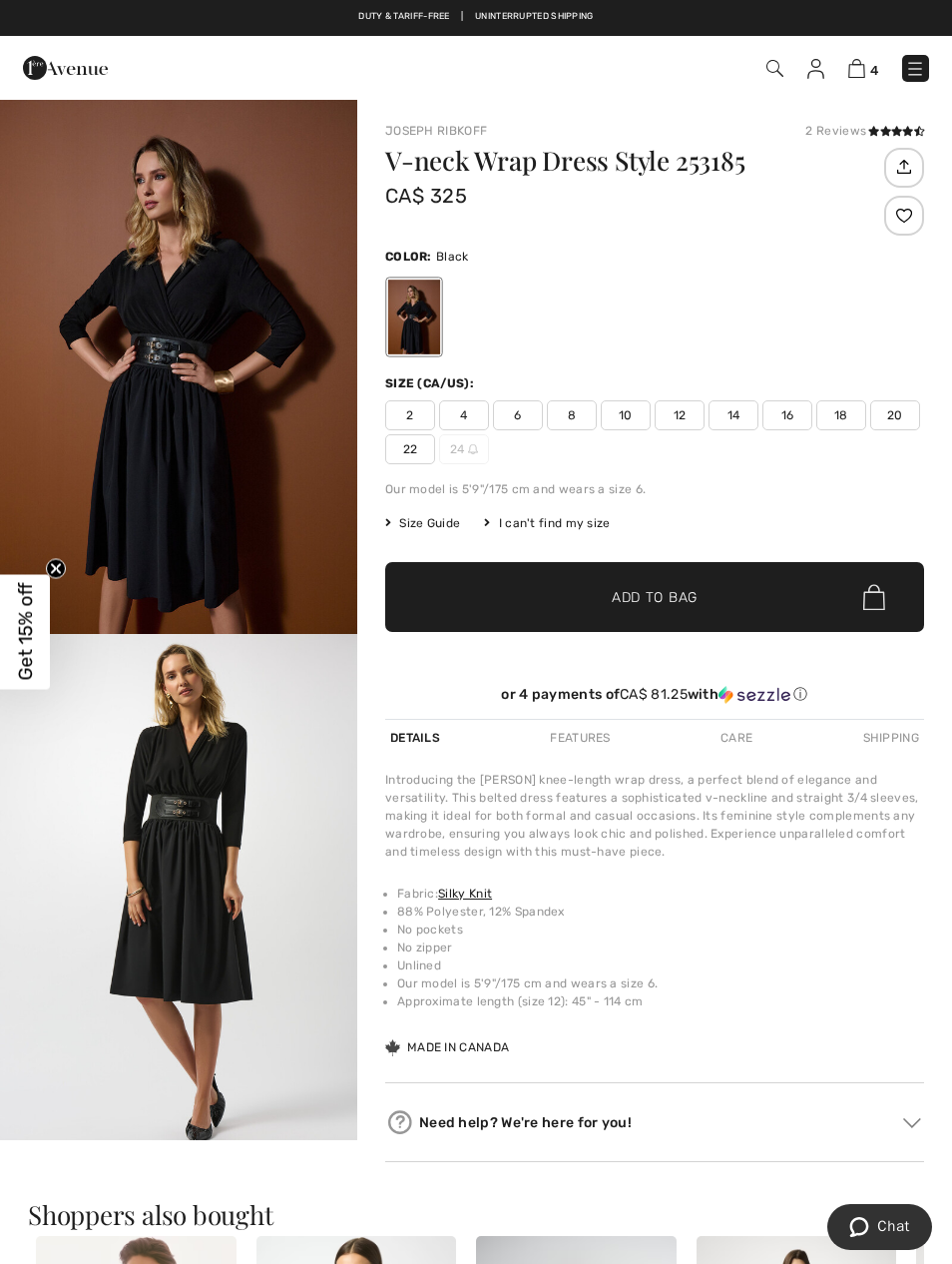 click on "12" at bounding box center (680, 415) 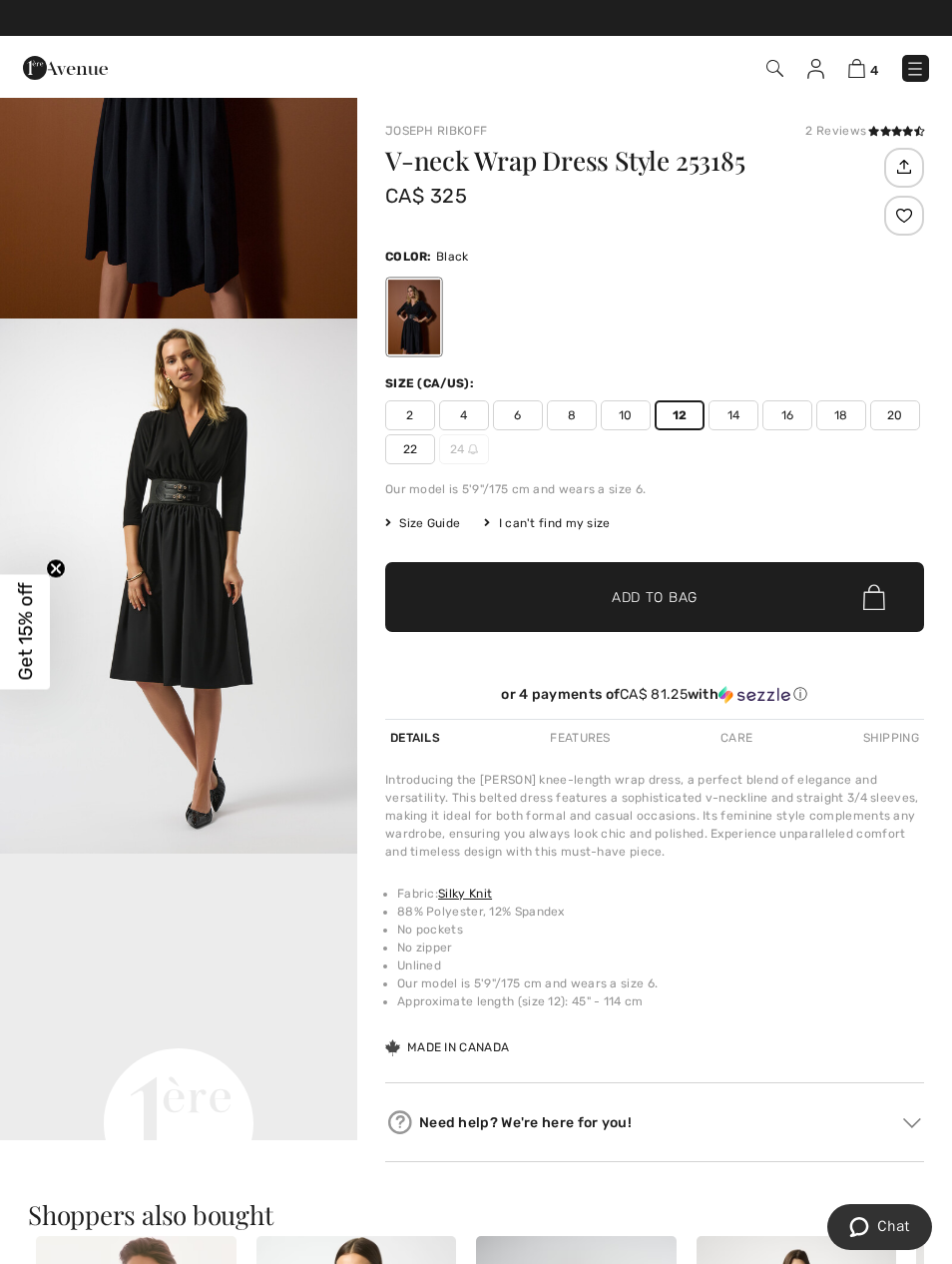 scroll, scrollTop: 320, scrollLeft: 0, axis: vertical 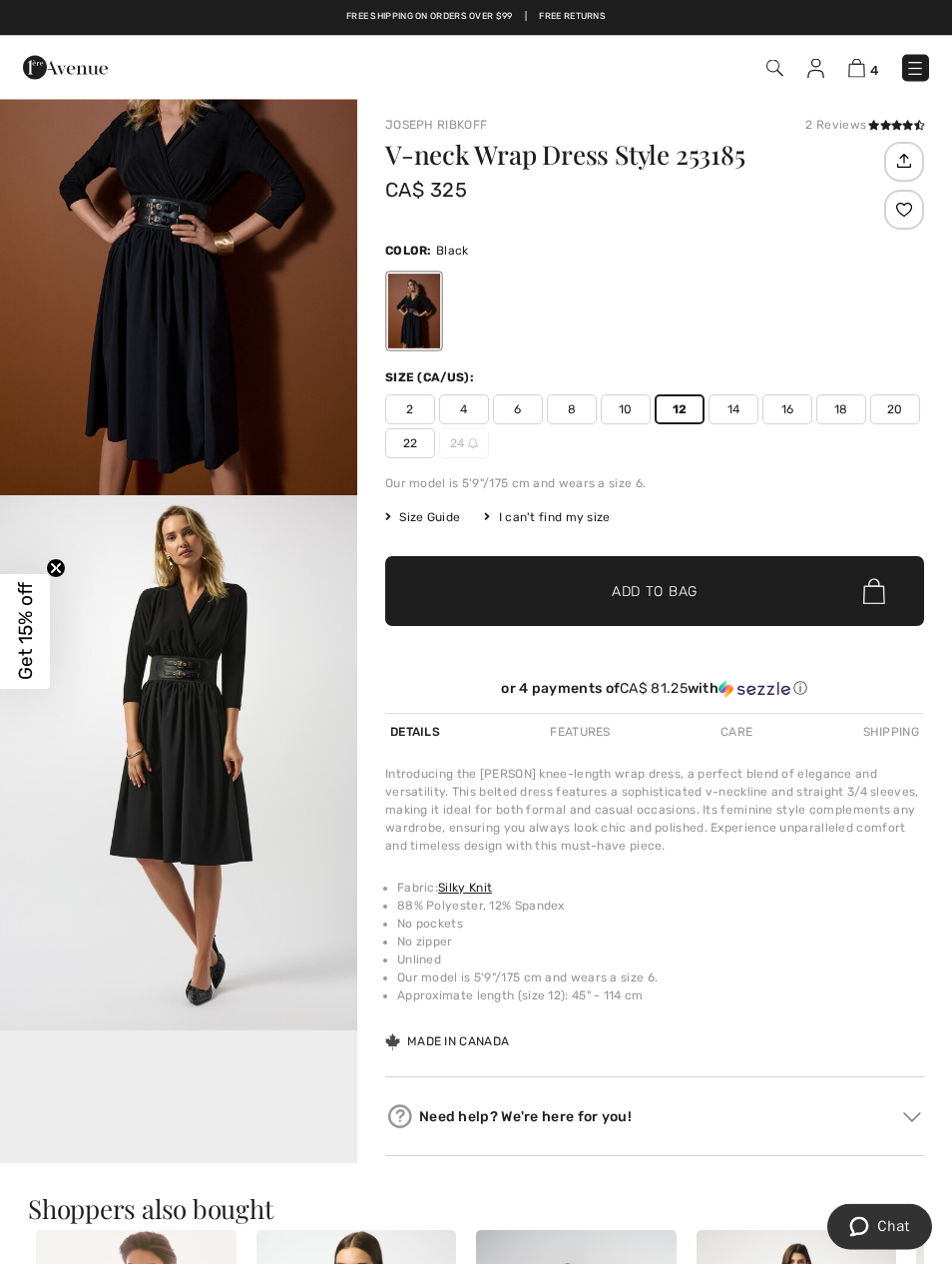 click on "✔ Added to Bag
Add to Bag" at bounding box center (655, 592) 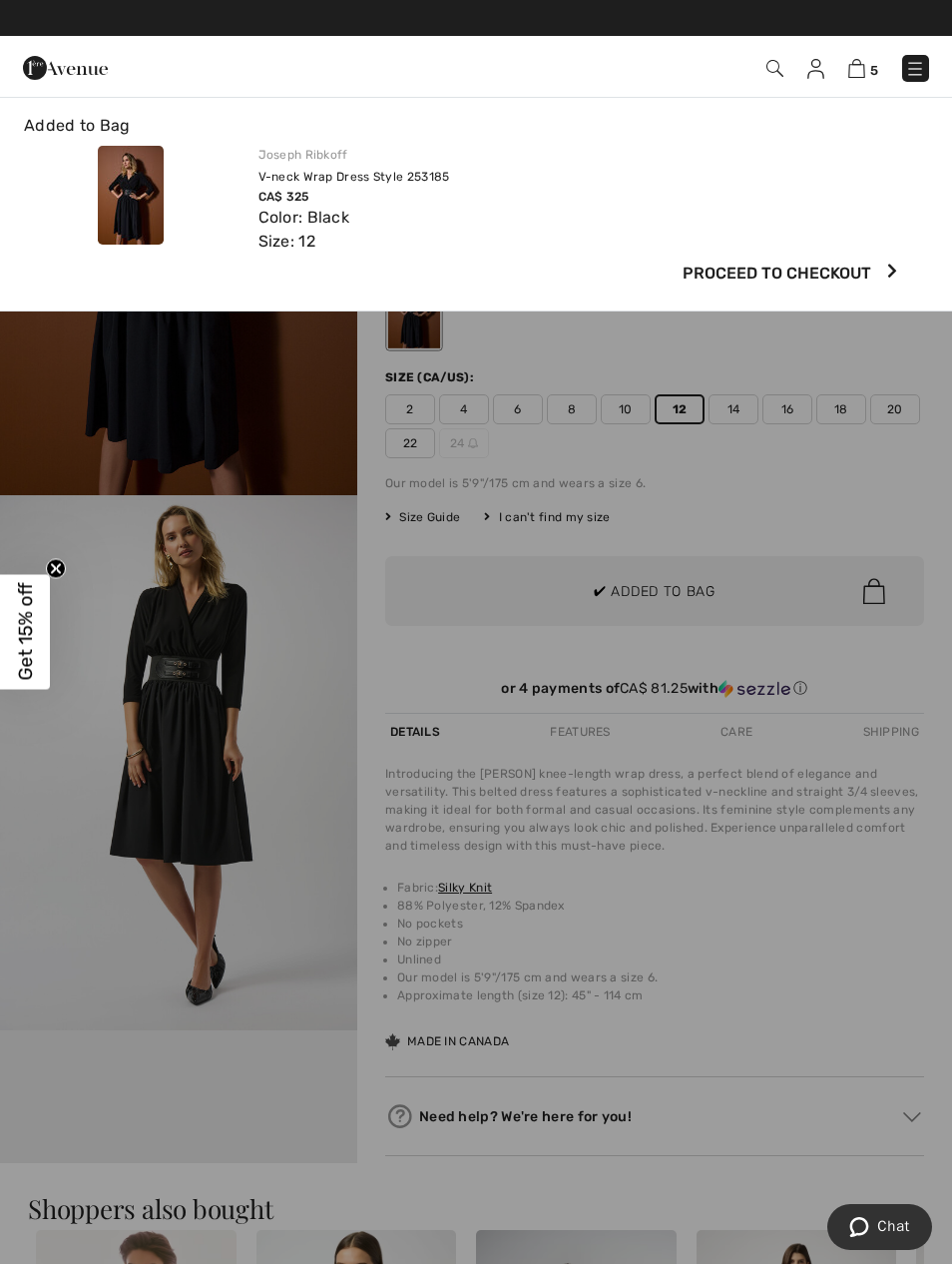 scroll, scrollTop: 0, scrollLeft: 0, axis: both 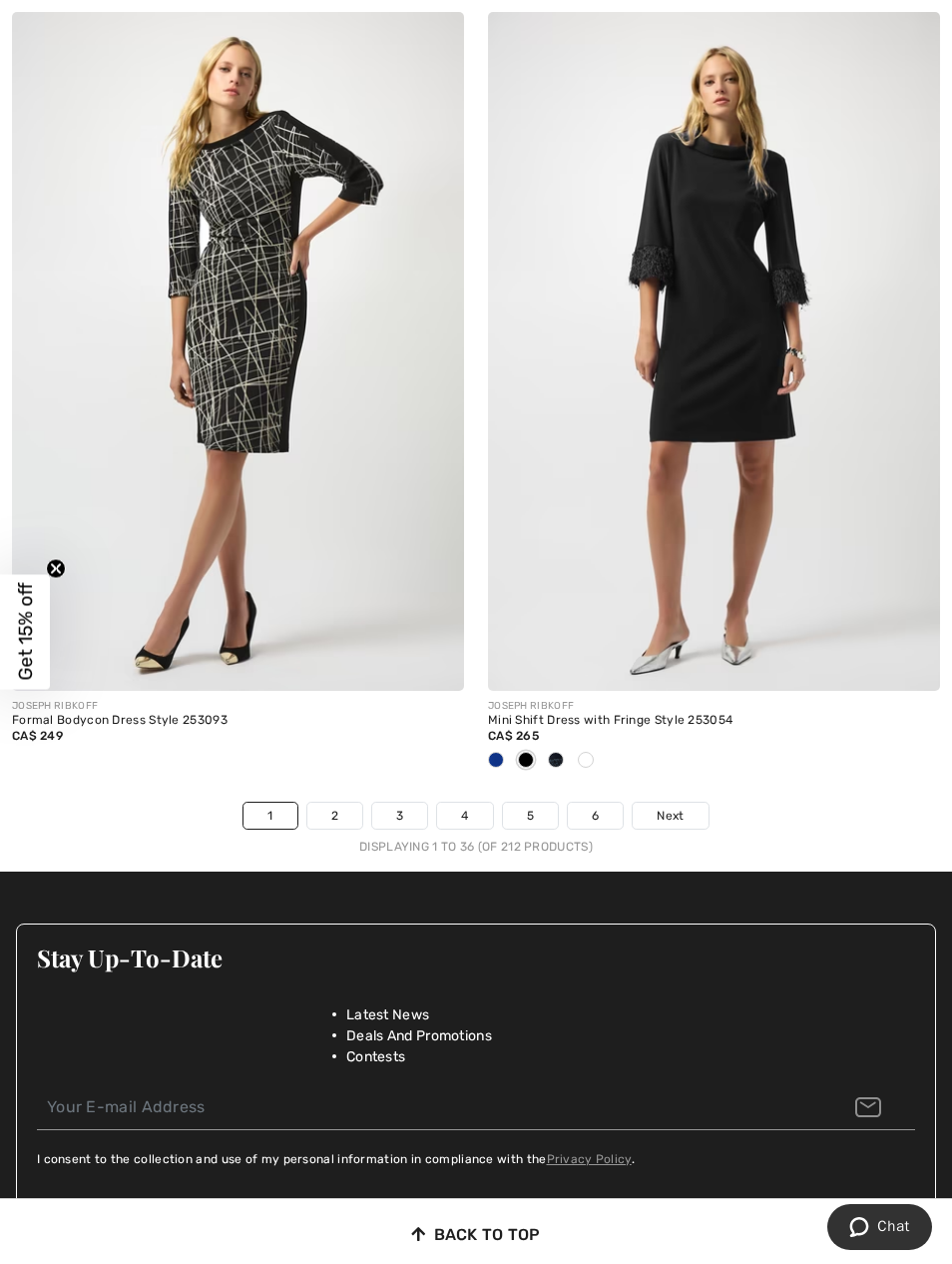 click on "Next" at bounding box center [670, 816] 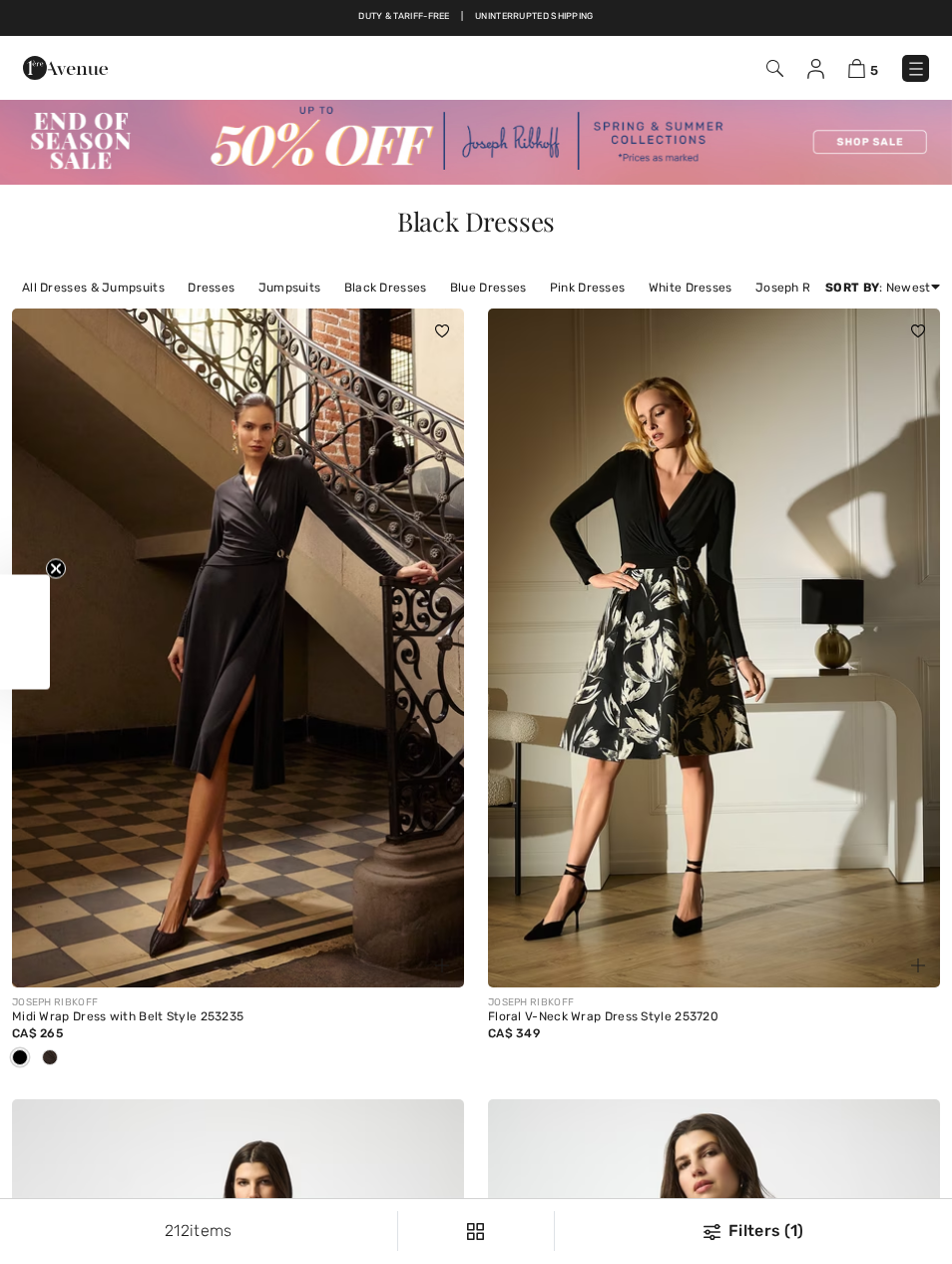 scroll, scrollTop: 0, scrollLeft: 0, axis: both 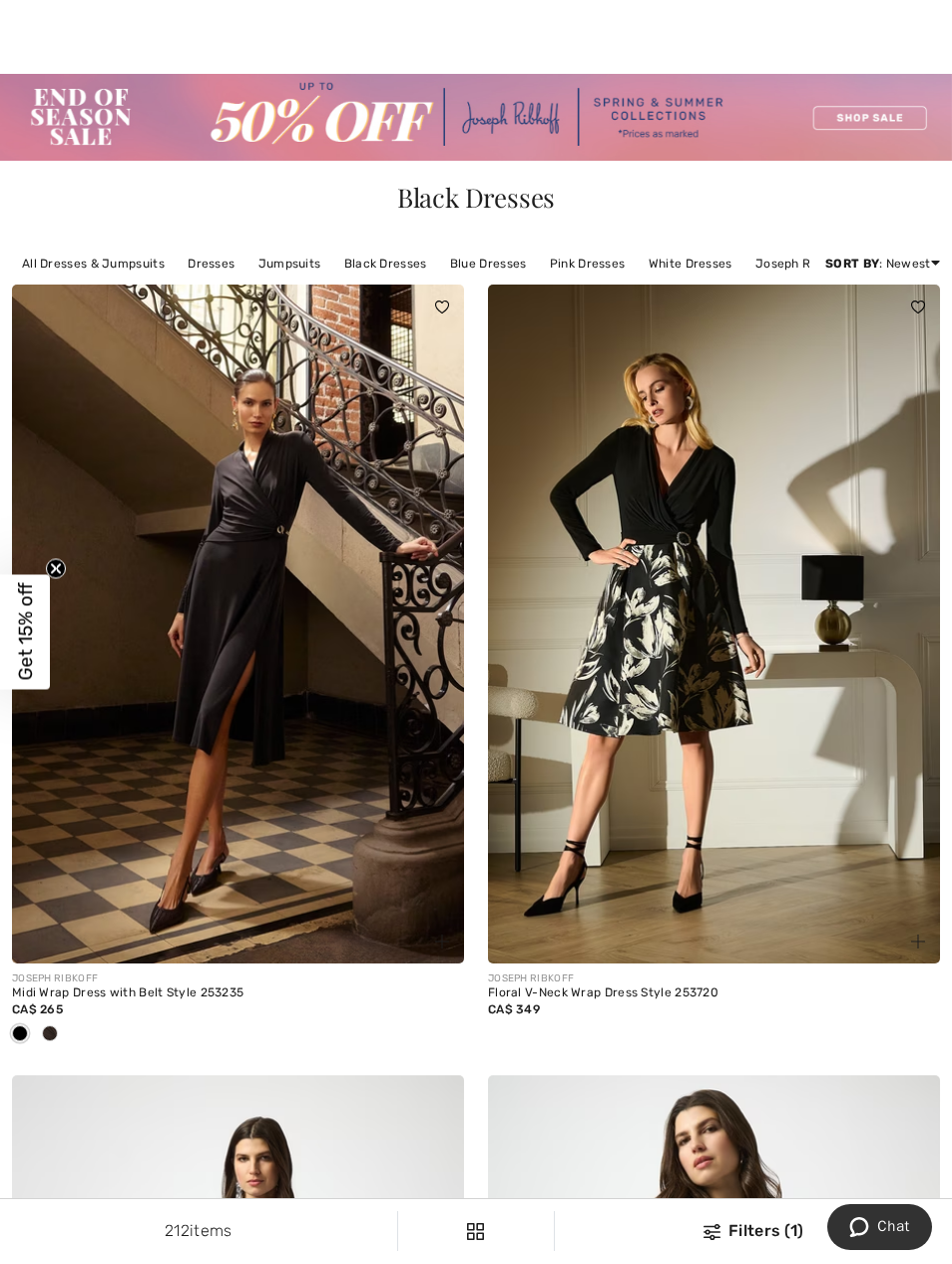 click at bounding box center [238, 624] 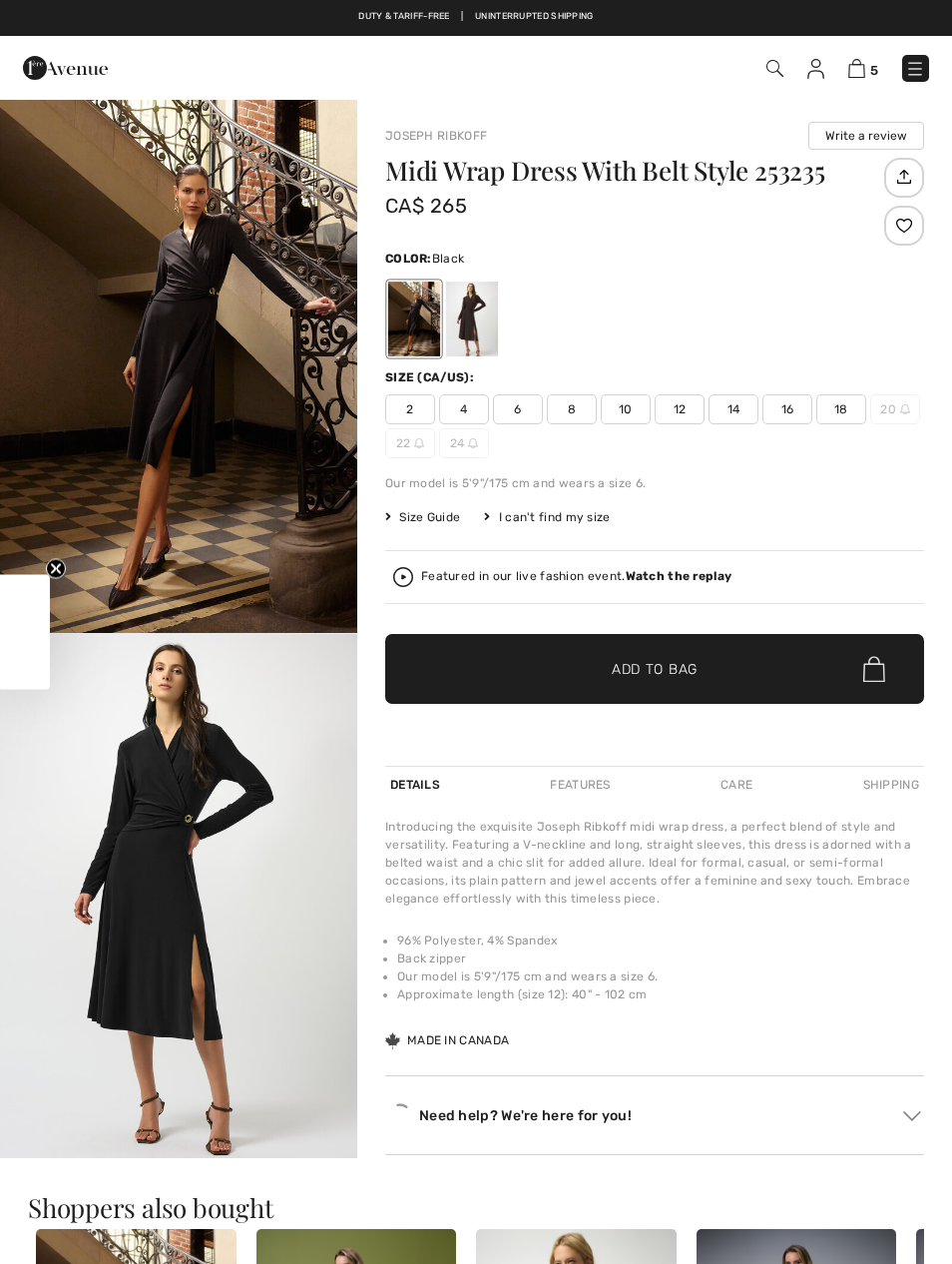 scroll, scrollTop: 0, scrollLeft: 0, axis: both 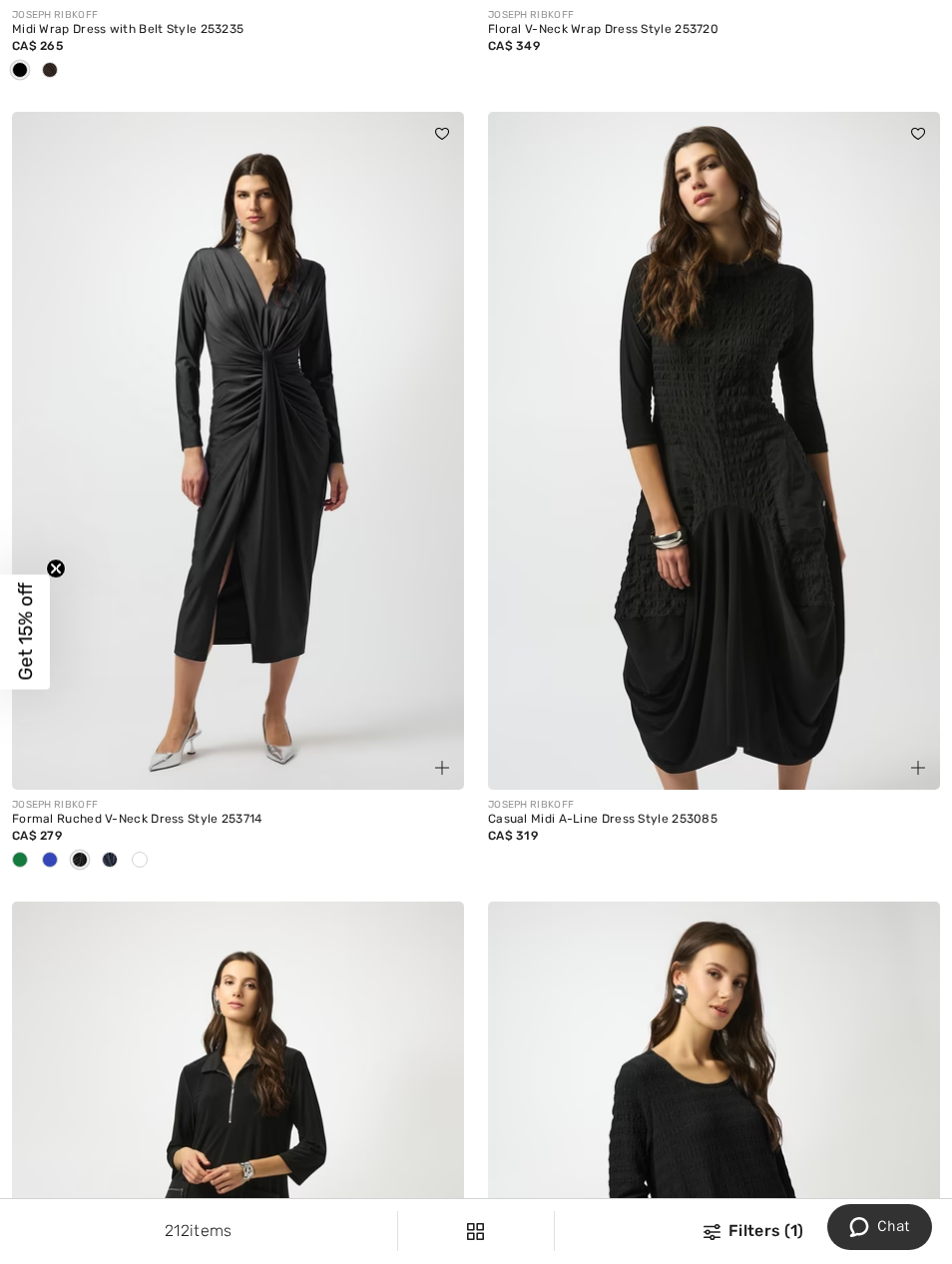 click at bounding box center (714, 451) 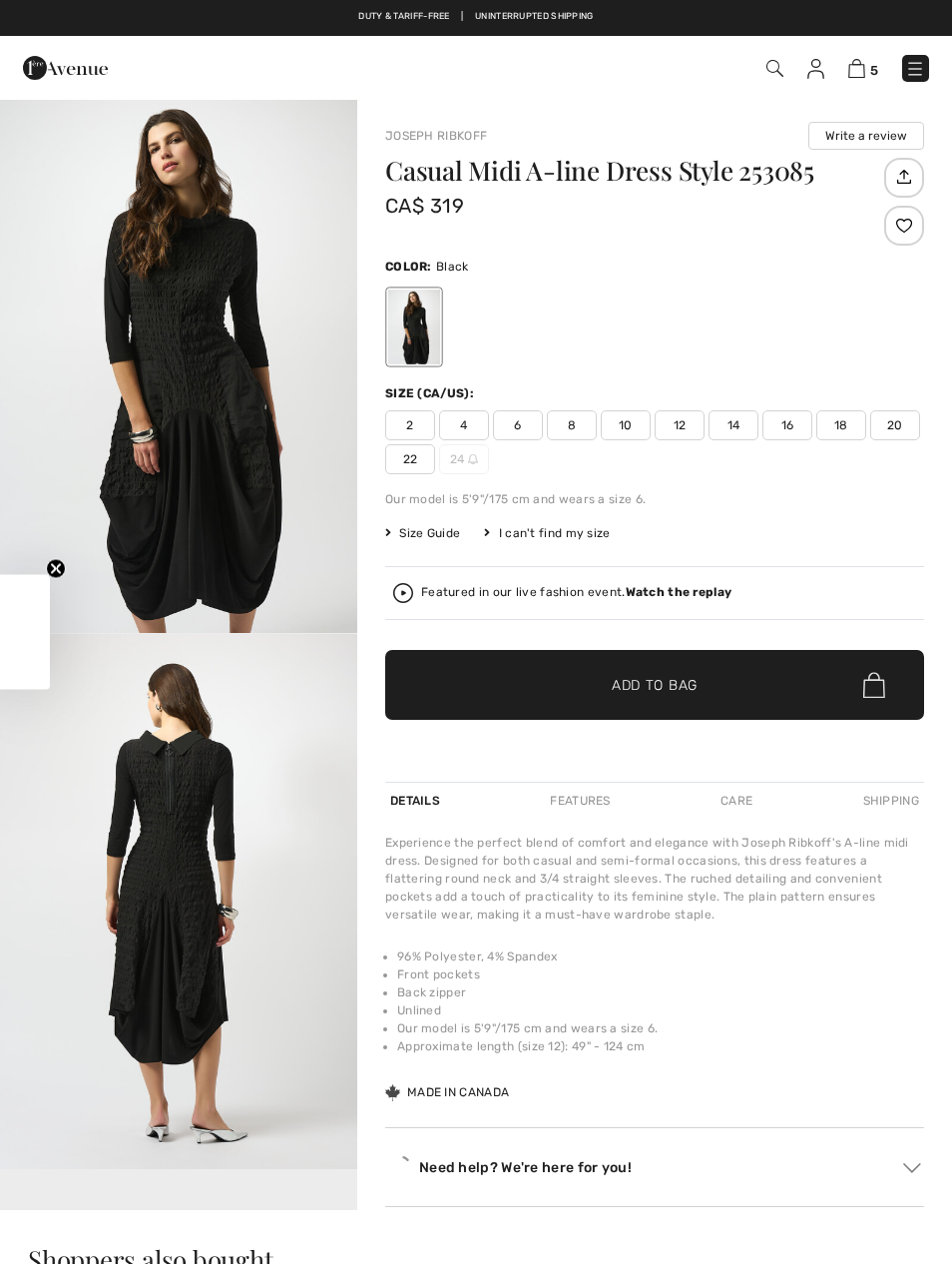scroll, scrollTop: 0, scrollLeft: 0, axis: both 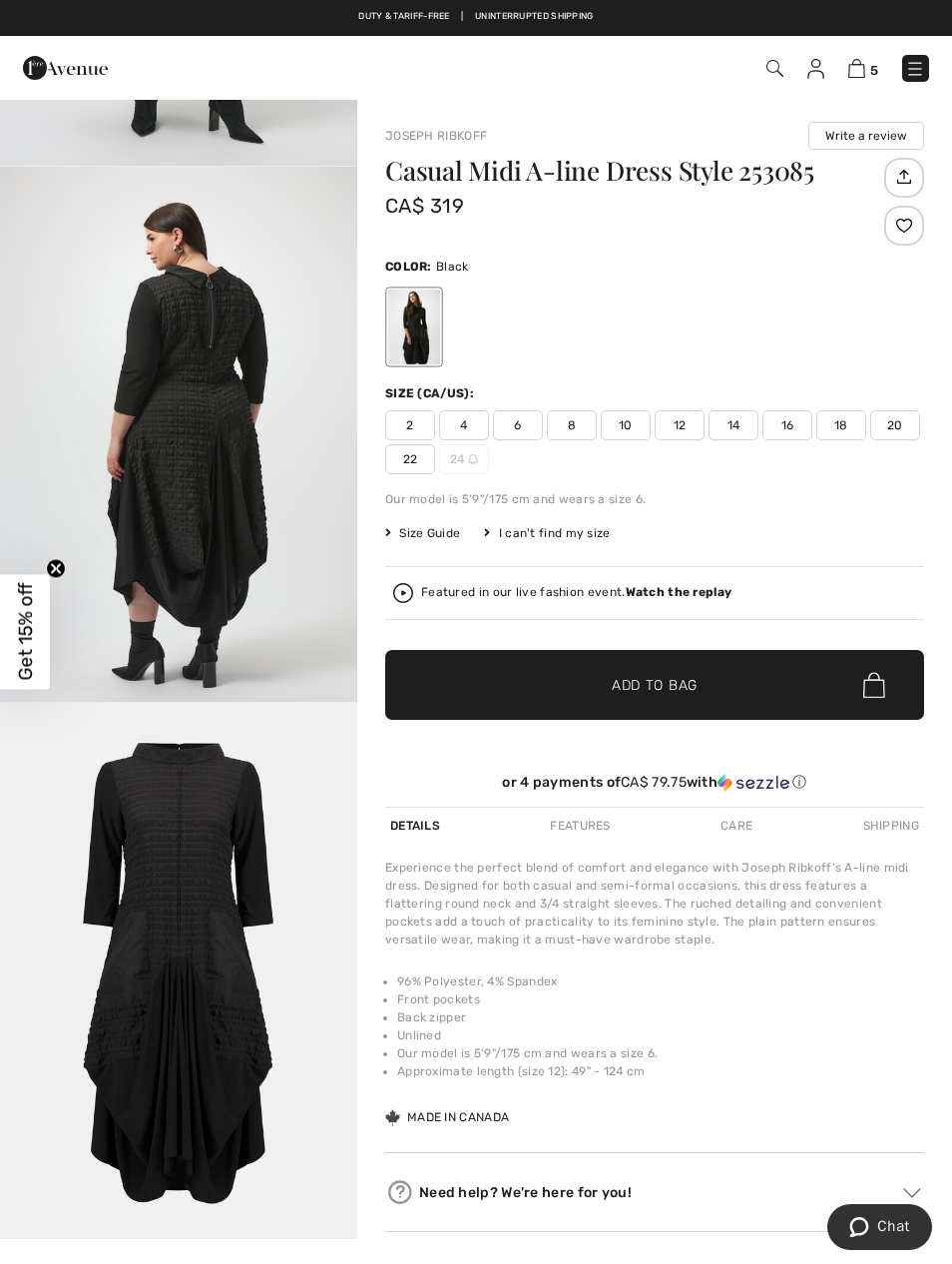 click at bounding box center [179, 970] 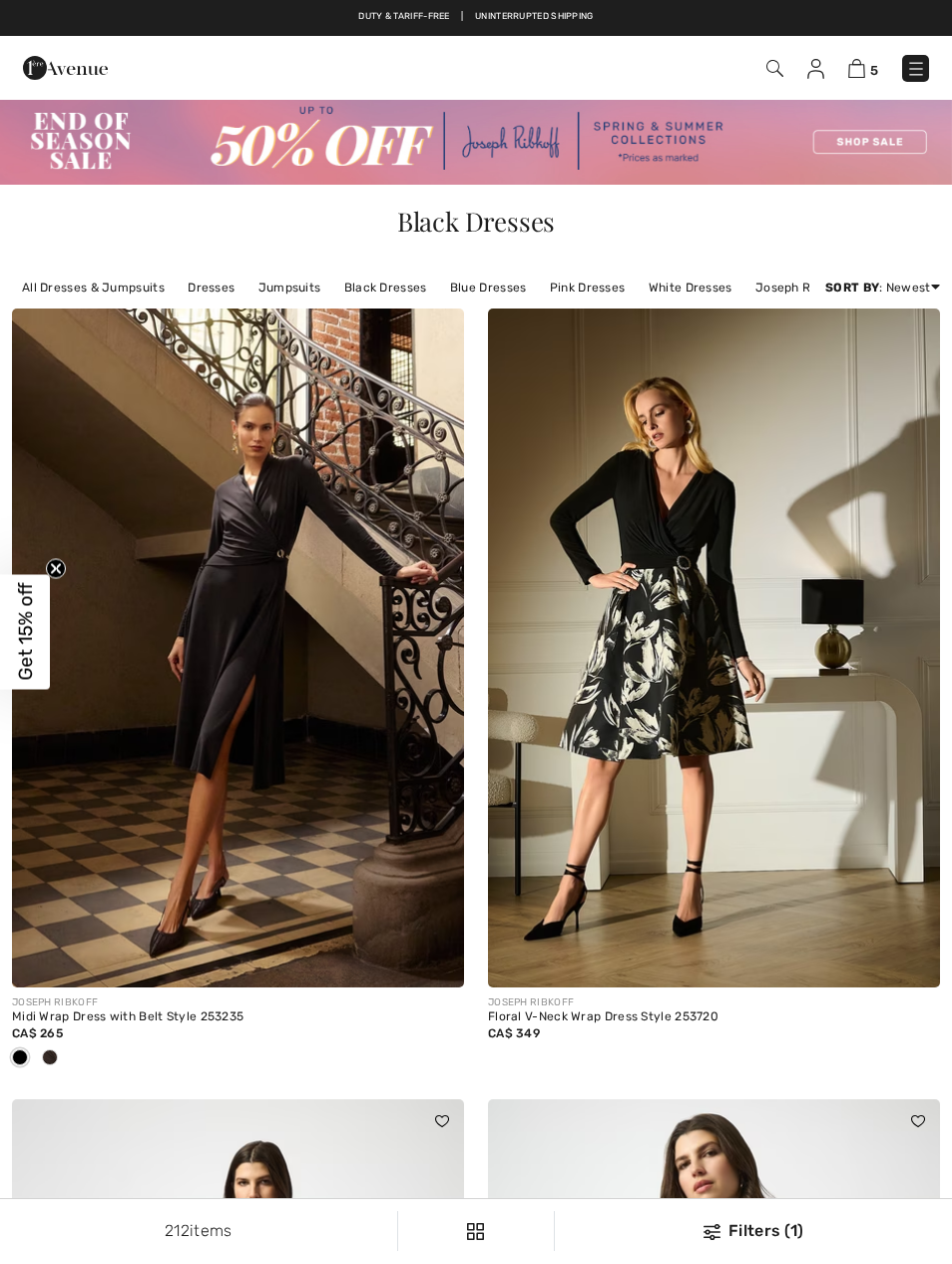 scroll, scrollTop: 987, scrollLeft: 0, axis: vertical 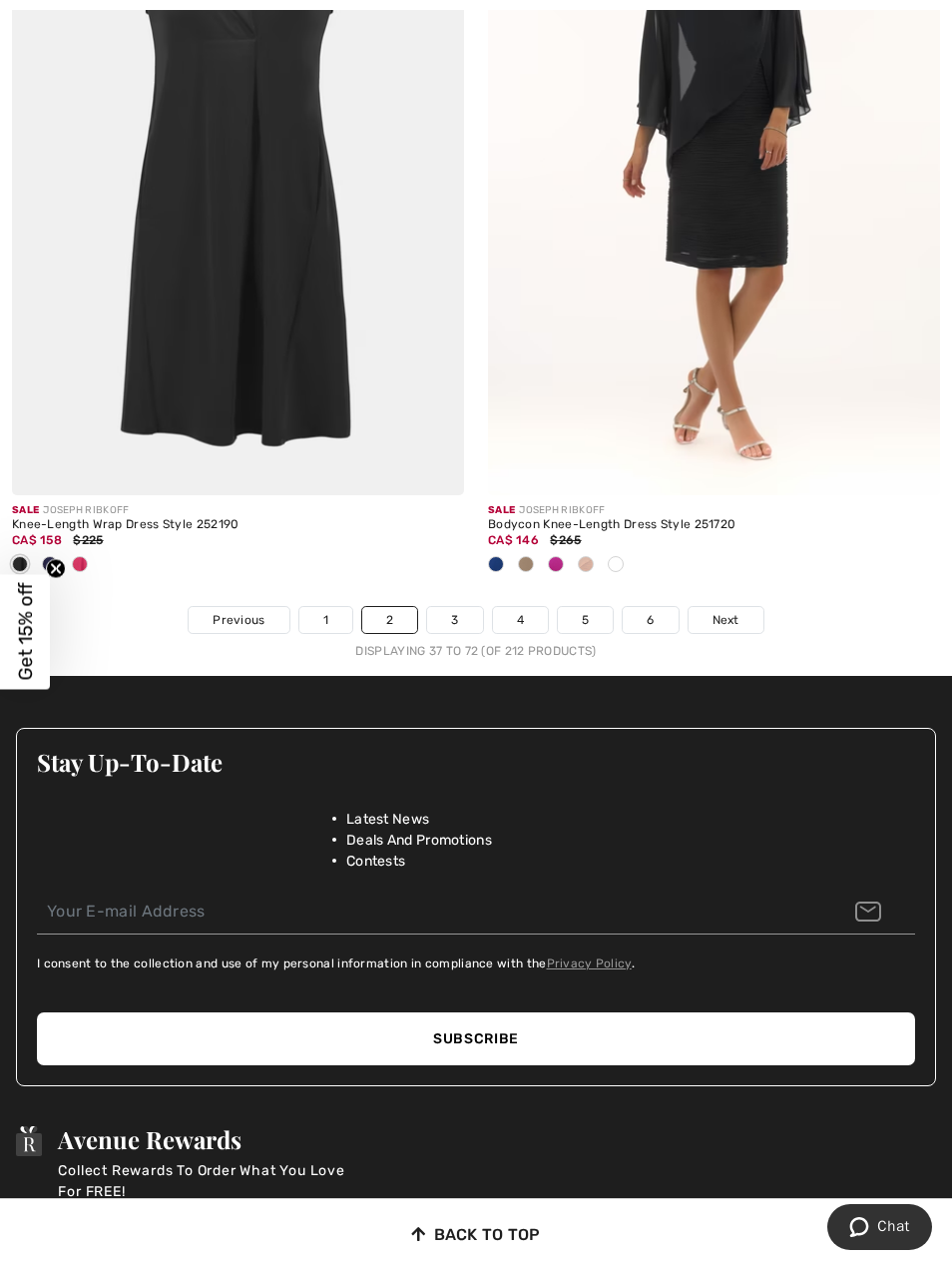 click on "Next" at bounding box center (725, 620) 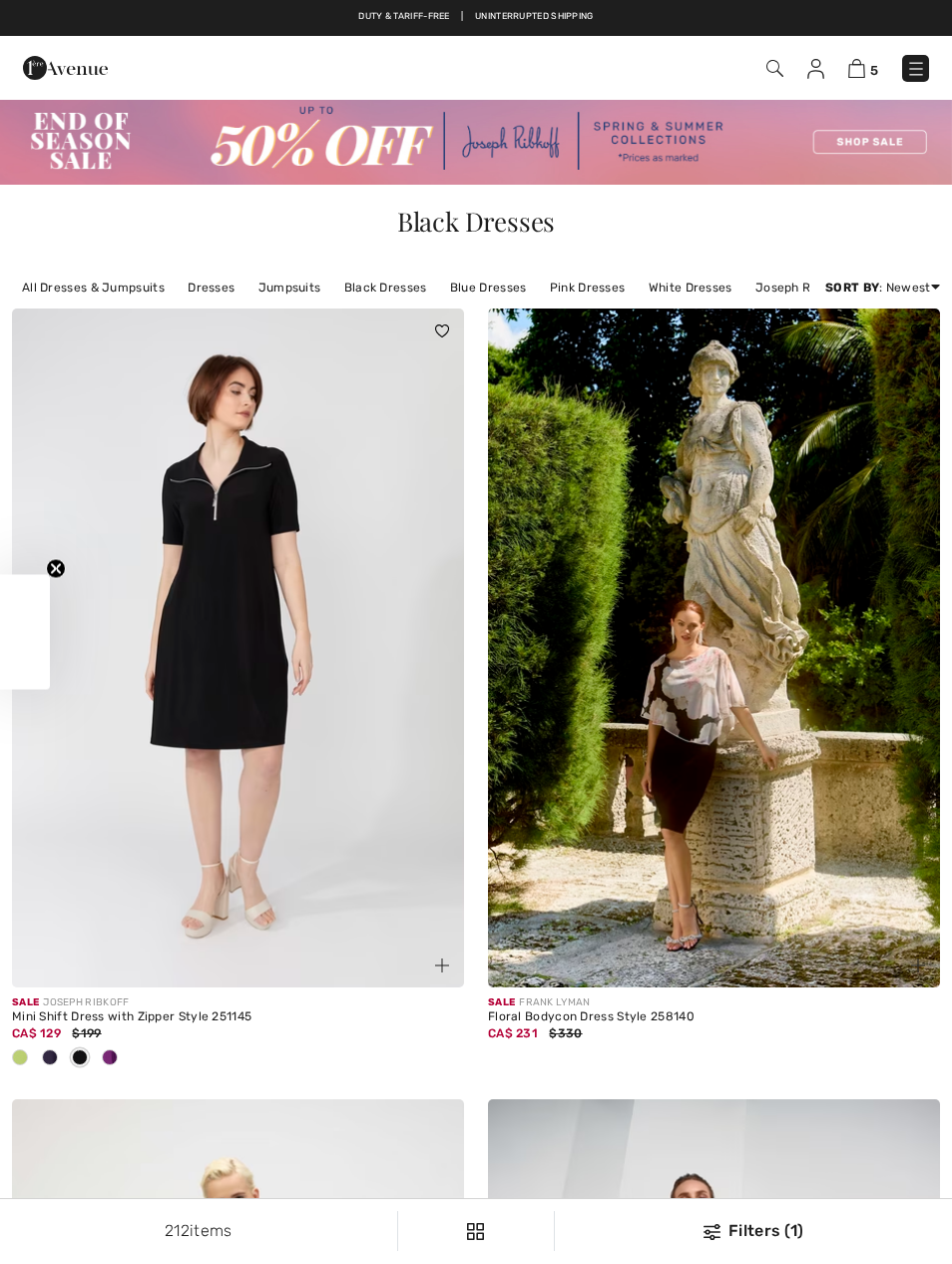 checkbox on "true" 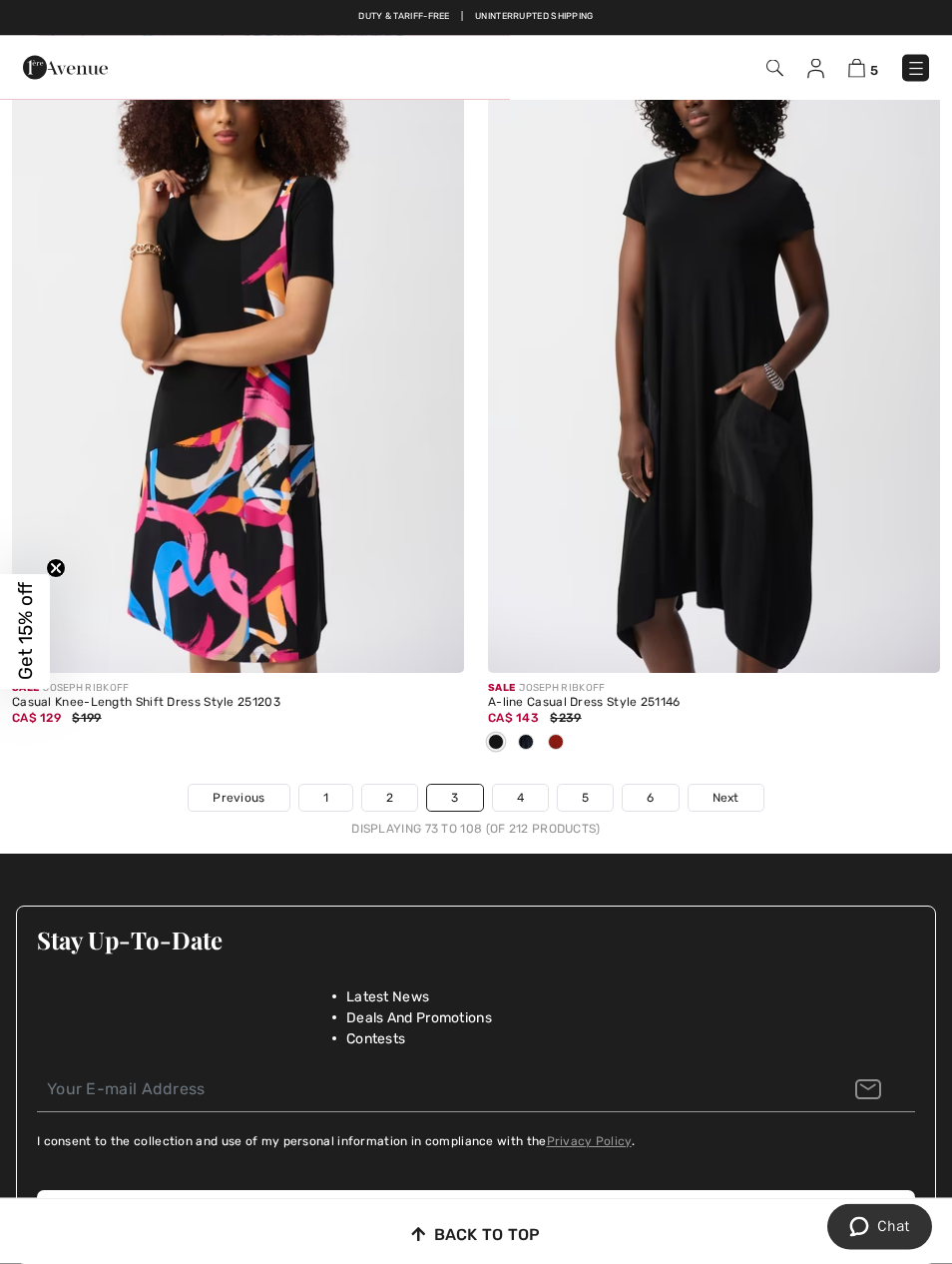 scroll, scrollTop: 14015, scrollLeft: 0, axis: vertical 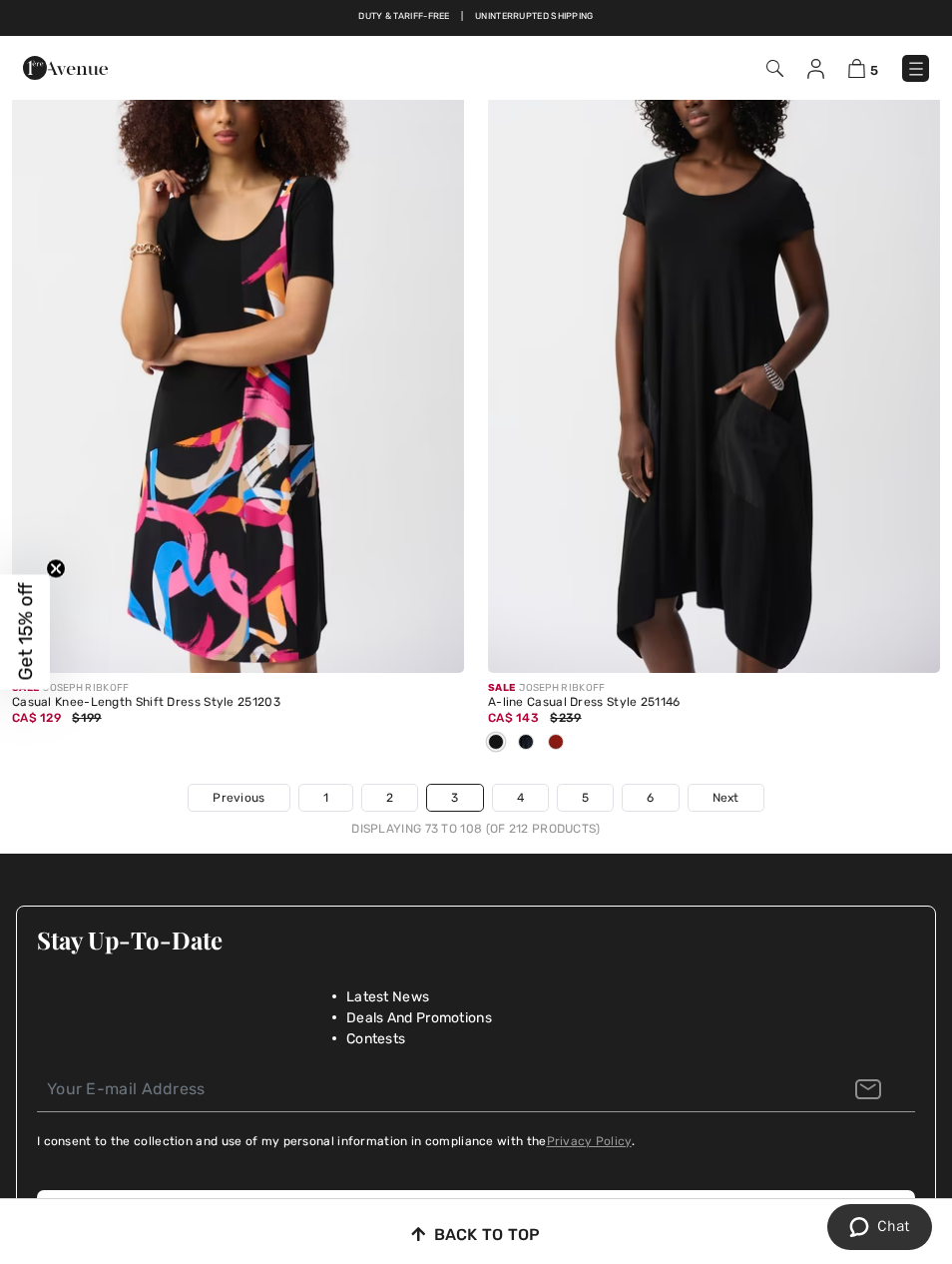 click on "Next" at bounding box center [725, 798] 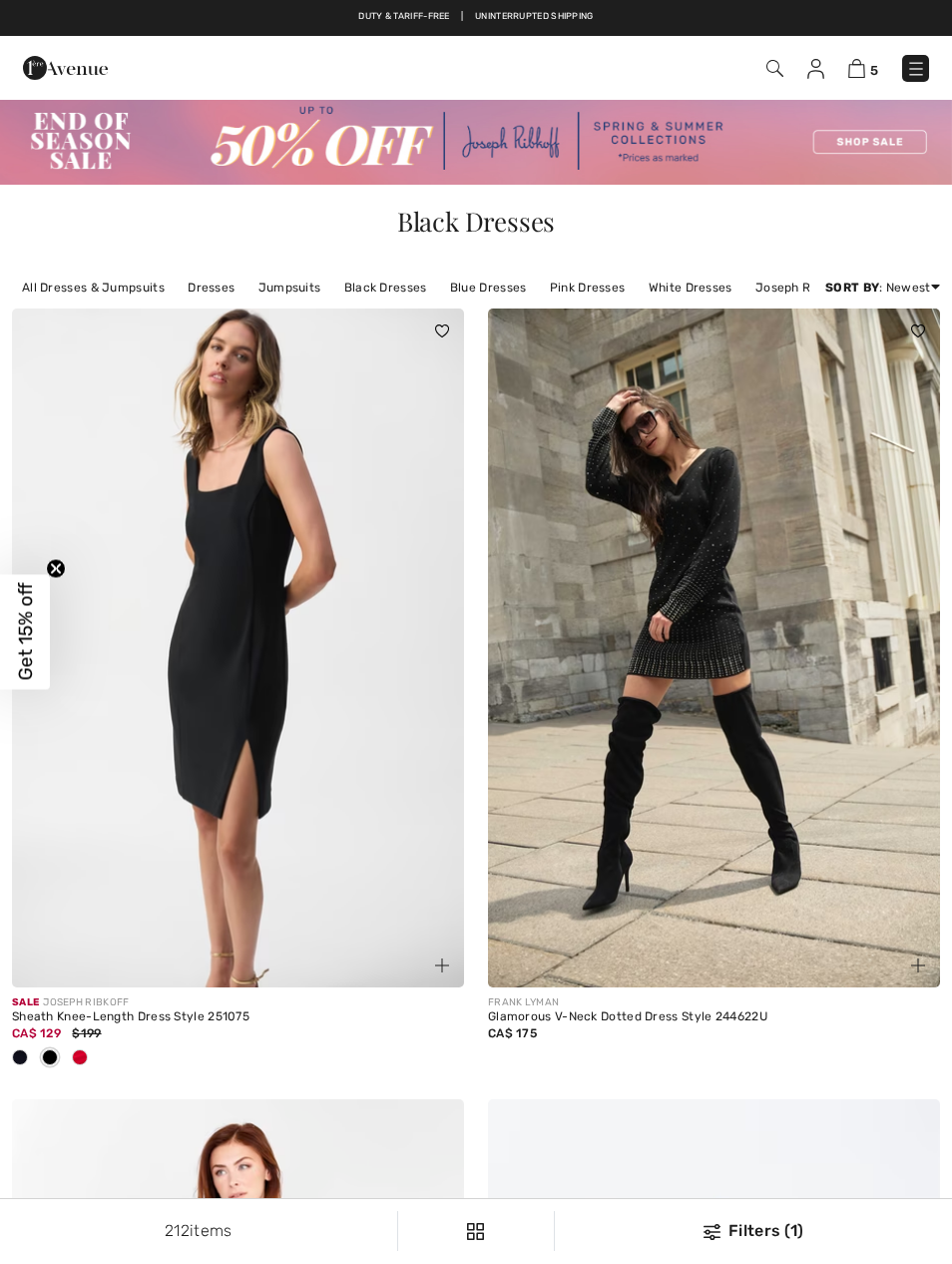 checkbox on "true" 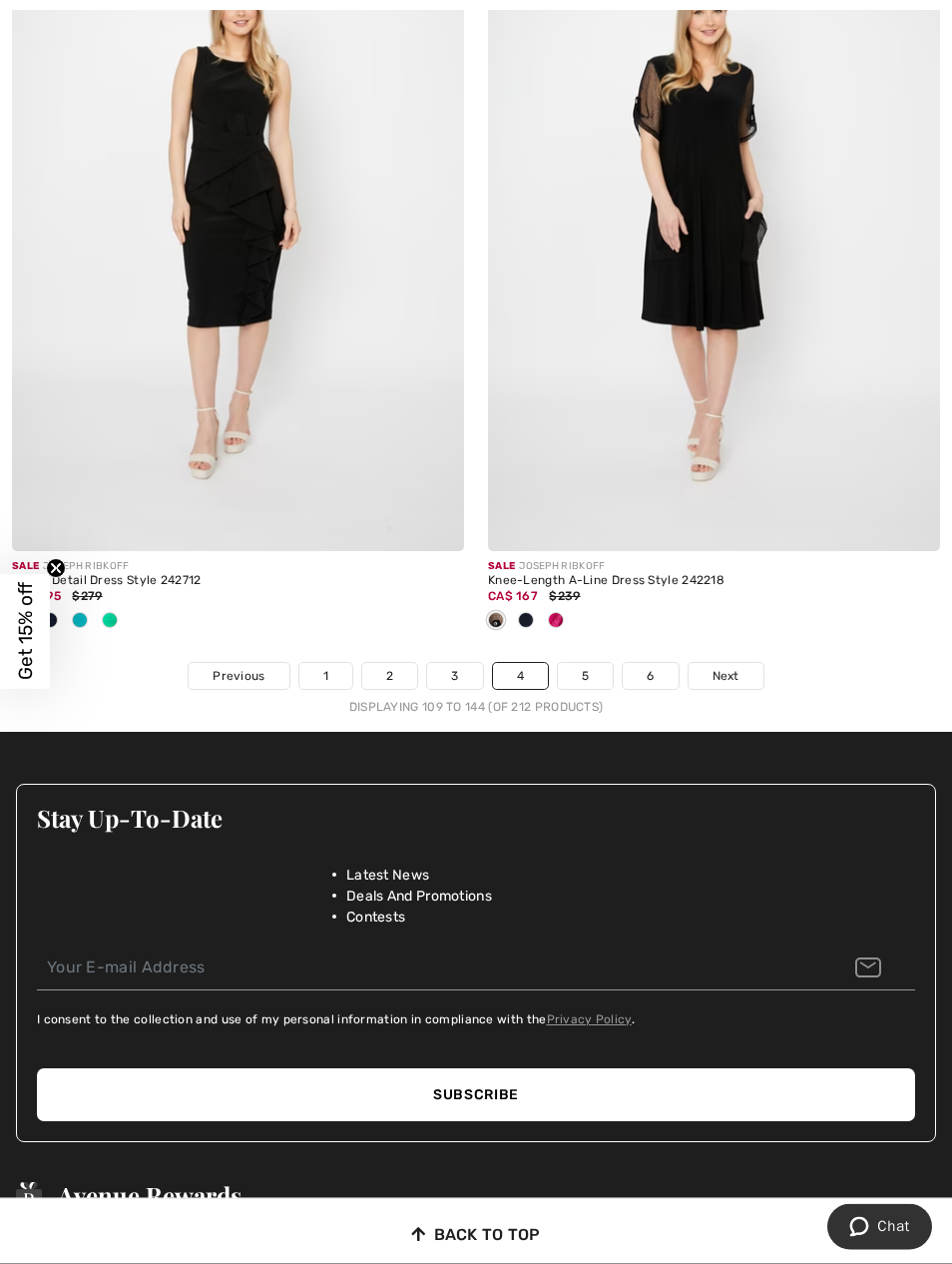 scroll, scrollTop: 14137, scrollLeft: 0, axis: vertical 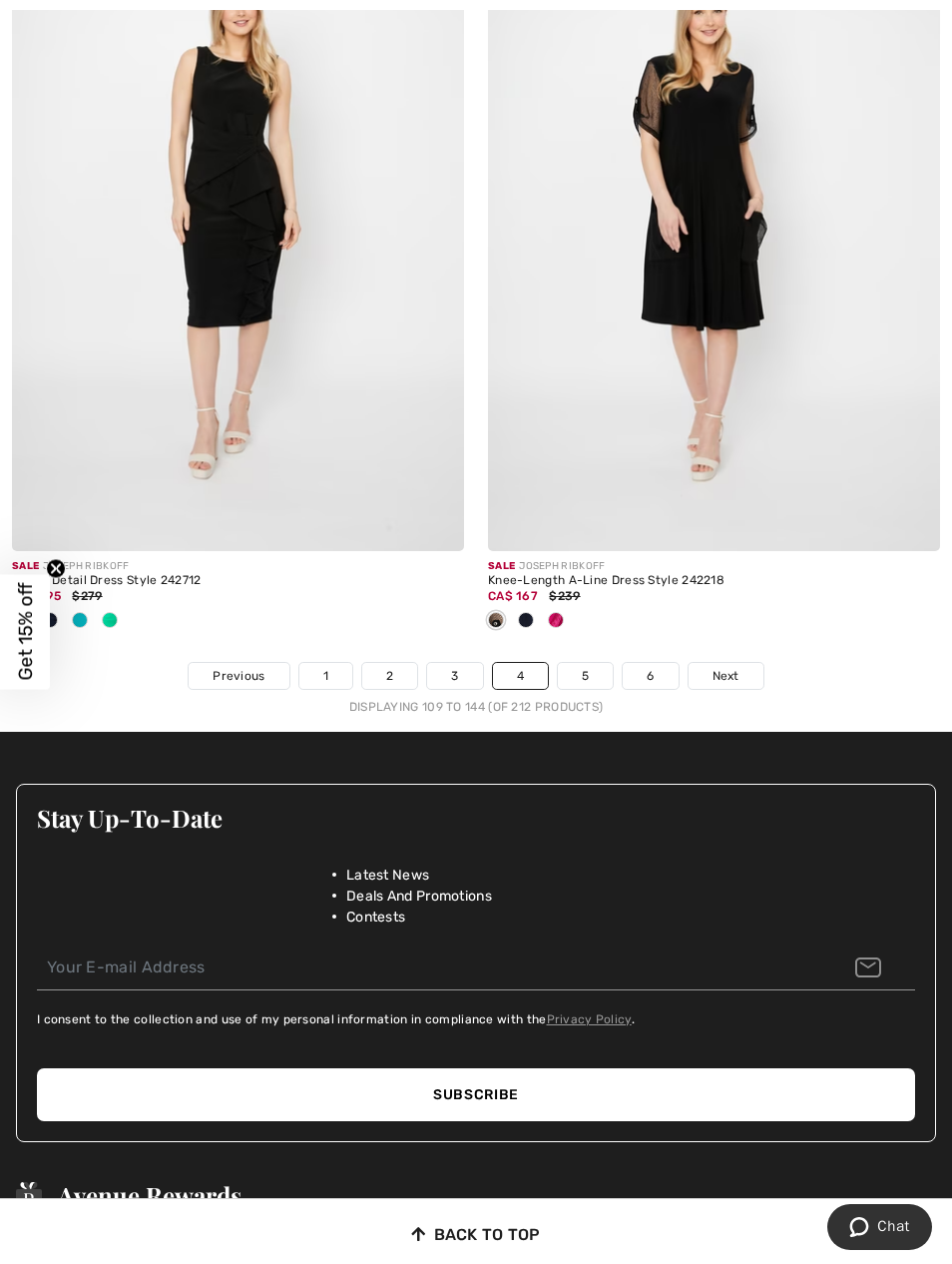 click on "Next" at bounding box center (725, 676) 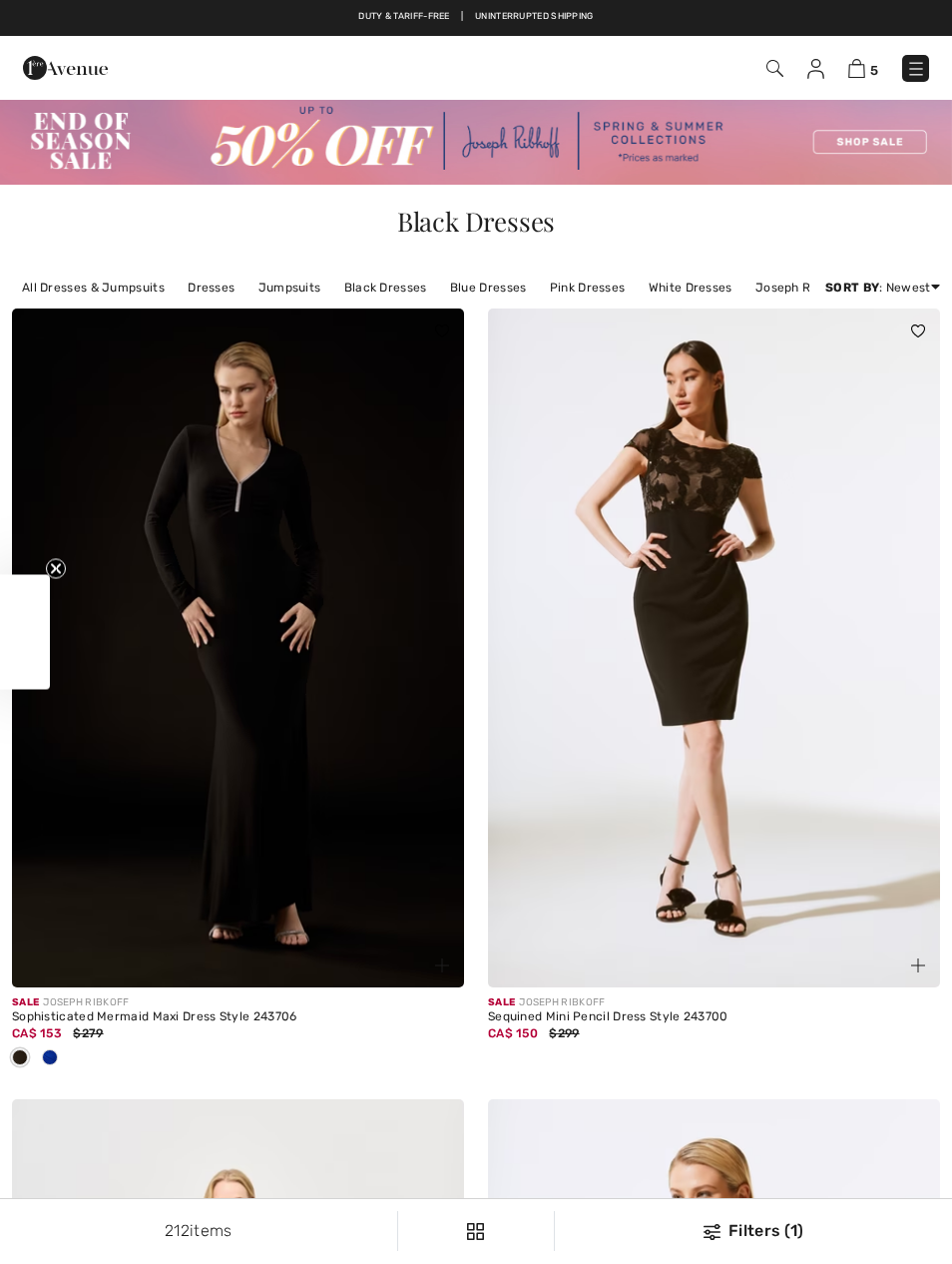 scroll, scrollTop: 0, scrollLeft: 0, axis: both 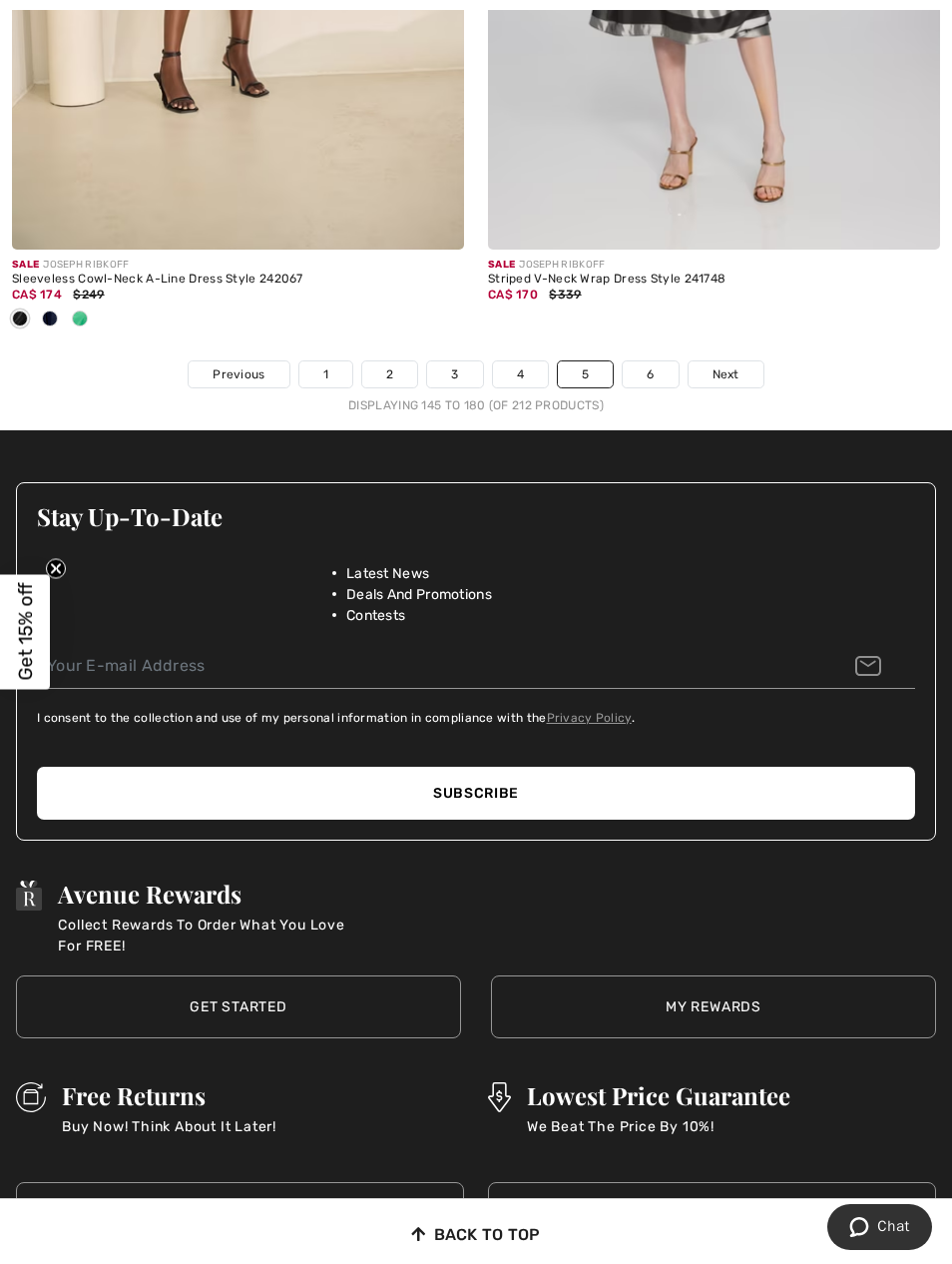 click on "Next" at bounding box center (725, 374) 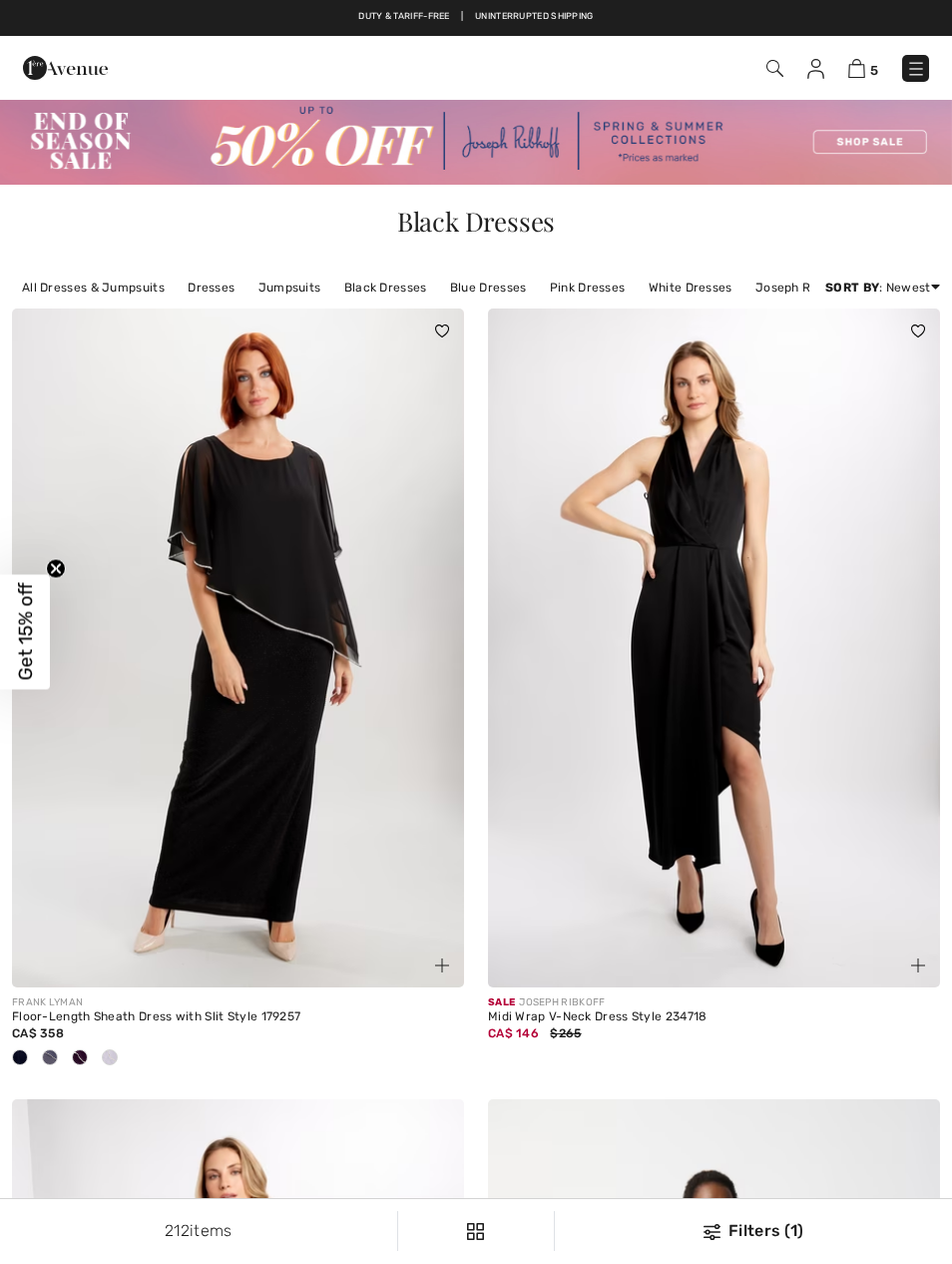 scroll, scrollTop: 0, scrollLeft: 0, axis: both 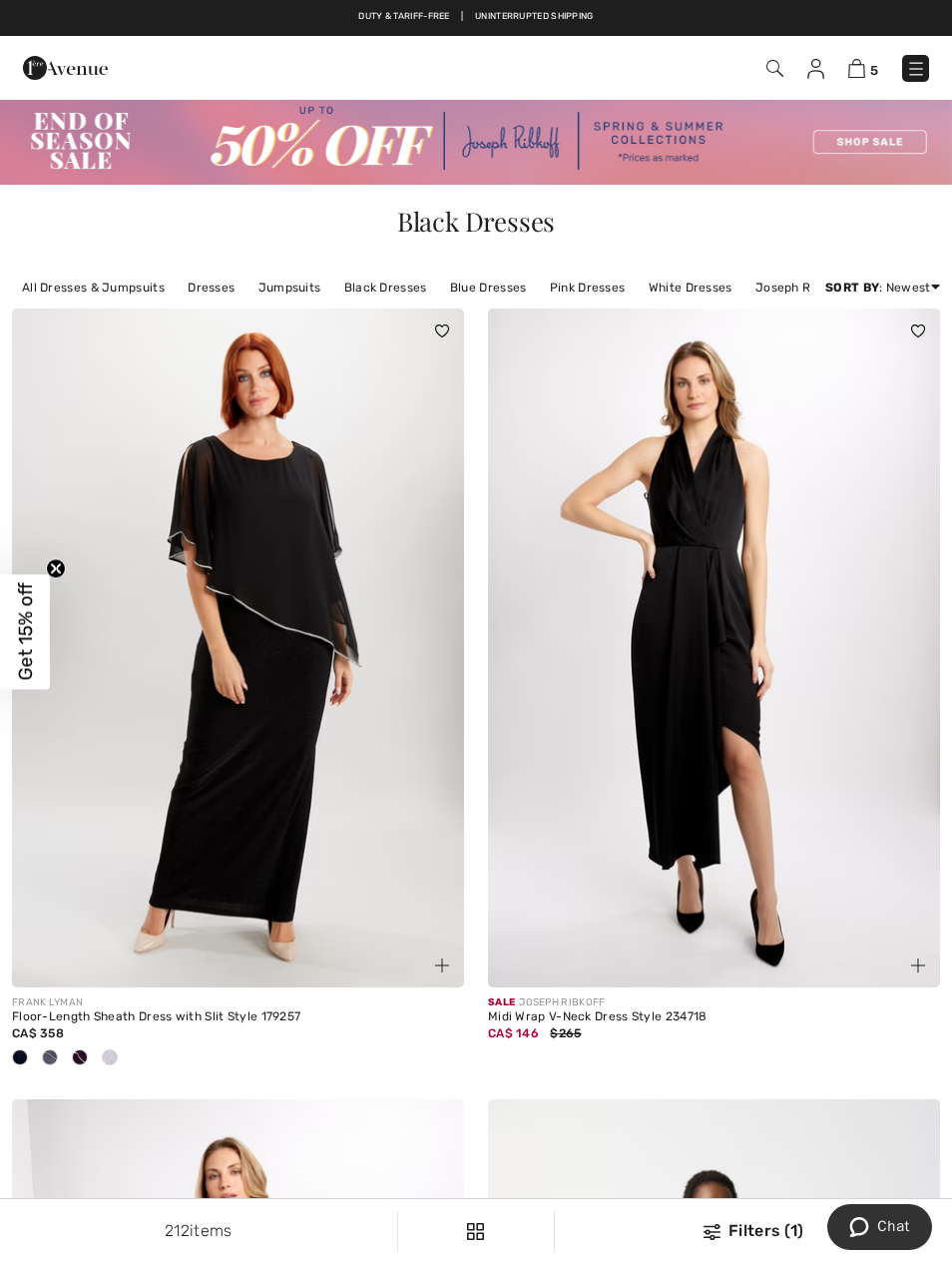 click at bounding box center [856, 68] 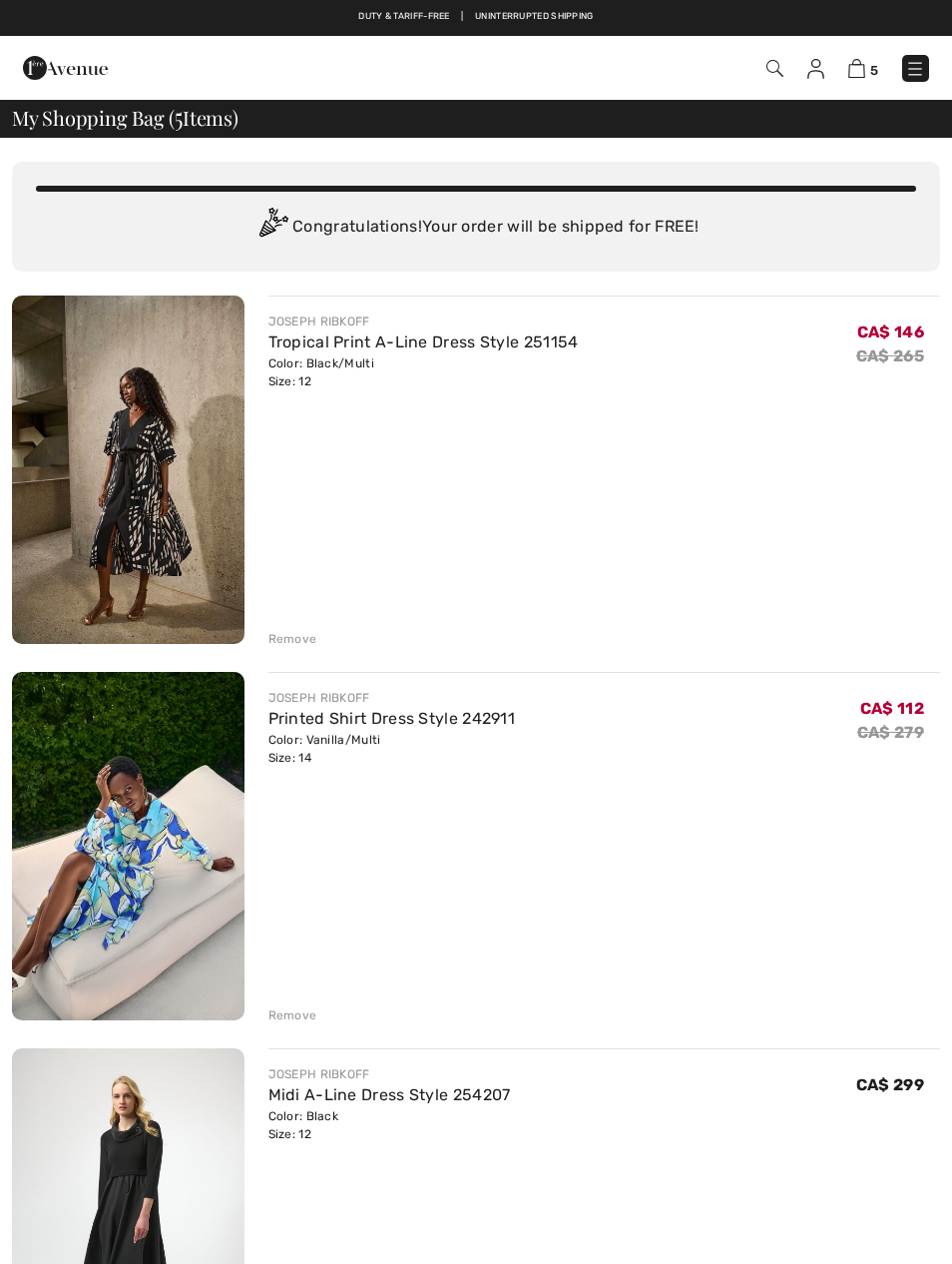 scroll, scrollTop: 0, scrollLeft: 0, axis: both 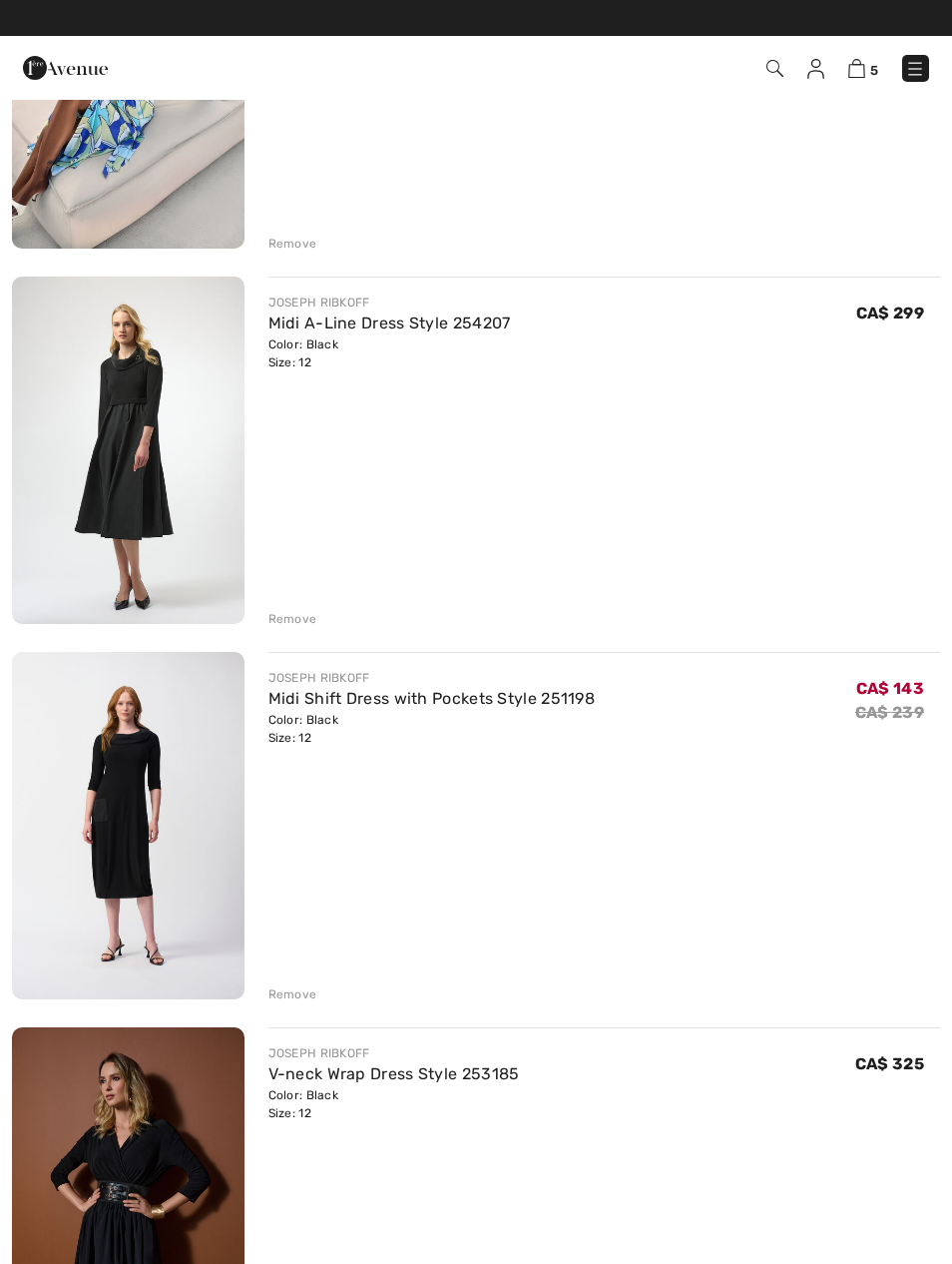 click at bounding box center (128, 826) 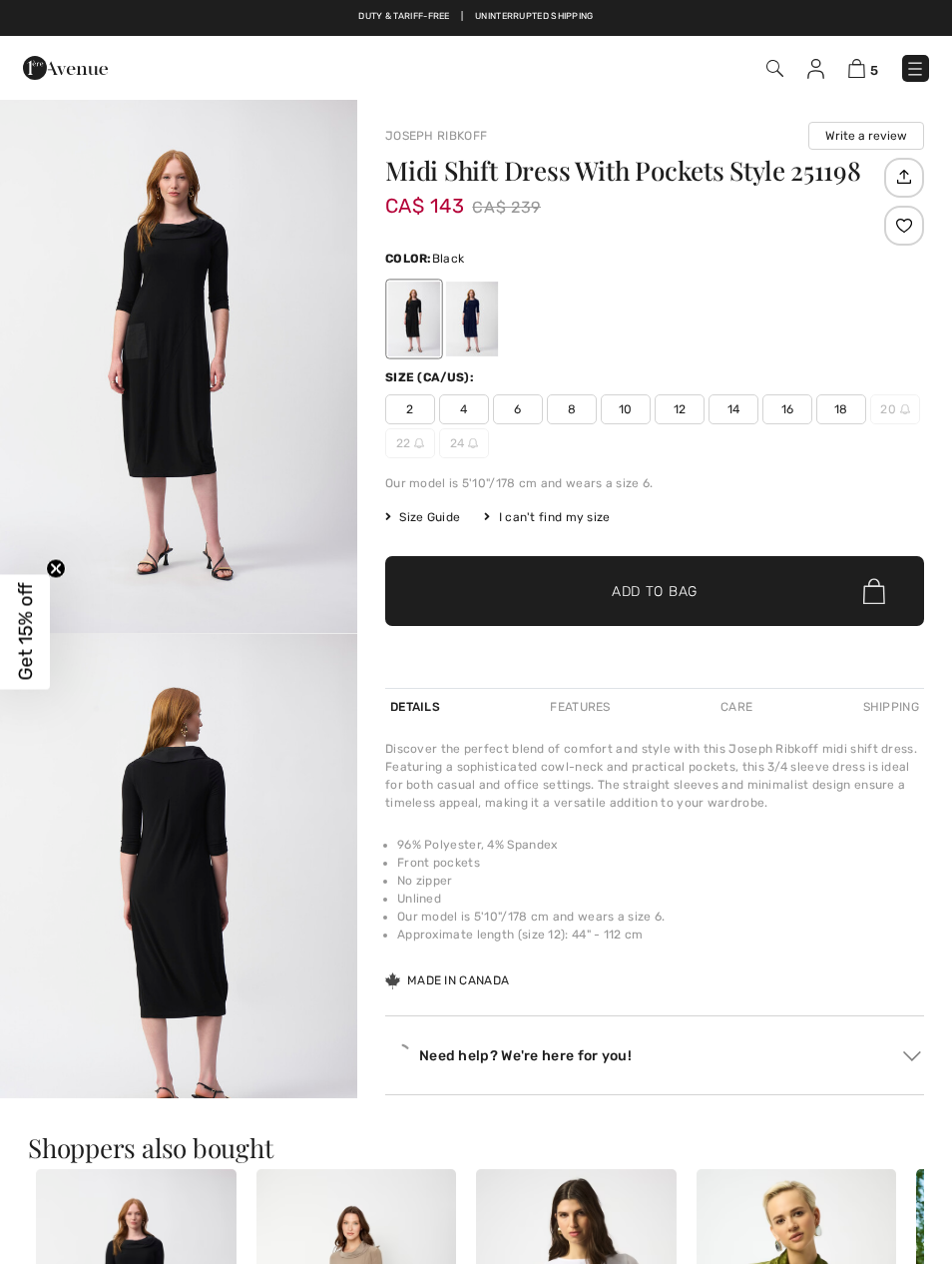 checkbox on "true" 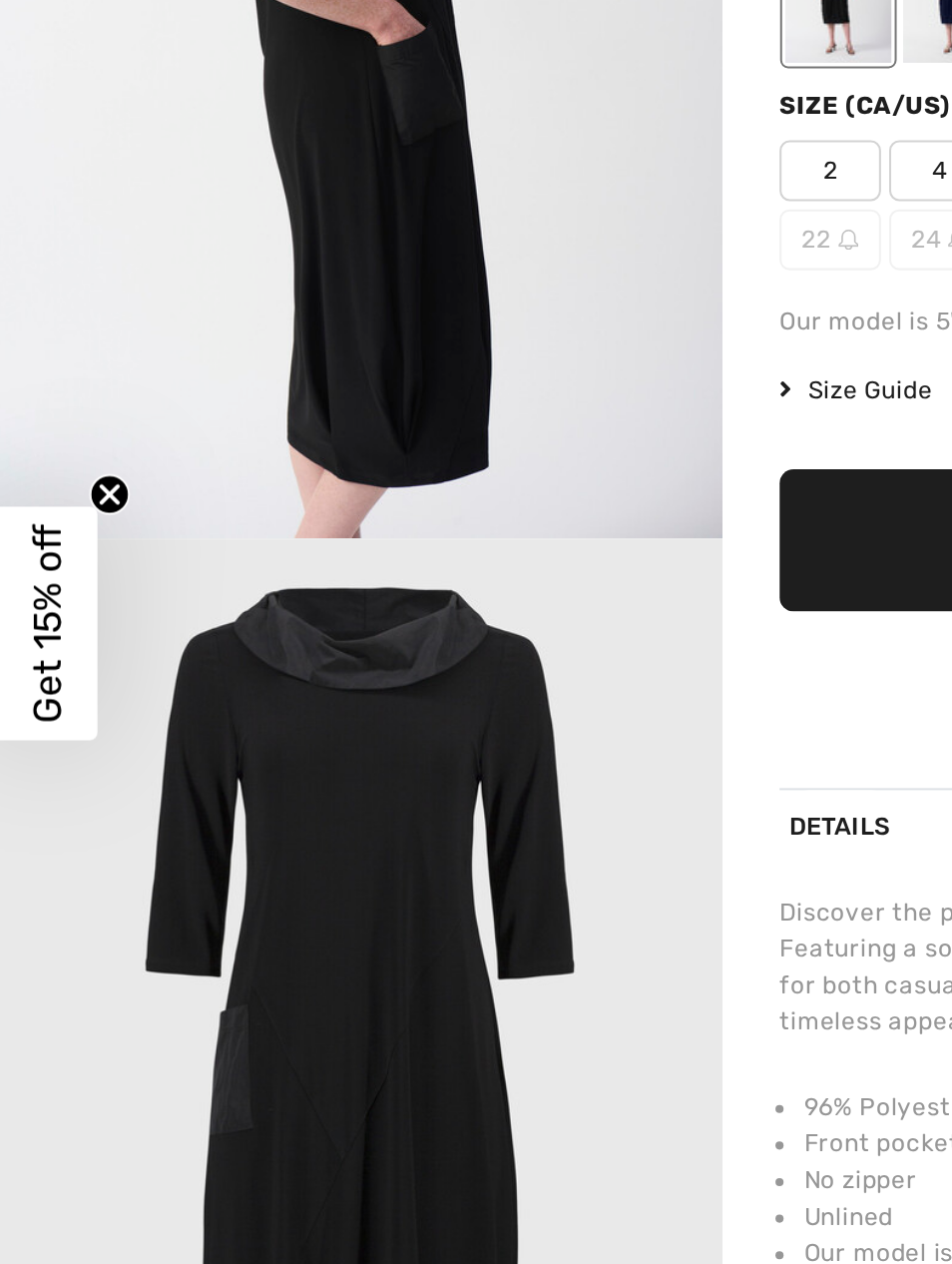 scroll, scrollTop: 1757, scrollLeft: 0, axis: vertical 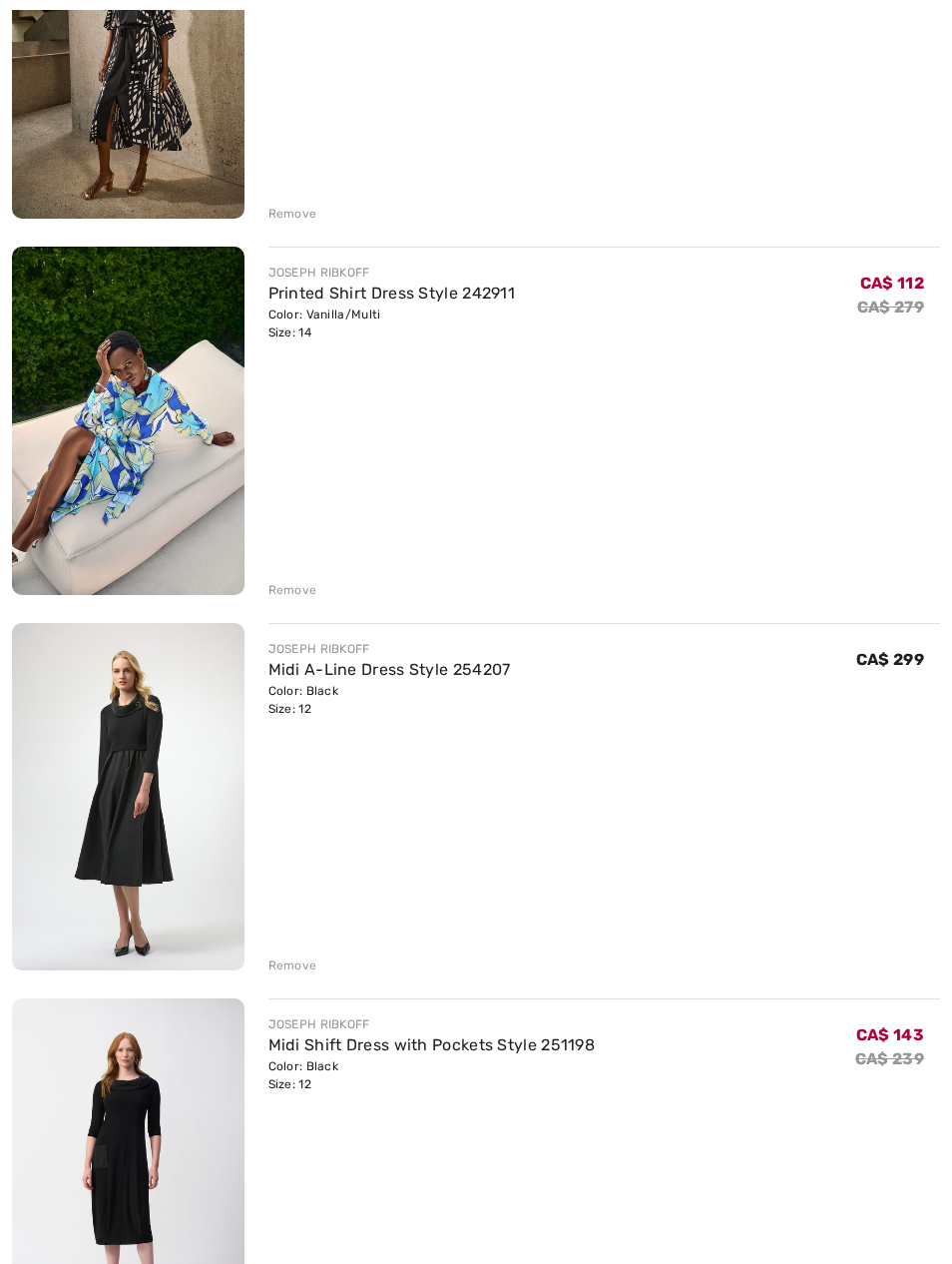 click at bounding box center [128, 797] 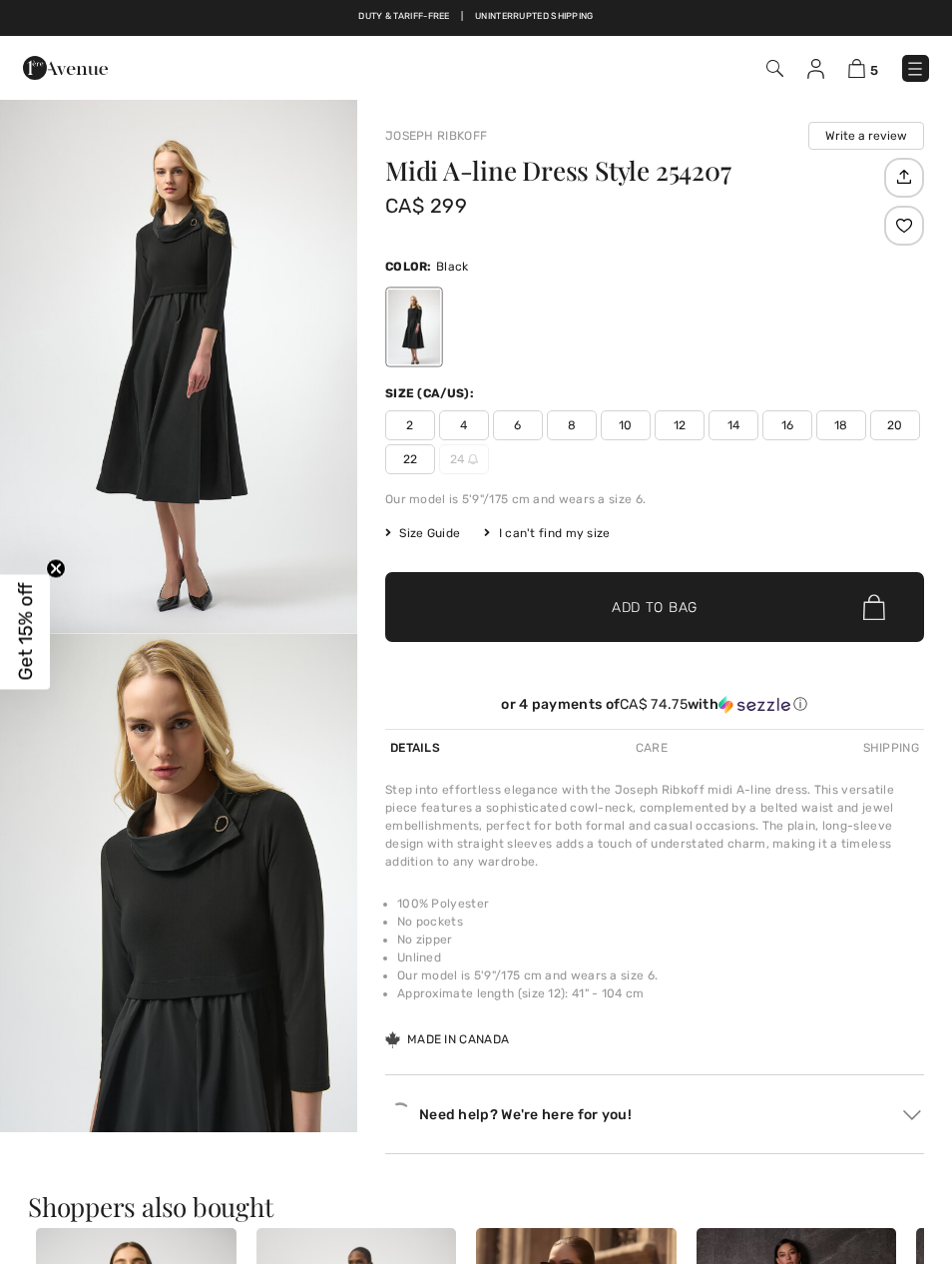 scroll, scrollTop: 0, scrollLeft: 0, axis: both 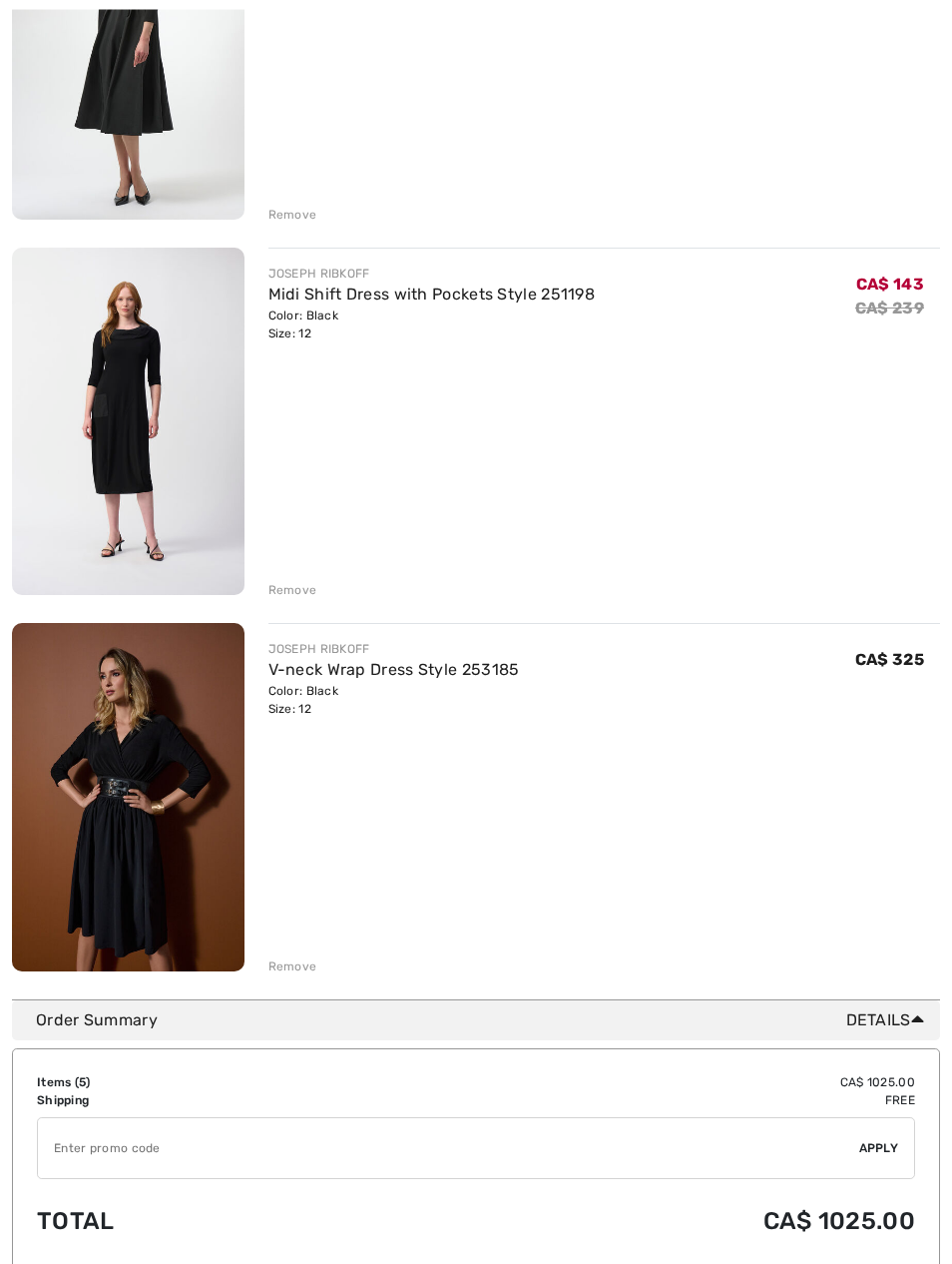 click at bounding box center [128, 798] 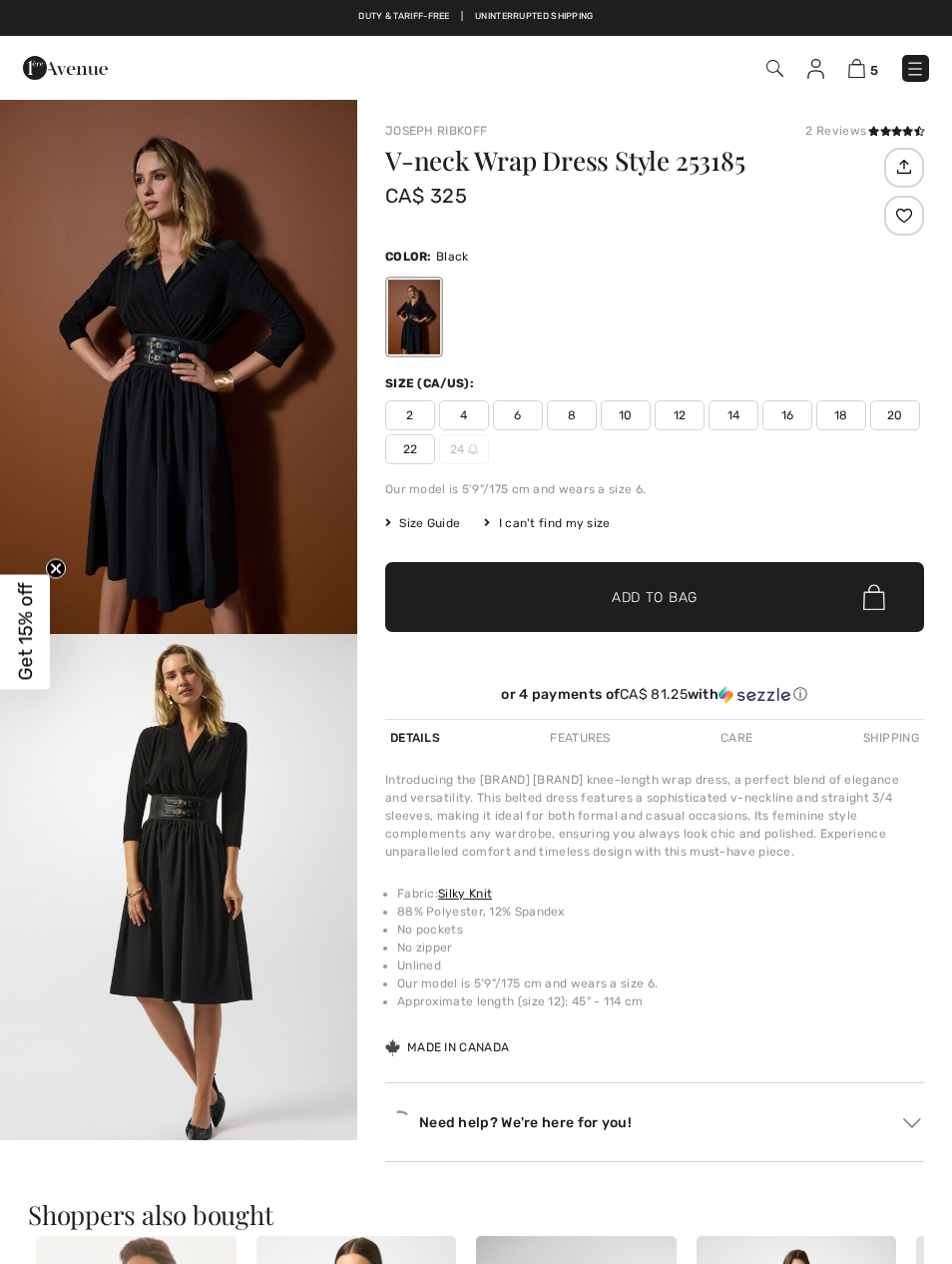 scroll, scrollTop: 0, scrollLeft: 0, axis: both 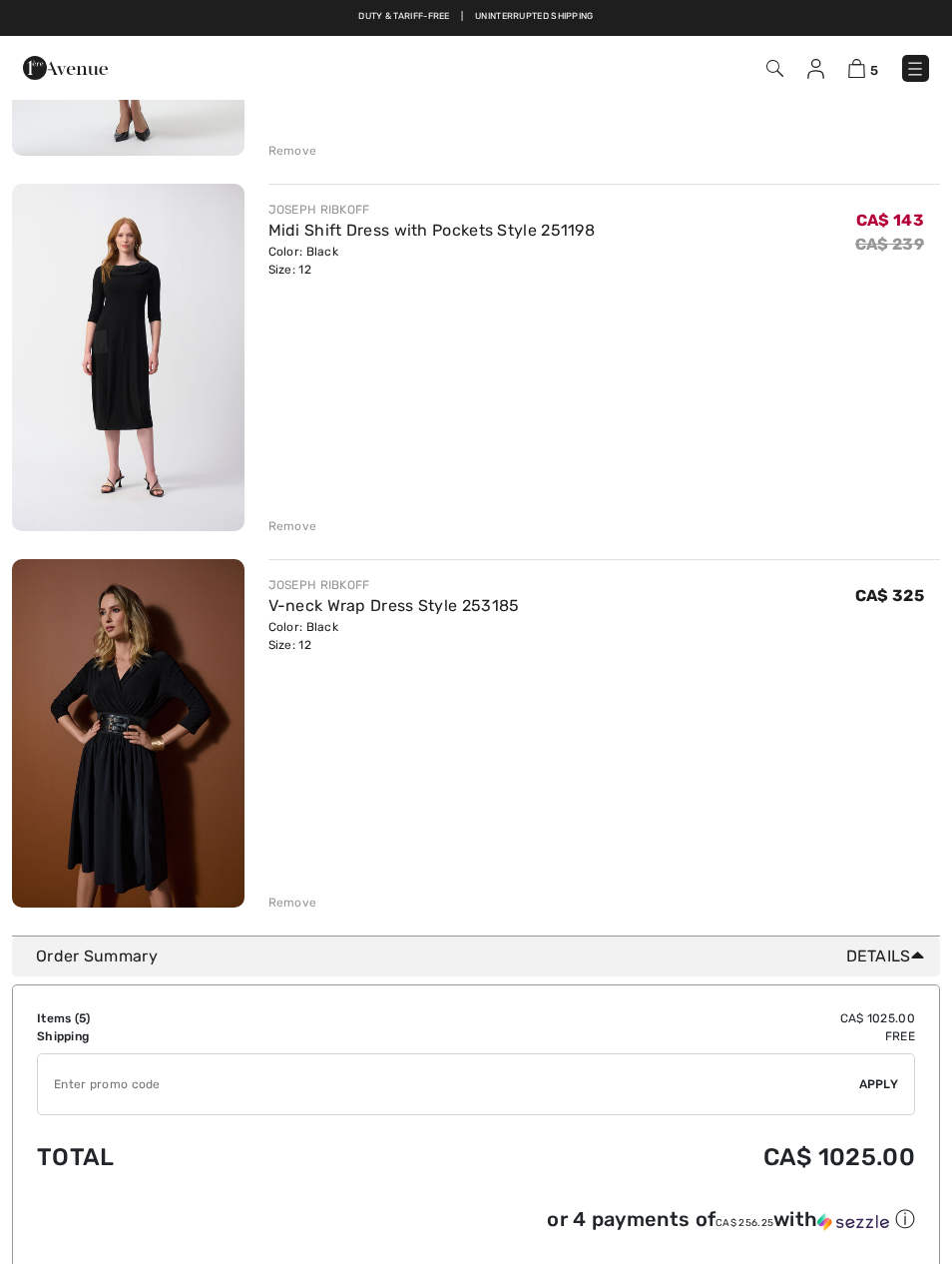 click at bounding box center [128, 357] 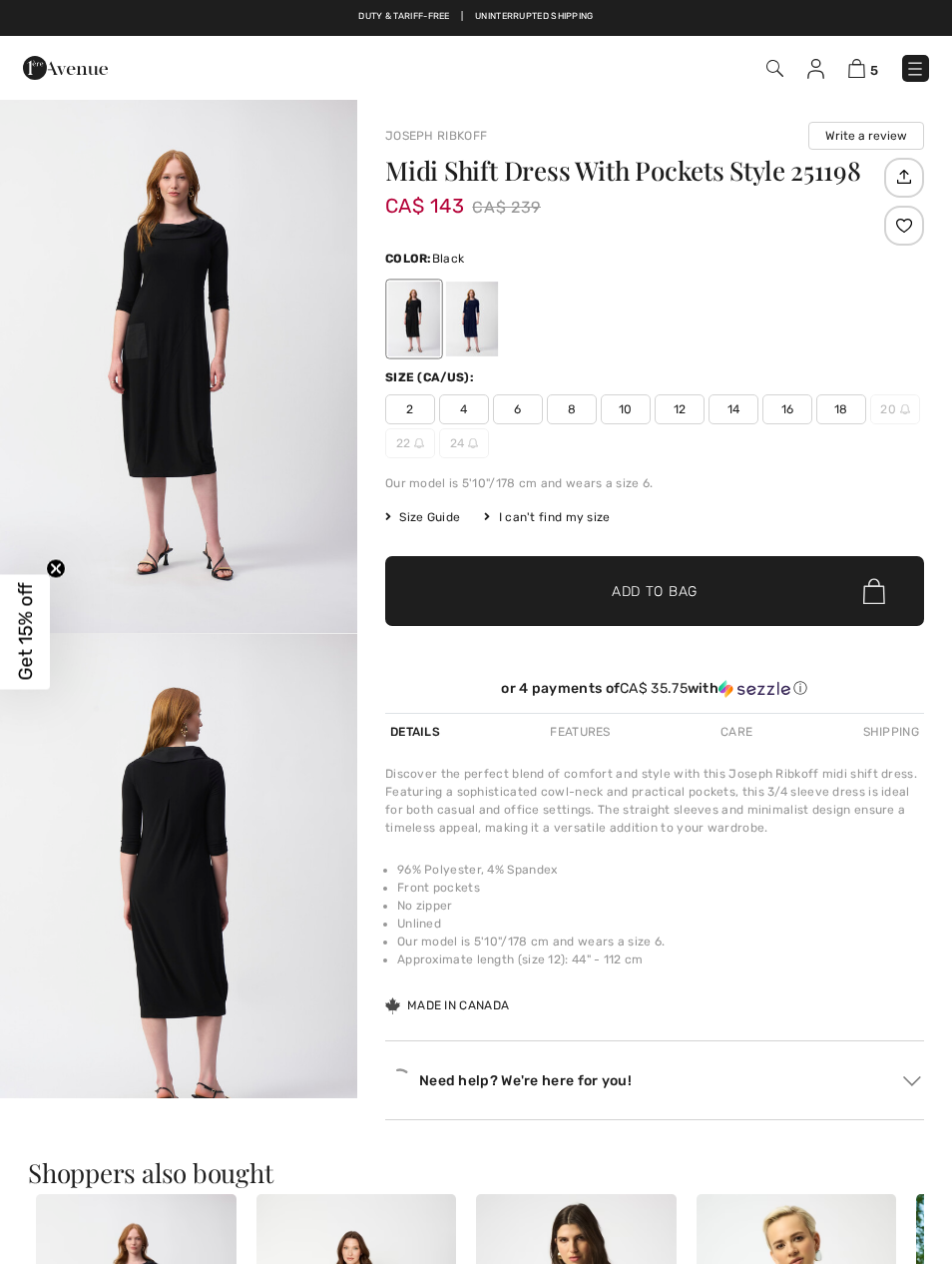 scroll, scrollTop: 0, scrollLeft: 0, axis: both 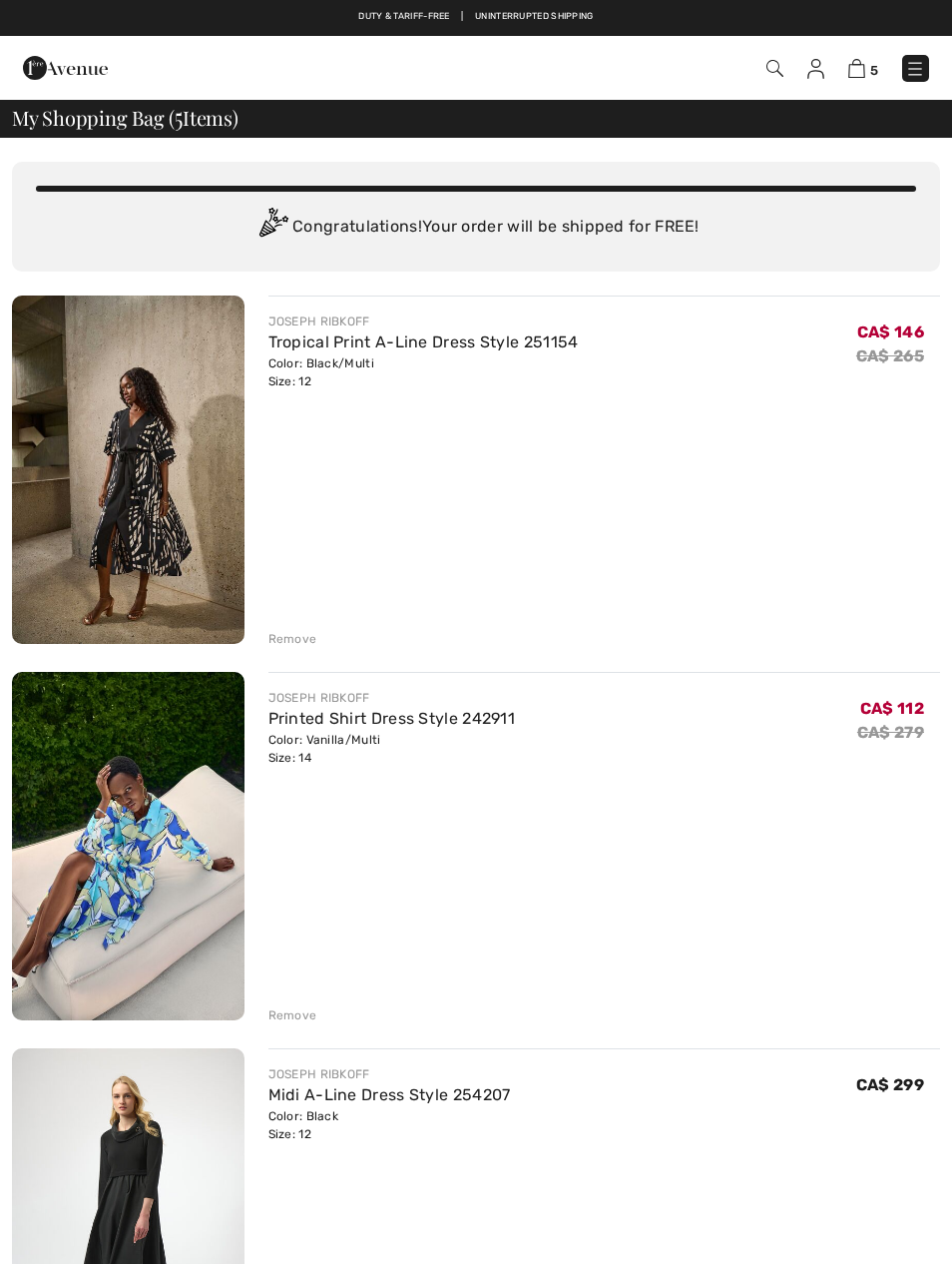 click on "Tropical Print A-Line Dress Style 251154" at bounding box center [423, 341] 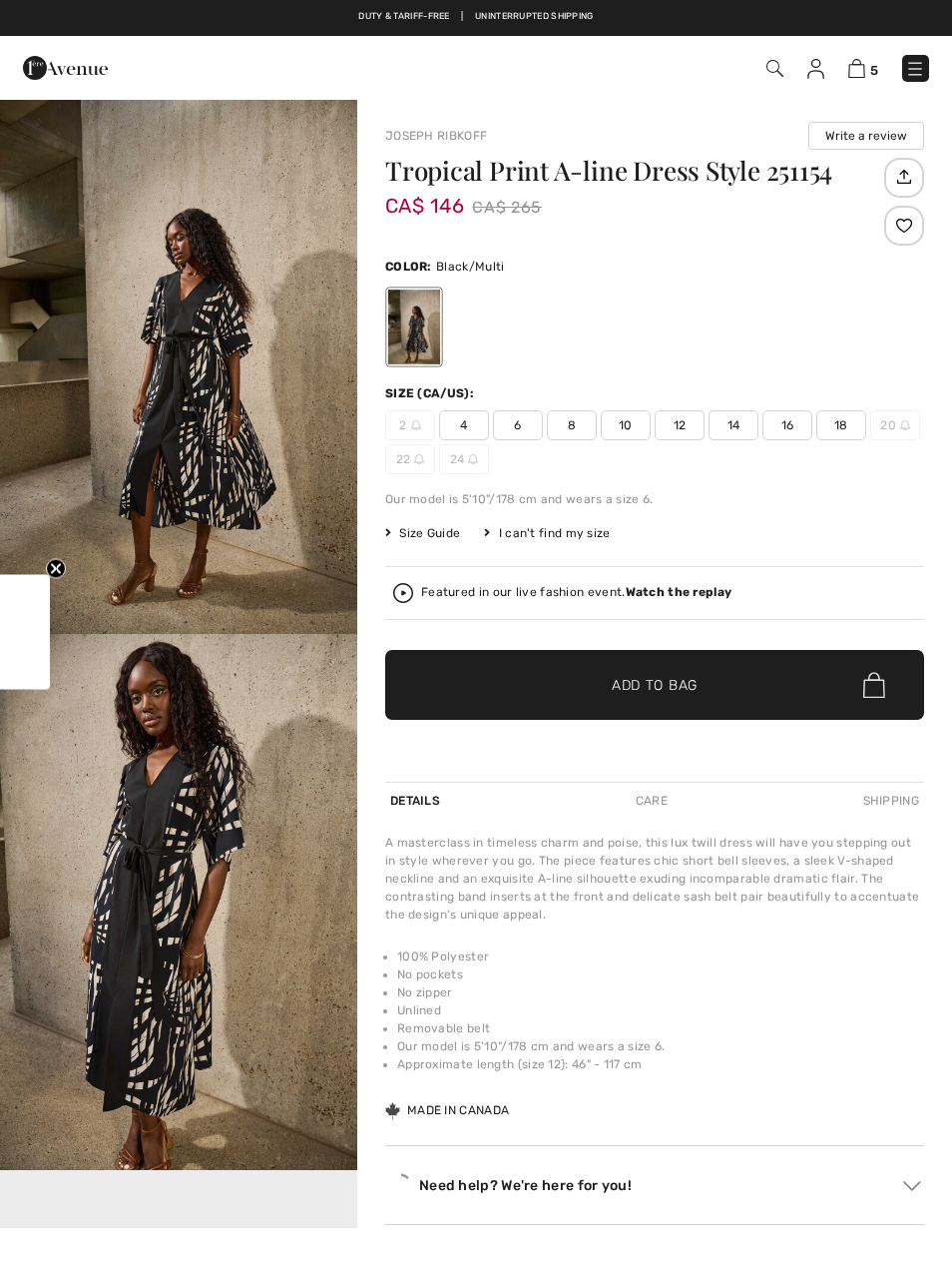 checkbox on "true" 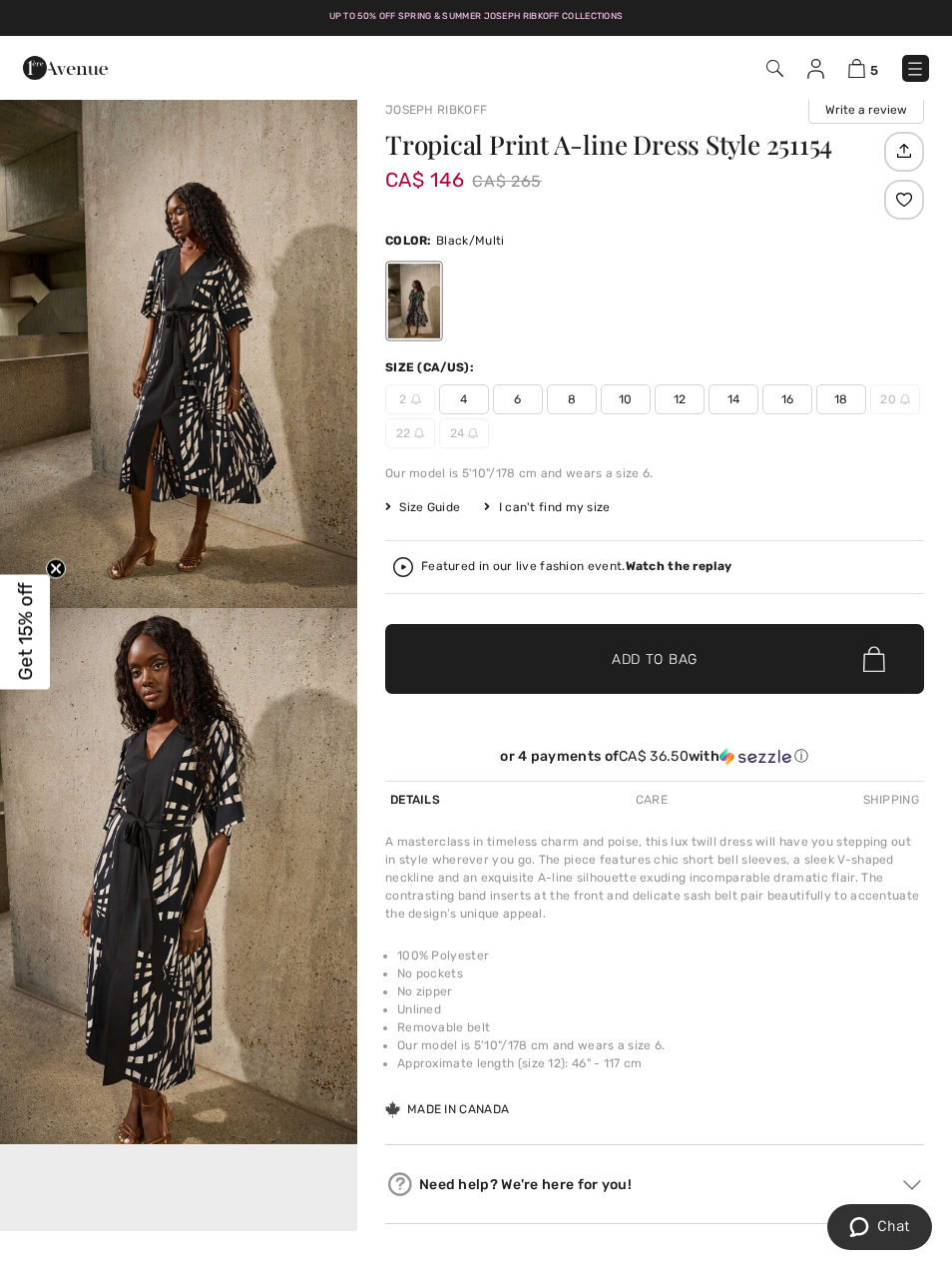 scroll, scrollTop: 0, scrollLeft: 0, axis: both 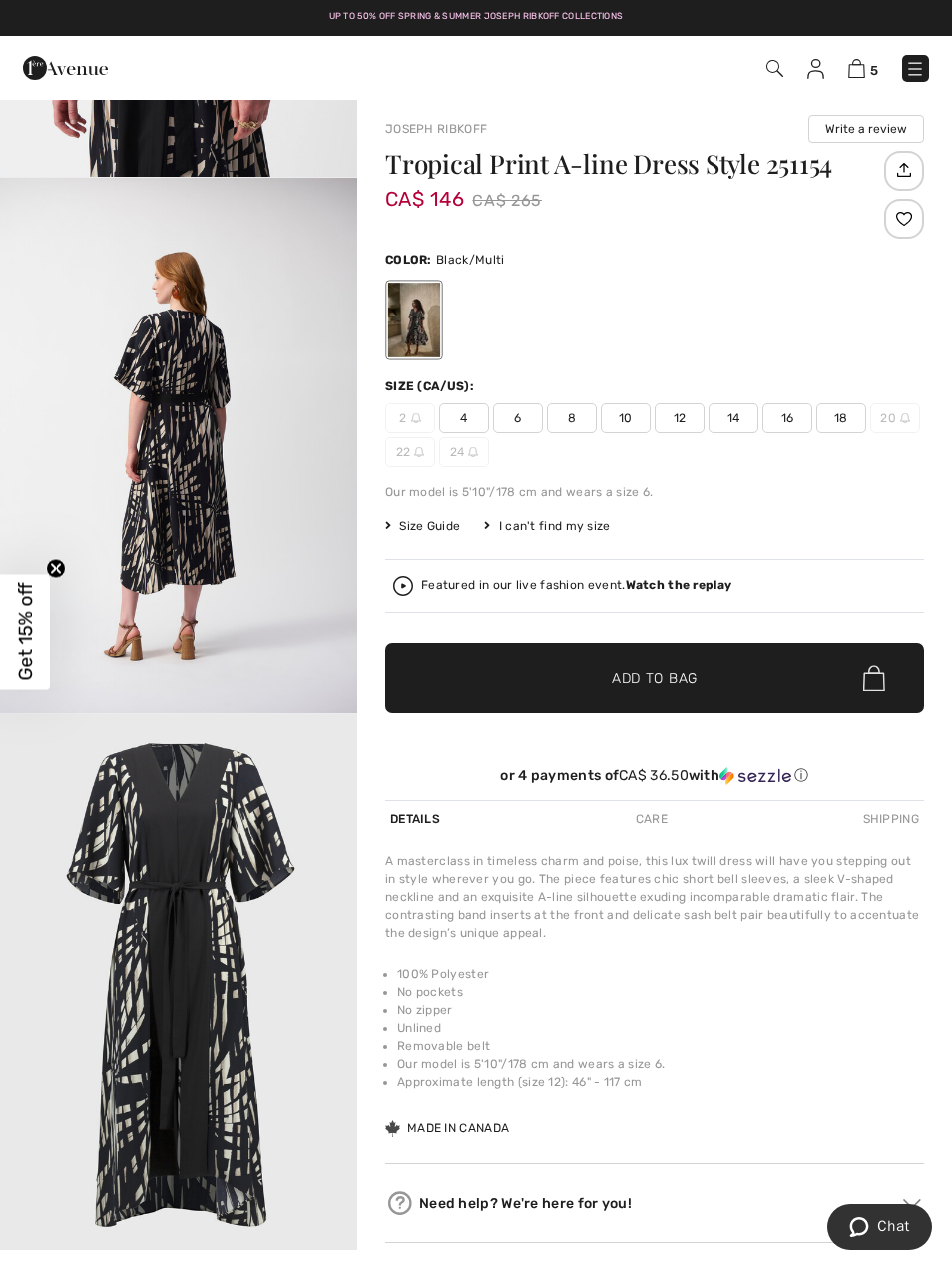 click at bounding box center (179, 981) 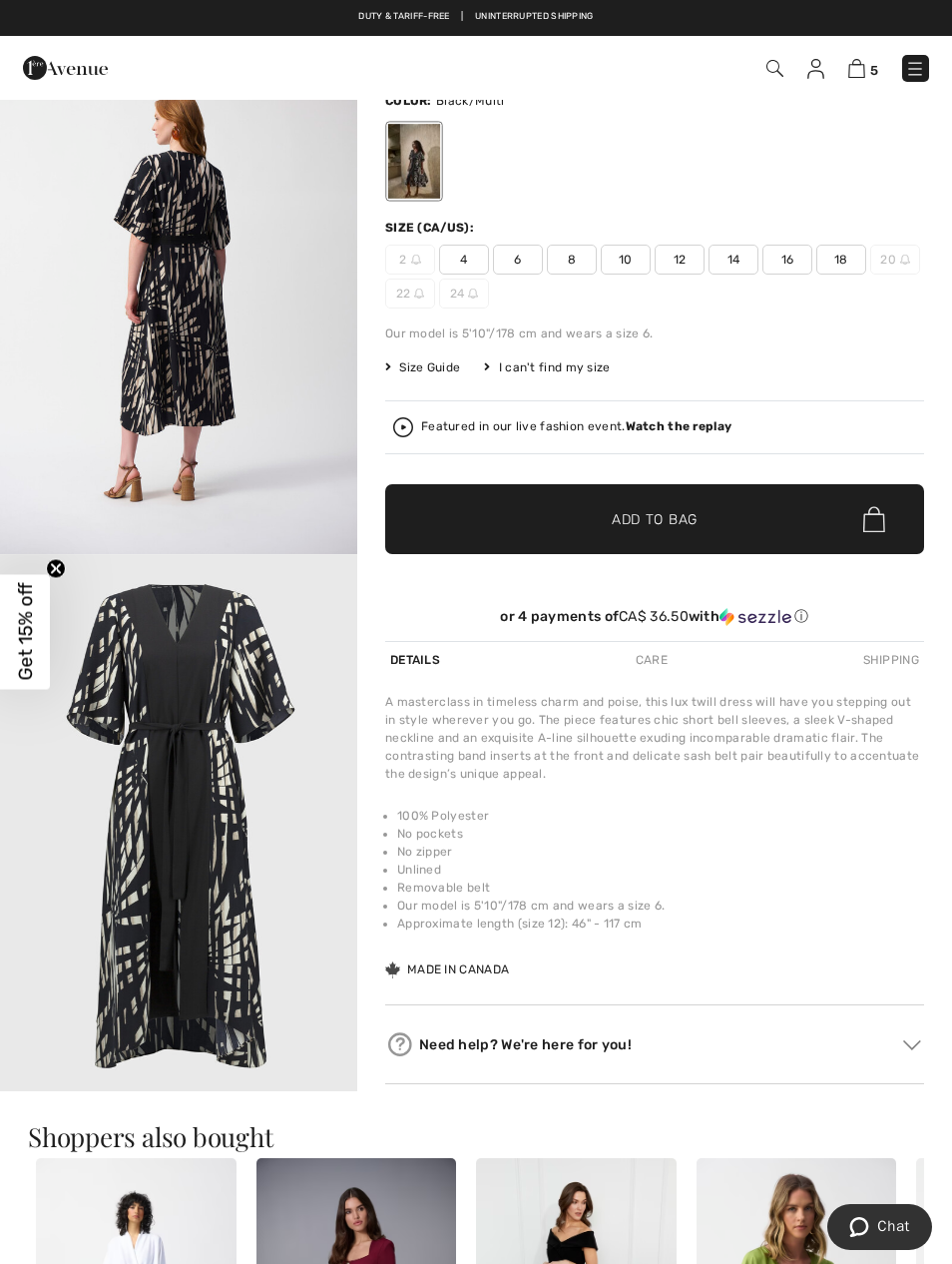 scroll, scrollTop: 0, scrollLeft: 0, axis: both 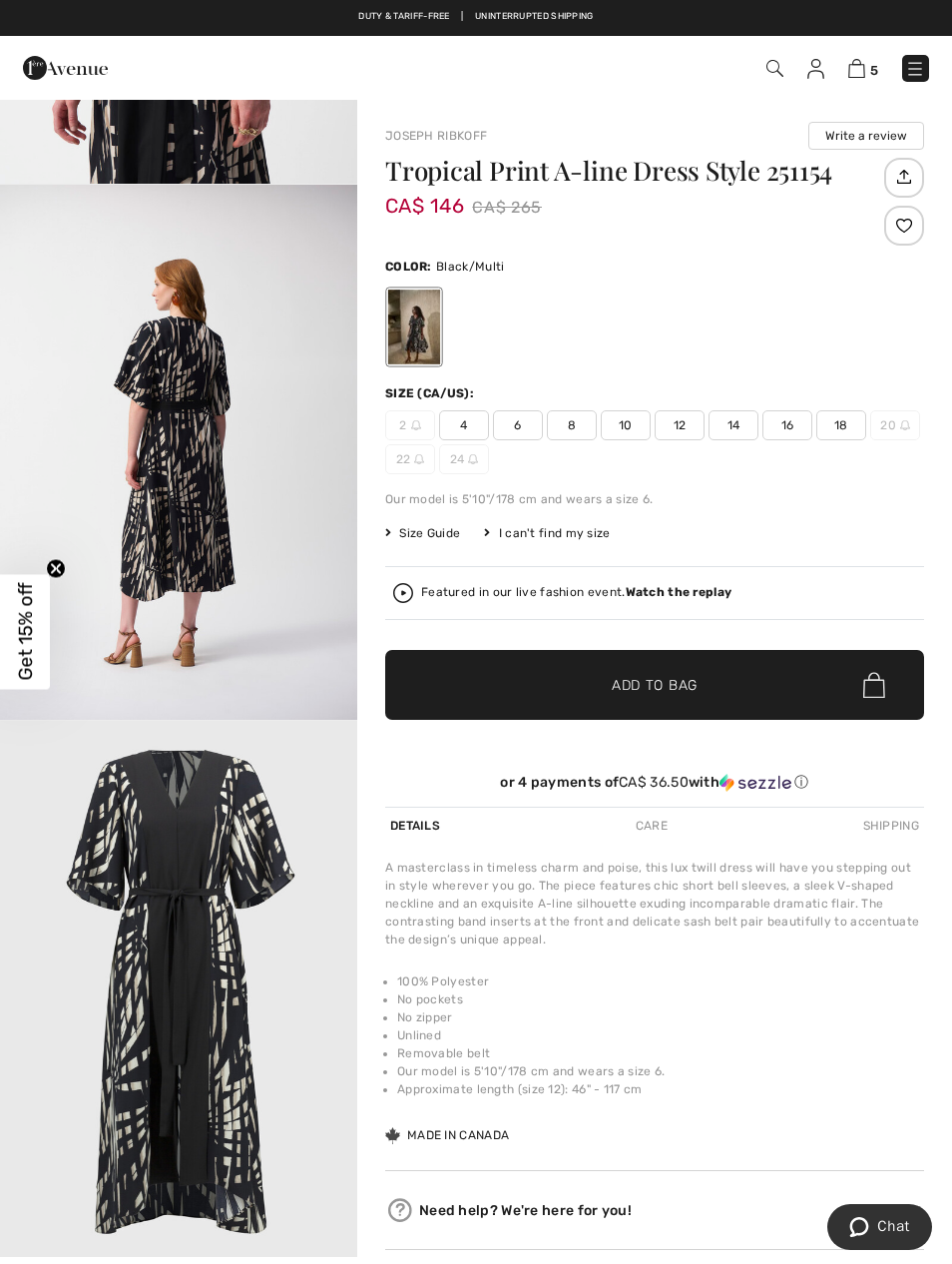 click at bounding box center (856, 68) 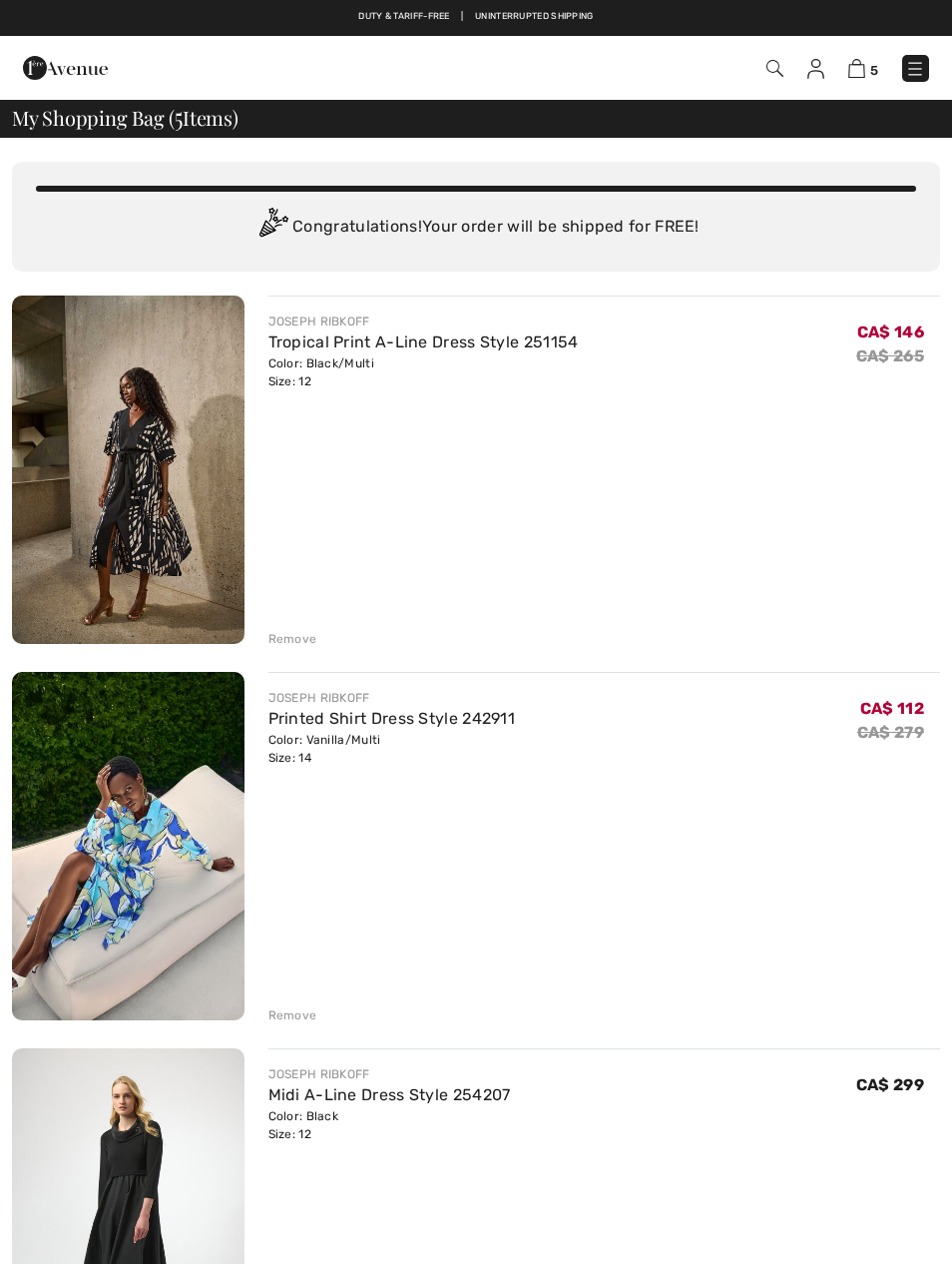 scroll, scrollTop: 0, scrollLeft: 0, axis: both 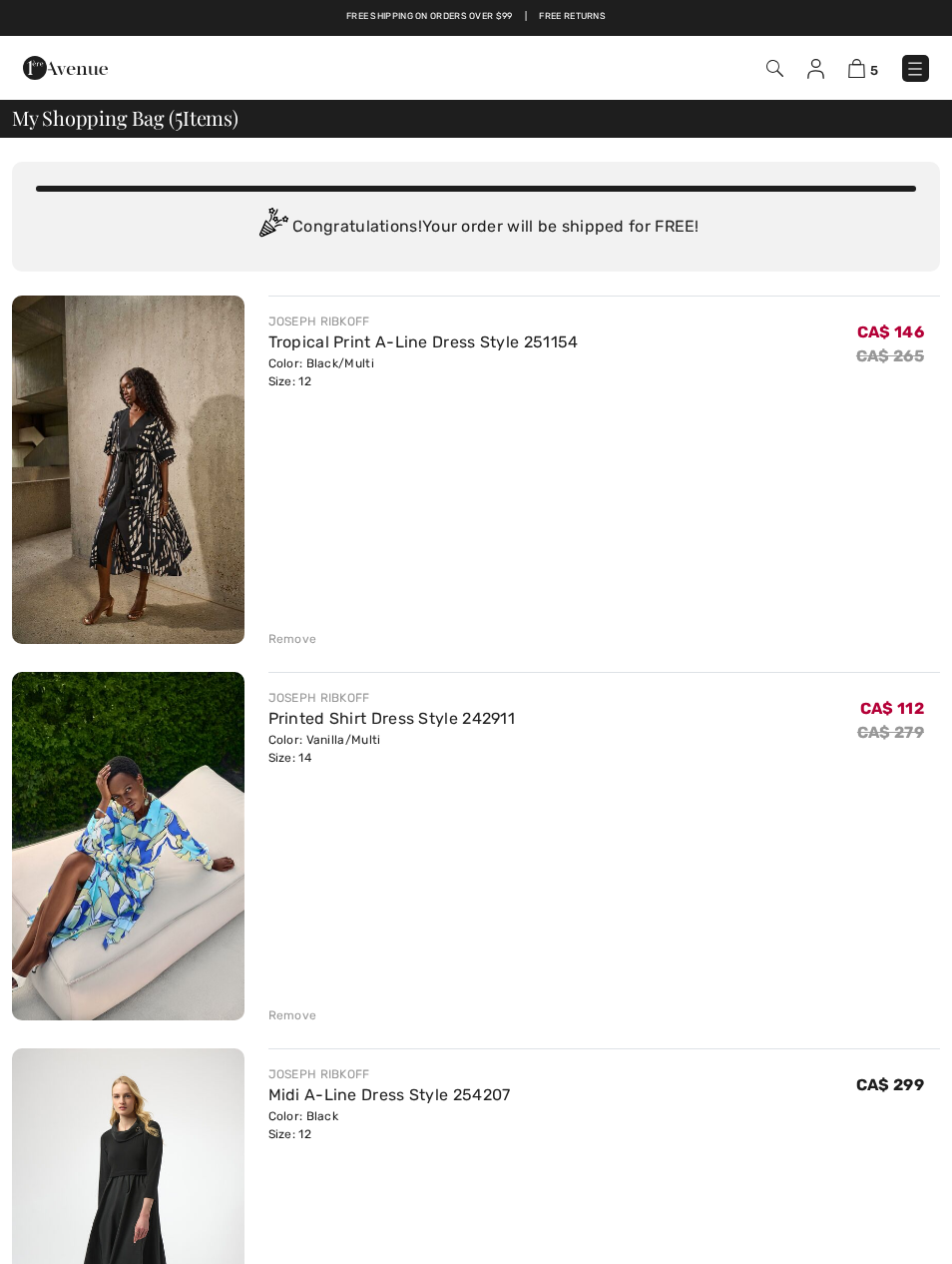 click on "Remove" at bounding box center [292, 639] 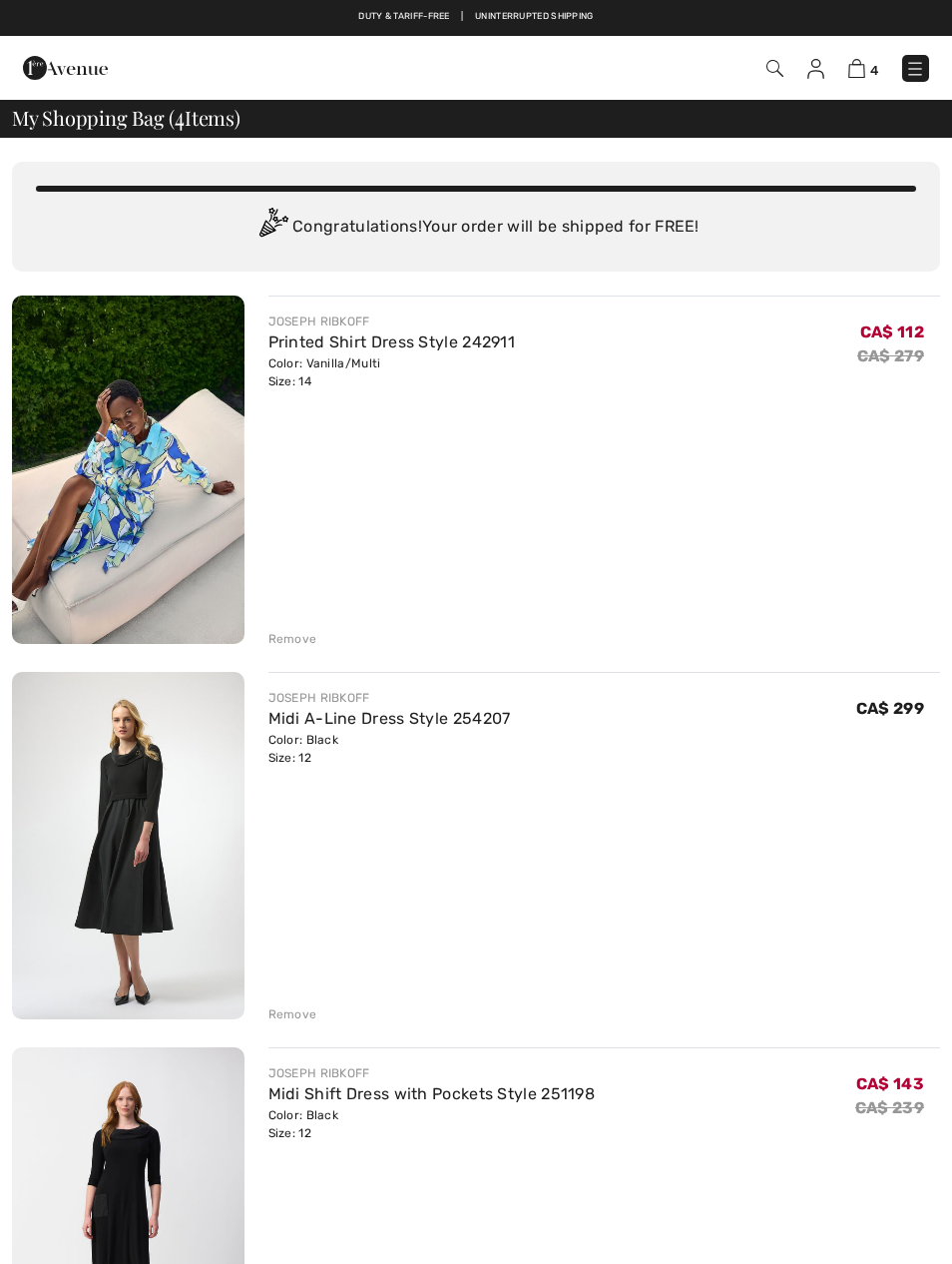 click on "Remove" at bounding box center [605, 637] 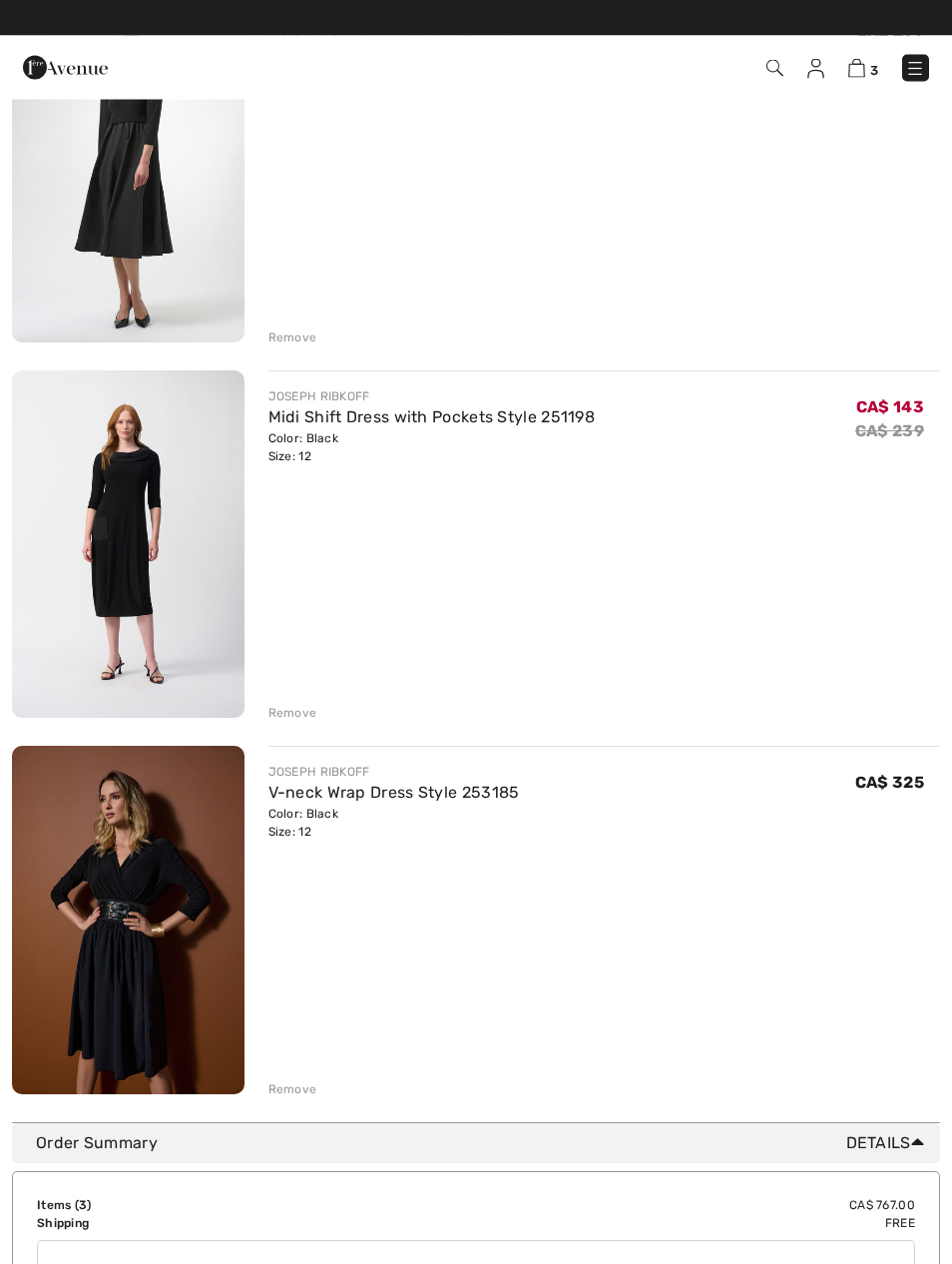 scroll, scrollTop: 301, scrollLeft: 0, axis: vertical 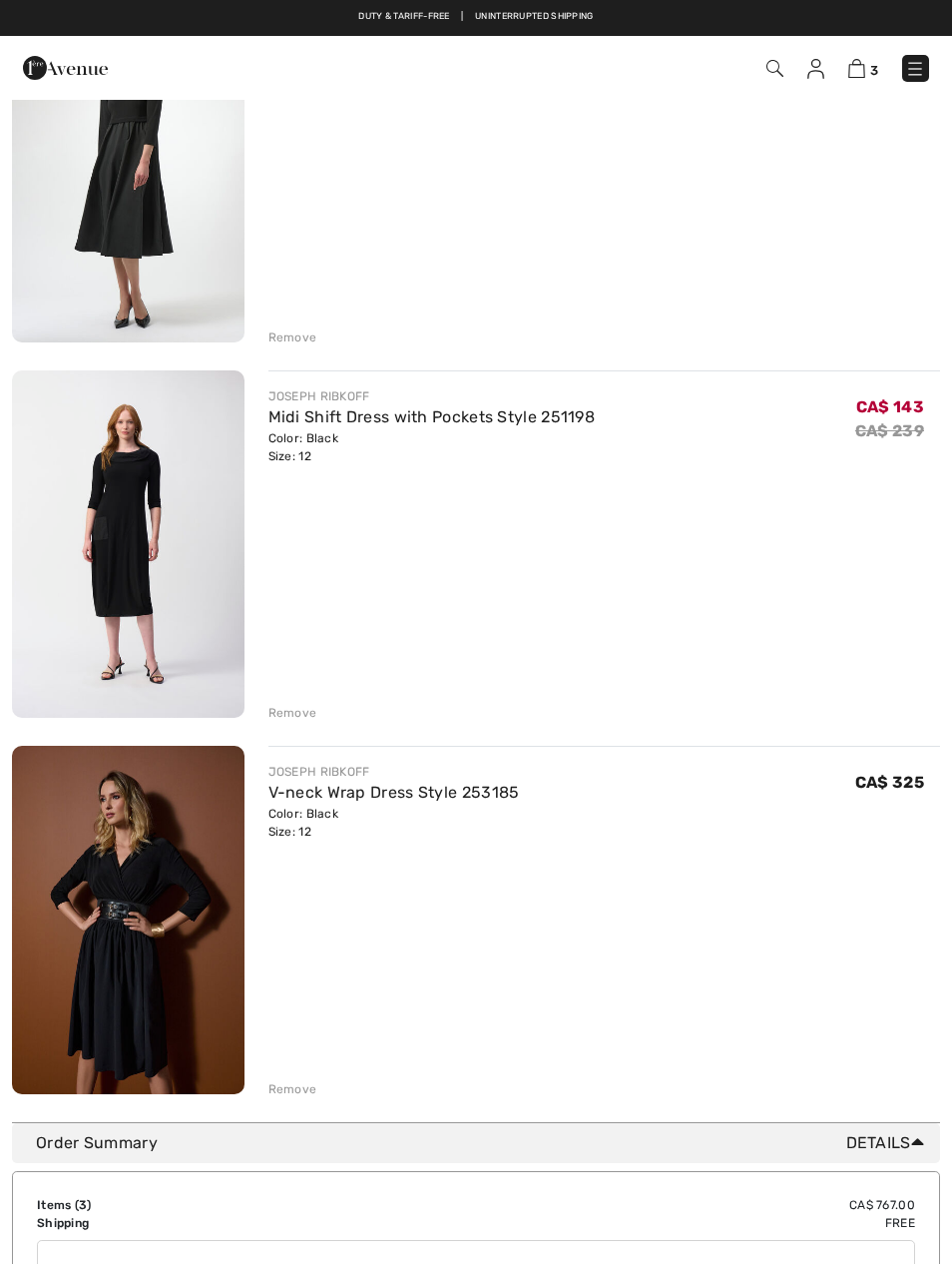 click on "Remove" at bounding box center (292, 337) 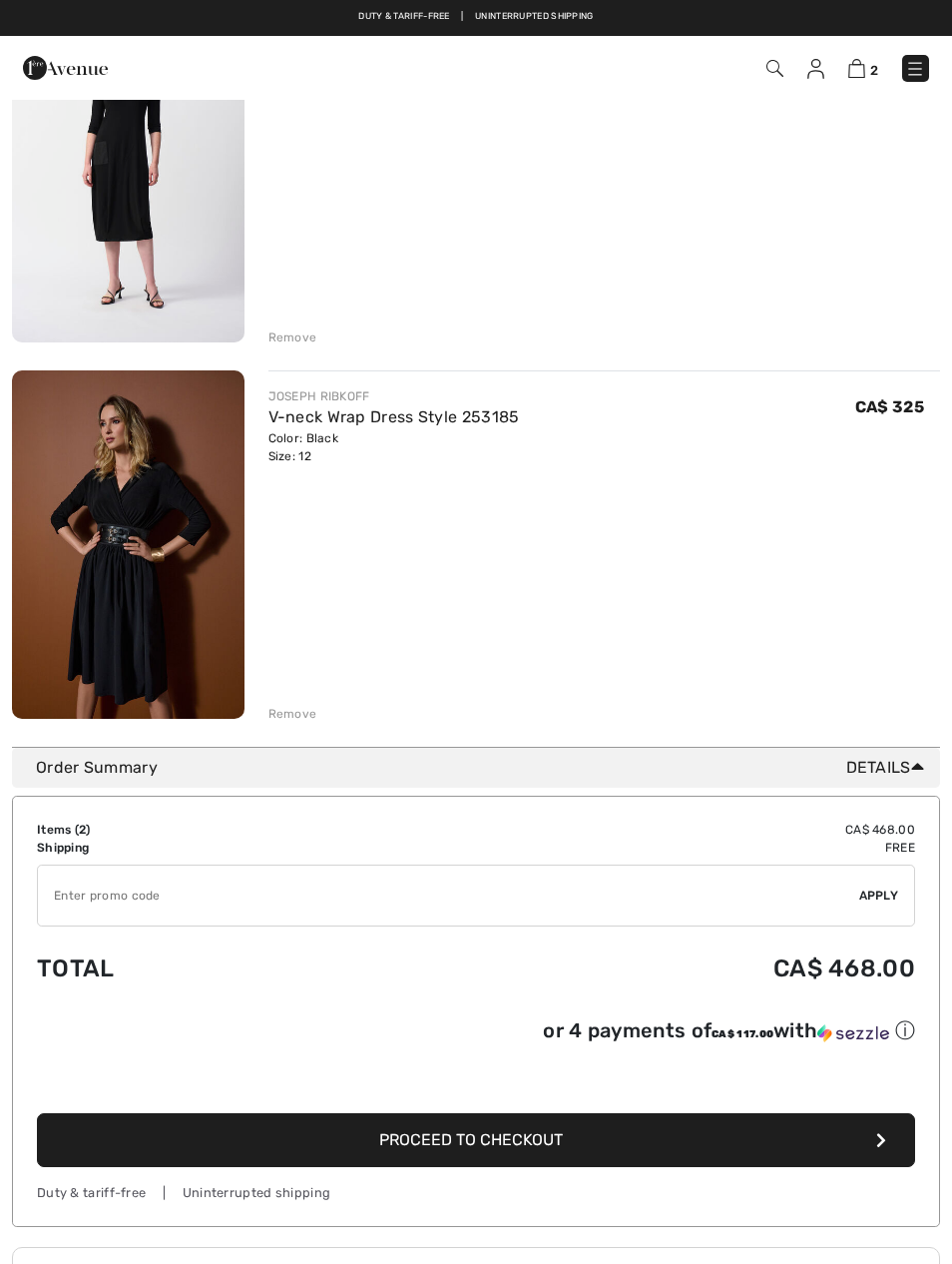 click on "[BRAND]
Midi Shift Dress with Pockets Style 251198
Color: Black
Size: 12
Final Sale
CA$ 143
CA$ 239
CA$ 143
CA$ 239
Remove
[BRAND]
Final Sale" at bounding box center [476, 358] 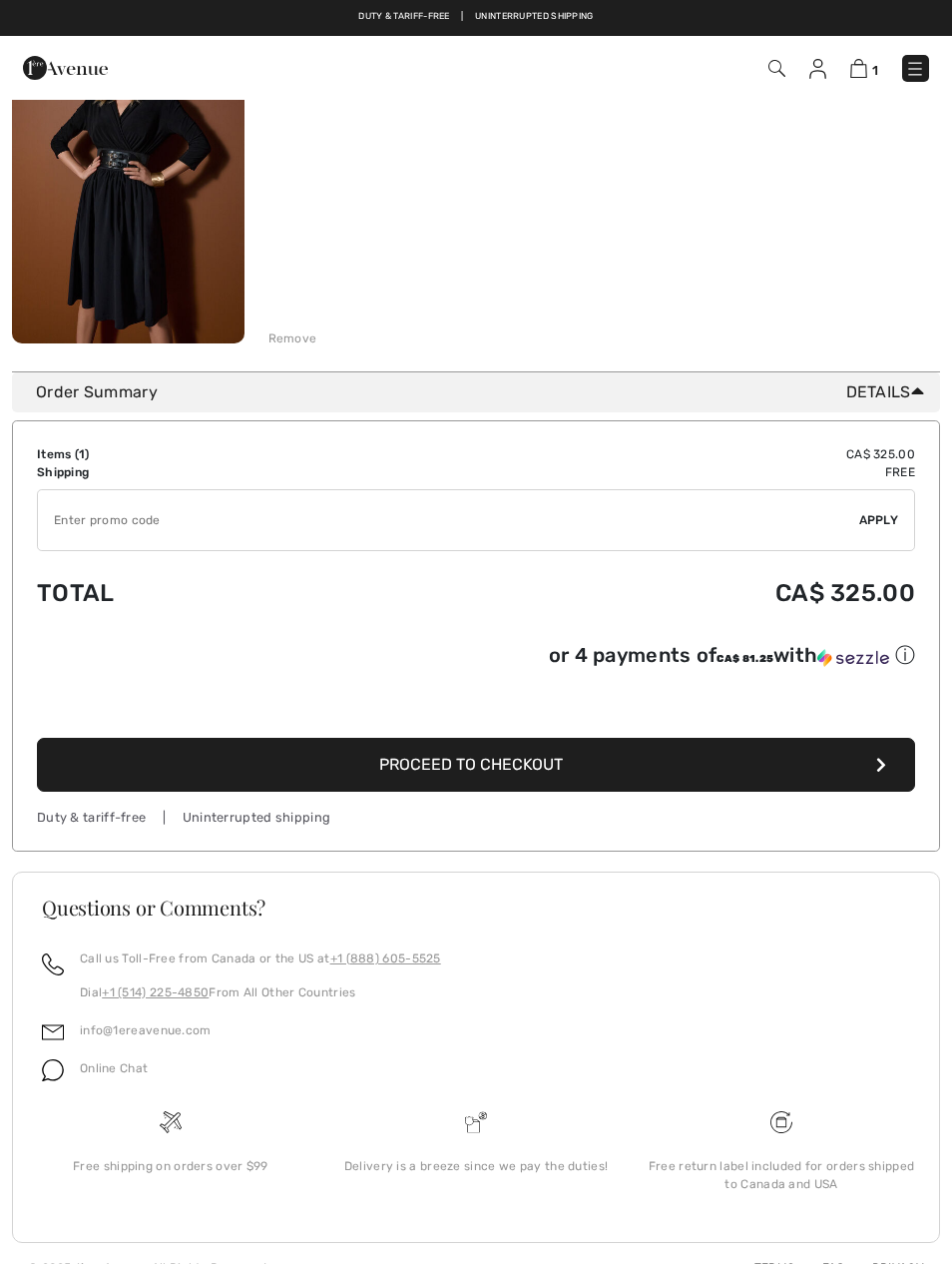 click on "Proceed to Checkout" at bounding box center [476, 765] 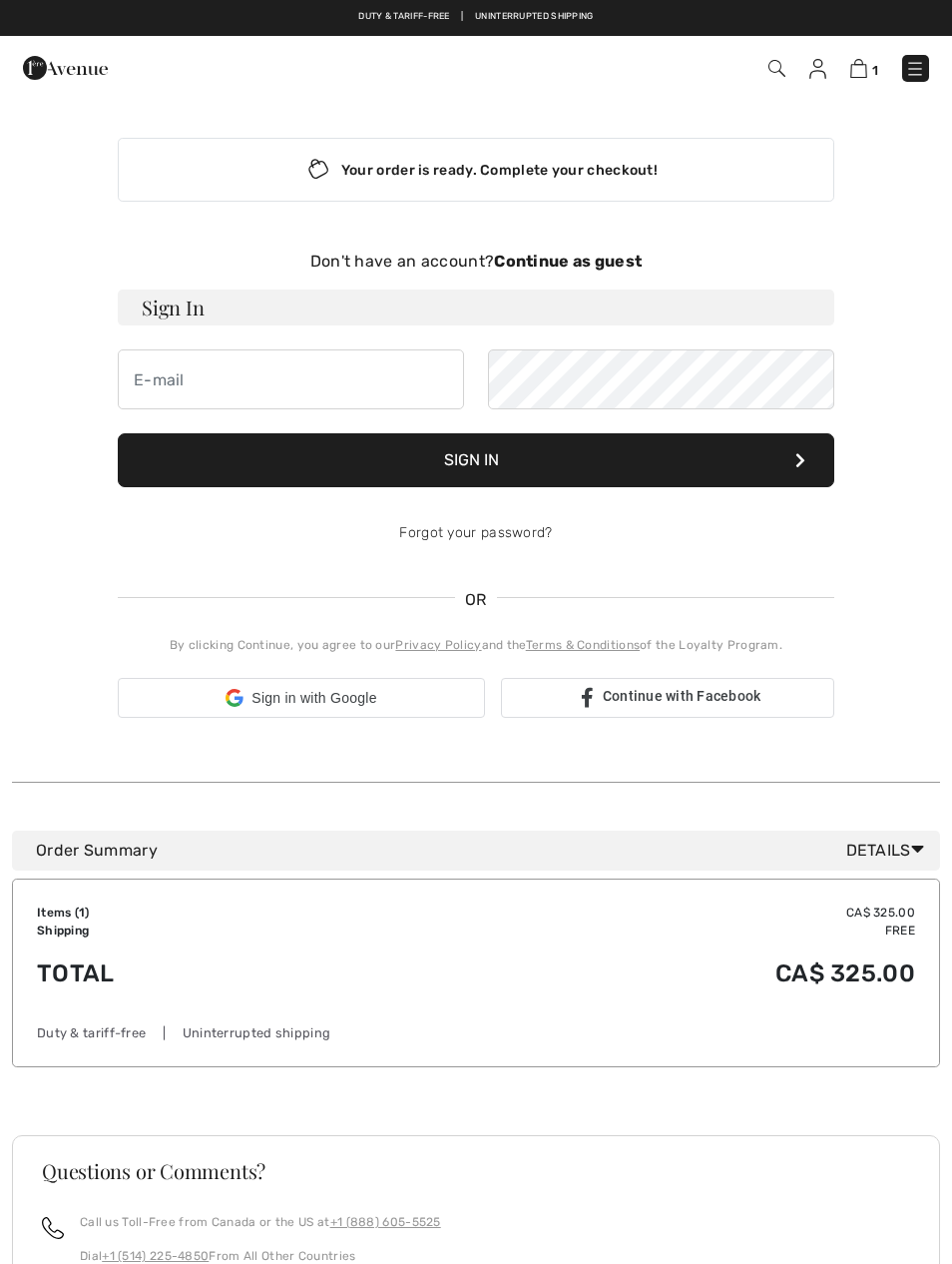 scroll, scrollTop: 0, scrollLeft: 0, axis: both 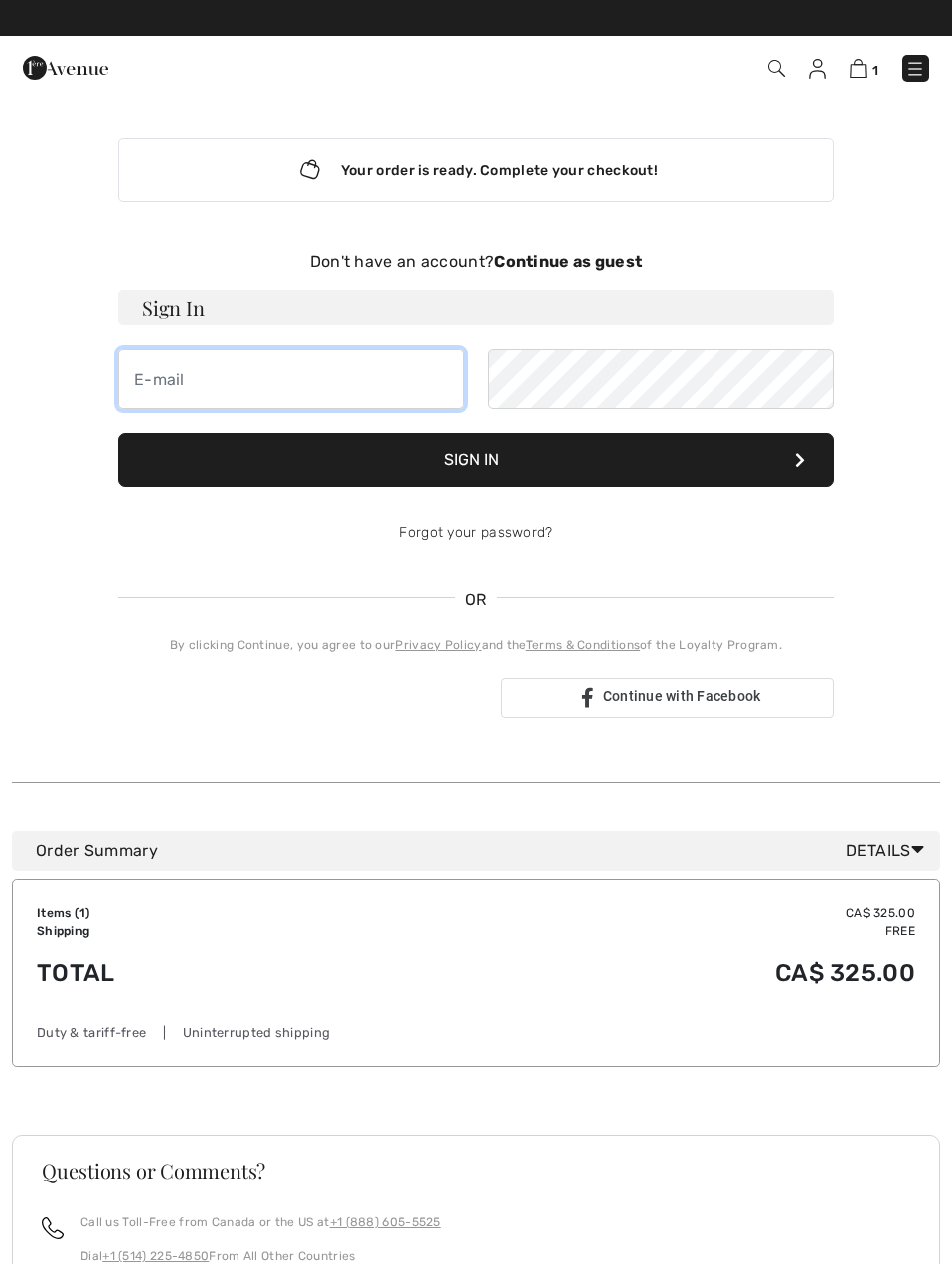 click at bounding box center (290, 379) 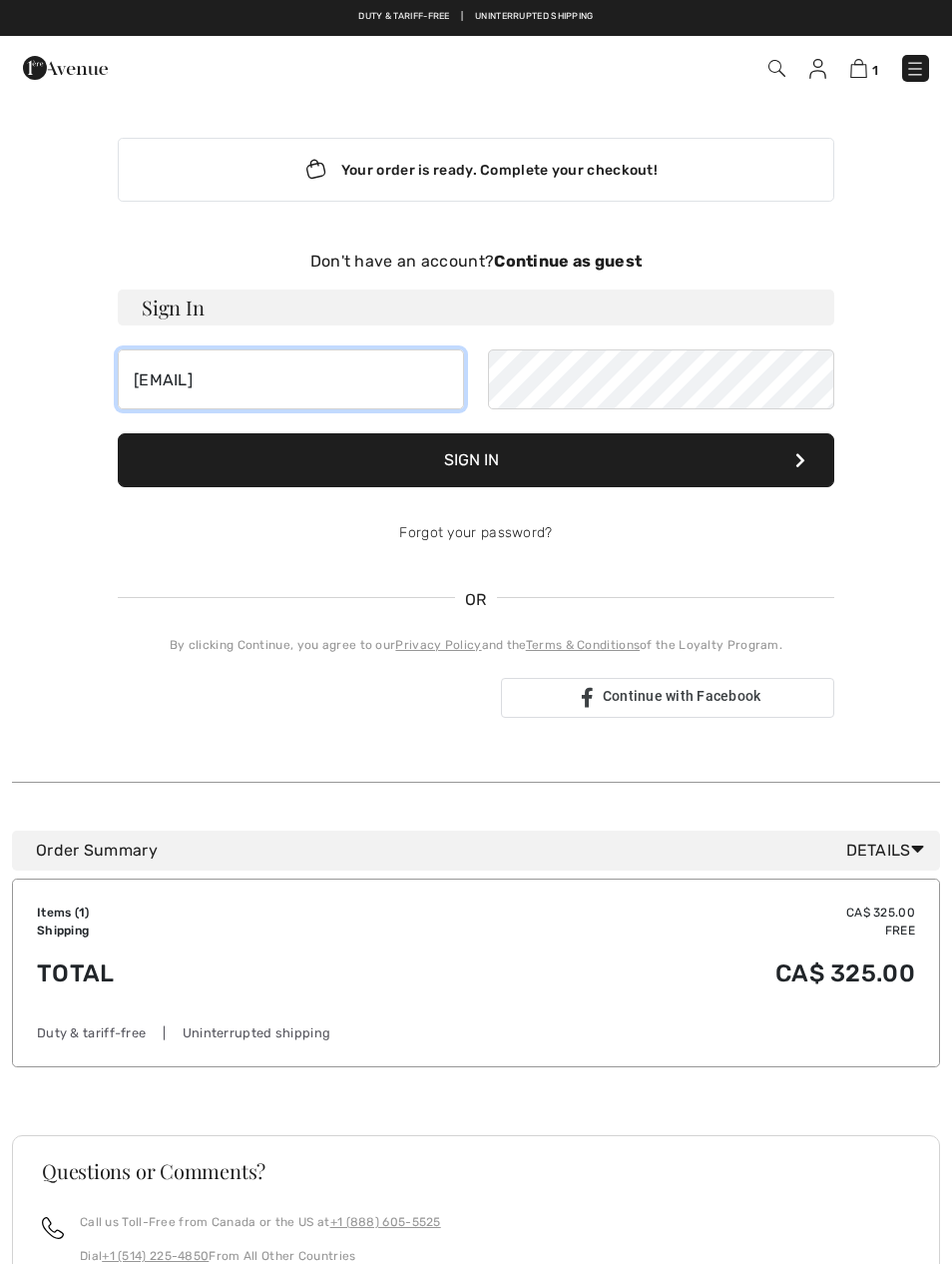 type on "[EMAIL]" 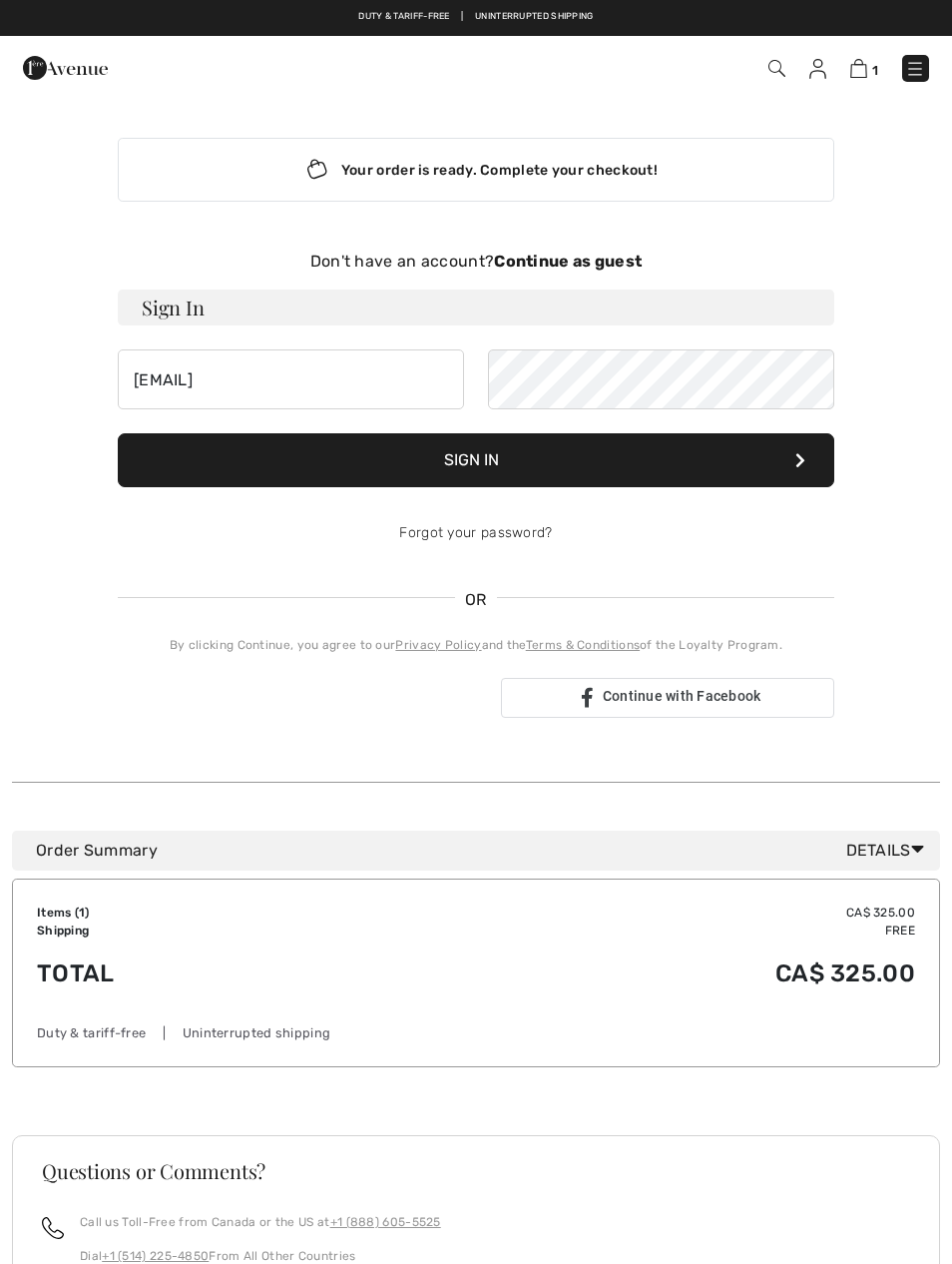 click on "Sign In" at bounding box center (476, 460) 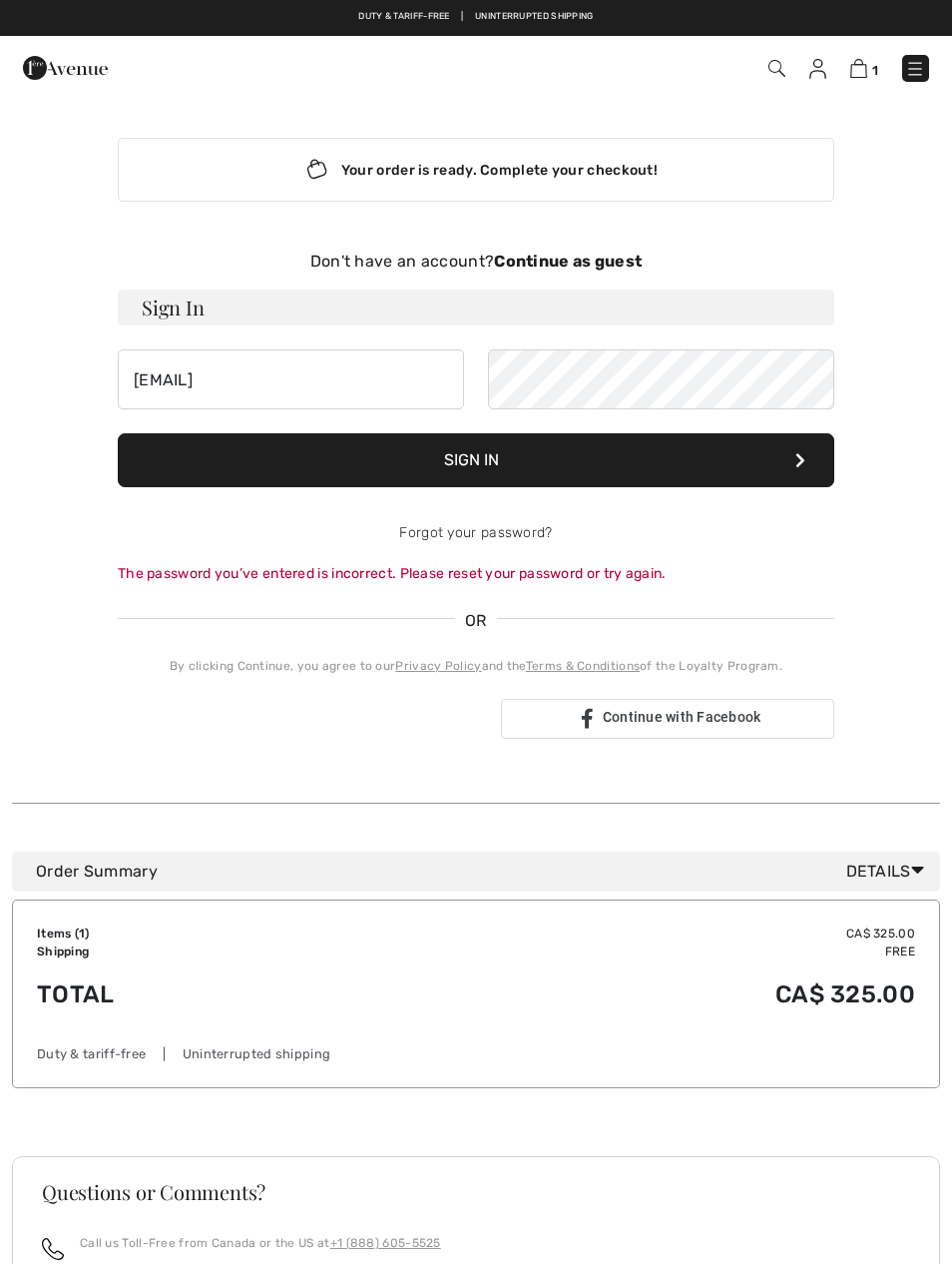 click on "Sign In" at bounding box center [476, 460] 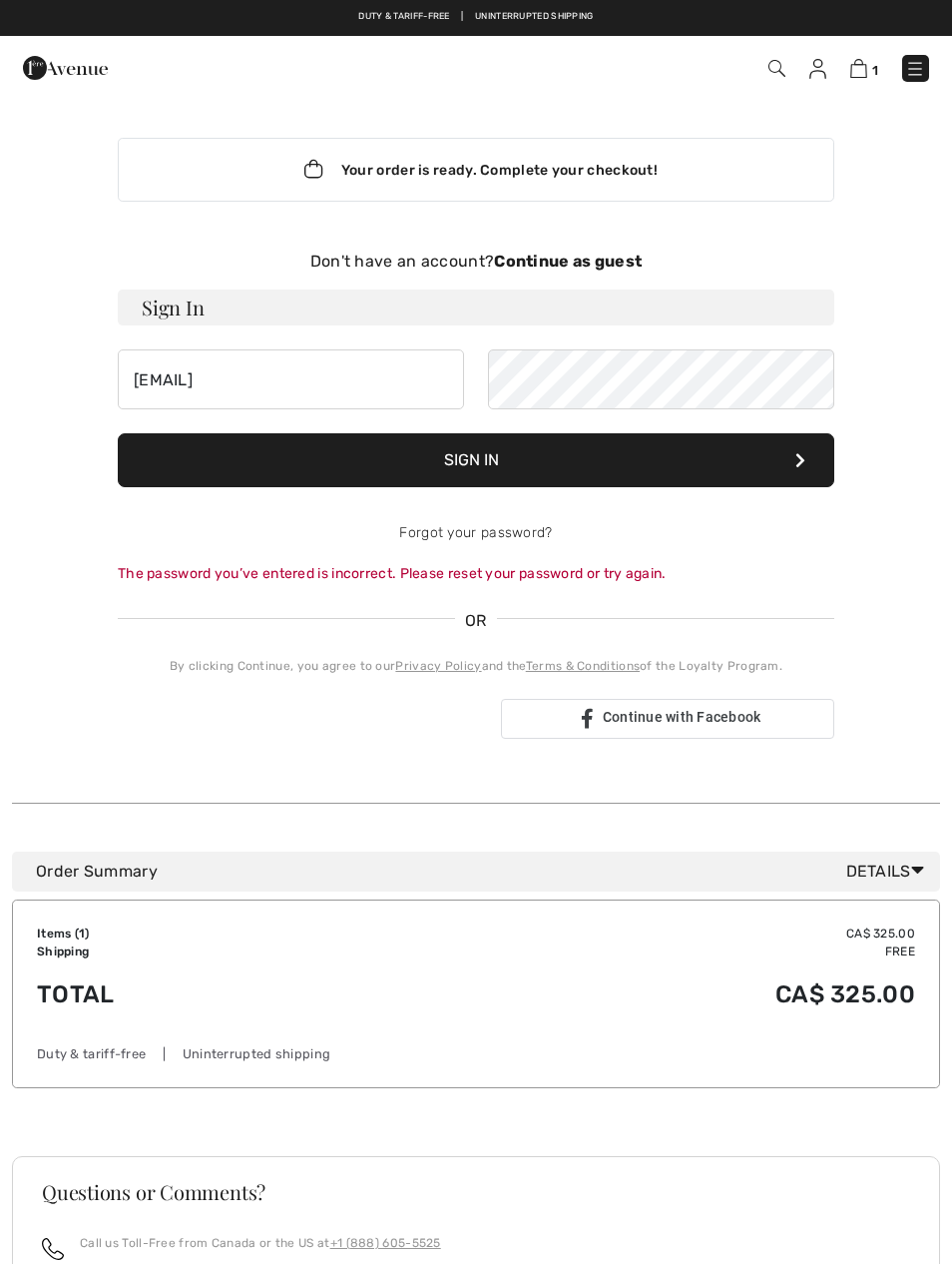 click on "Sign In" at bounding box center (476, 460) 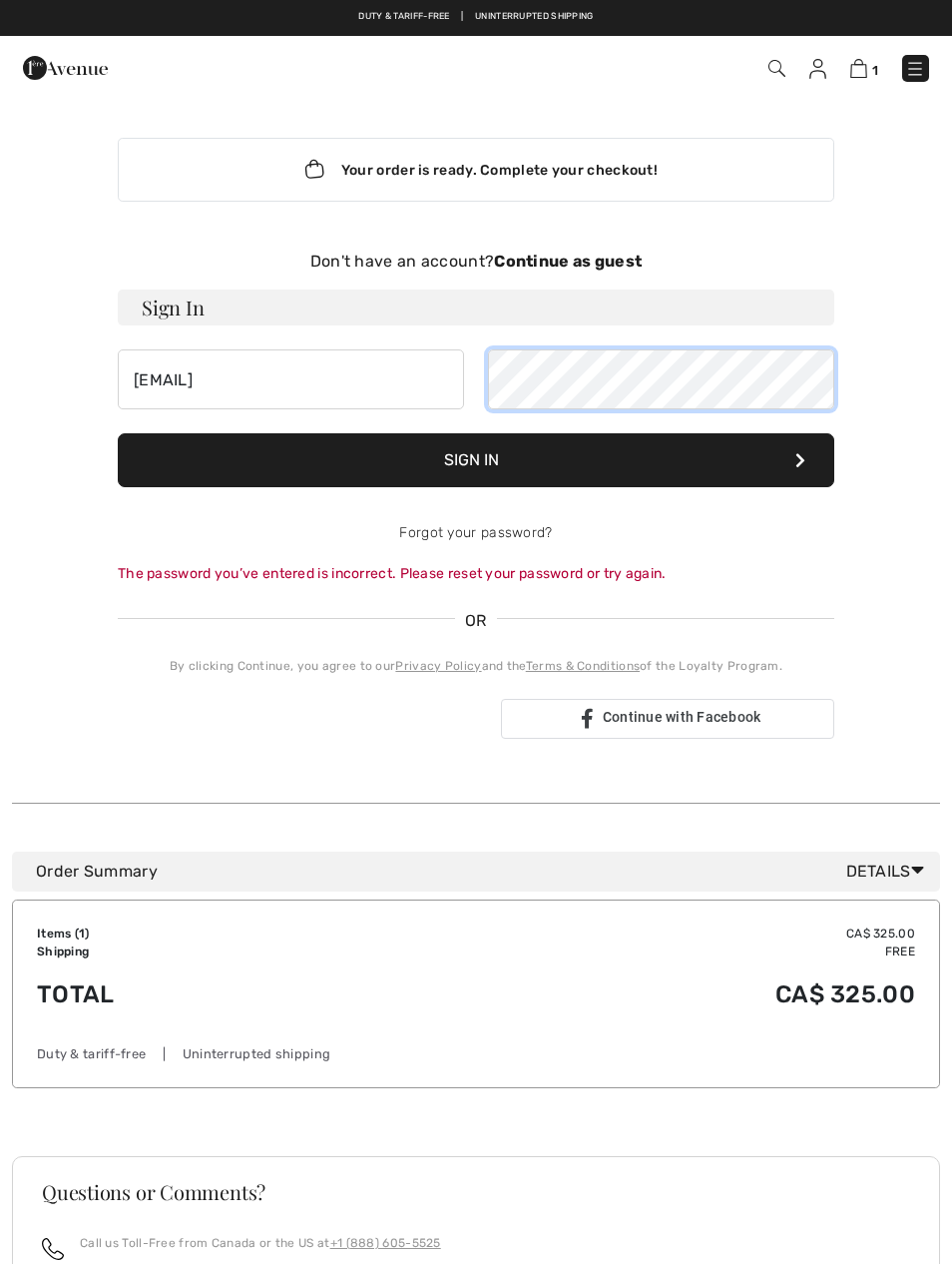 click on "Sign In" at bounding box center [476, 460] 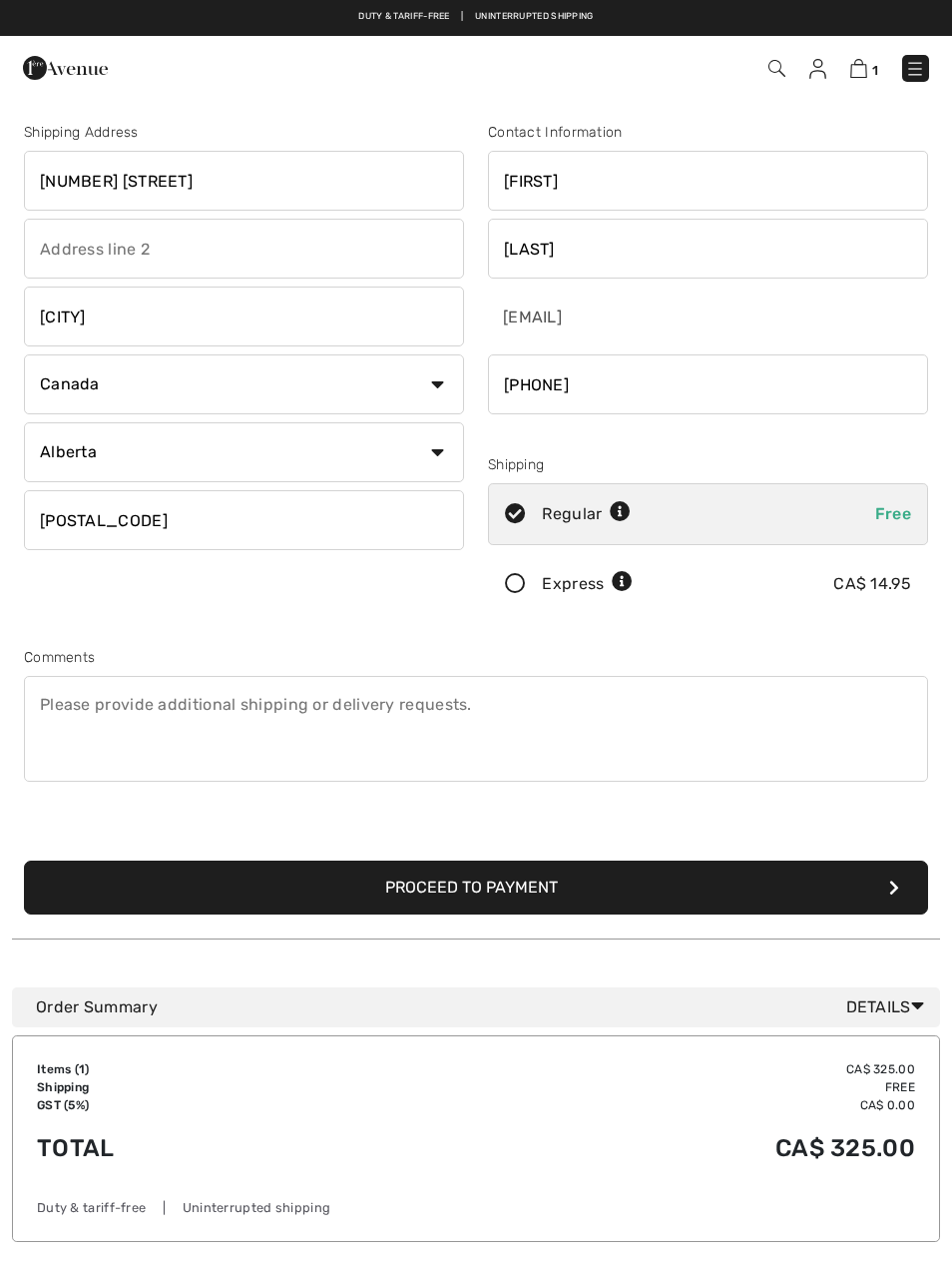 scroll, scrollTop: 0, scrollLeft: 0, axis: both 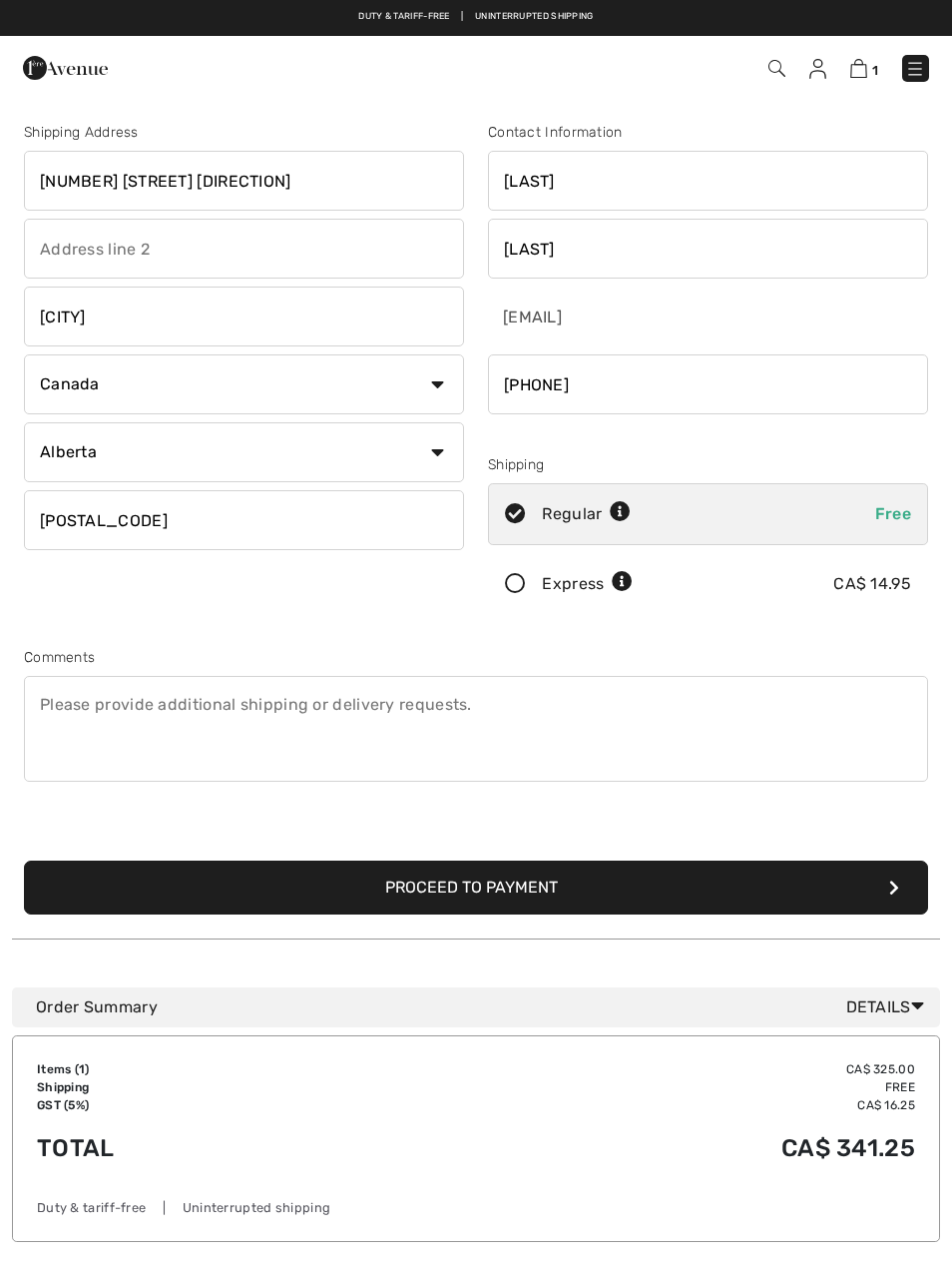 click on "[NUMBER] [STREET] [DIRECTION]" at bounding box center [243, 181] 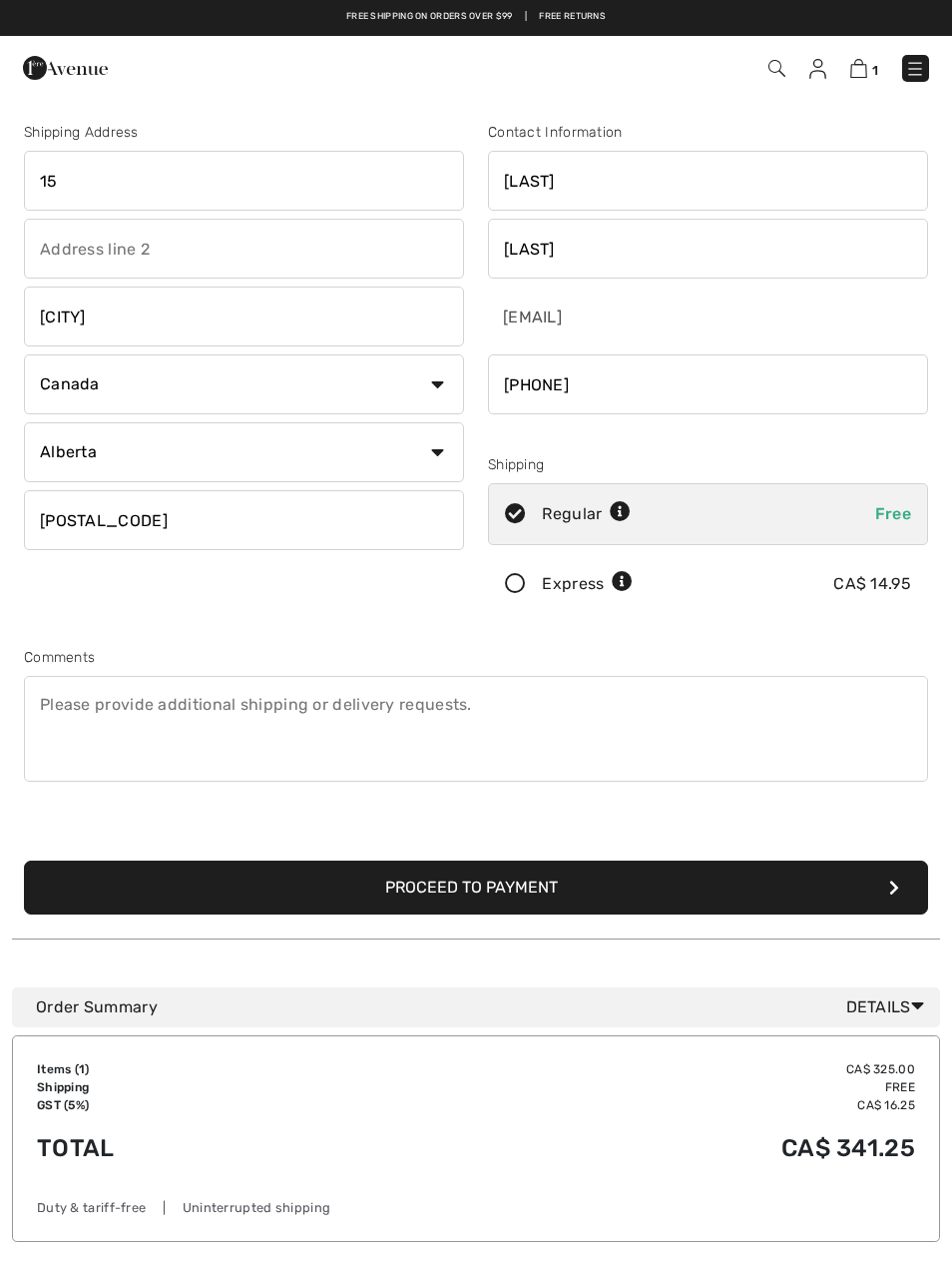 type on "1" 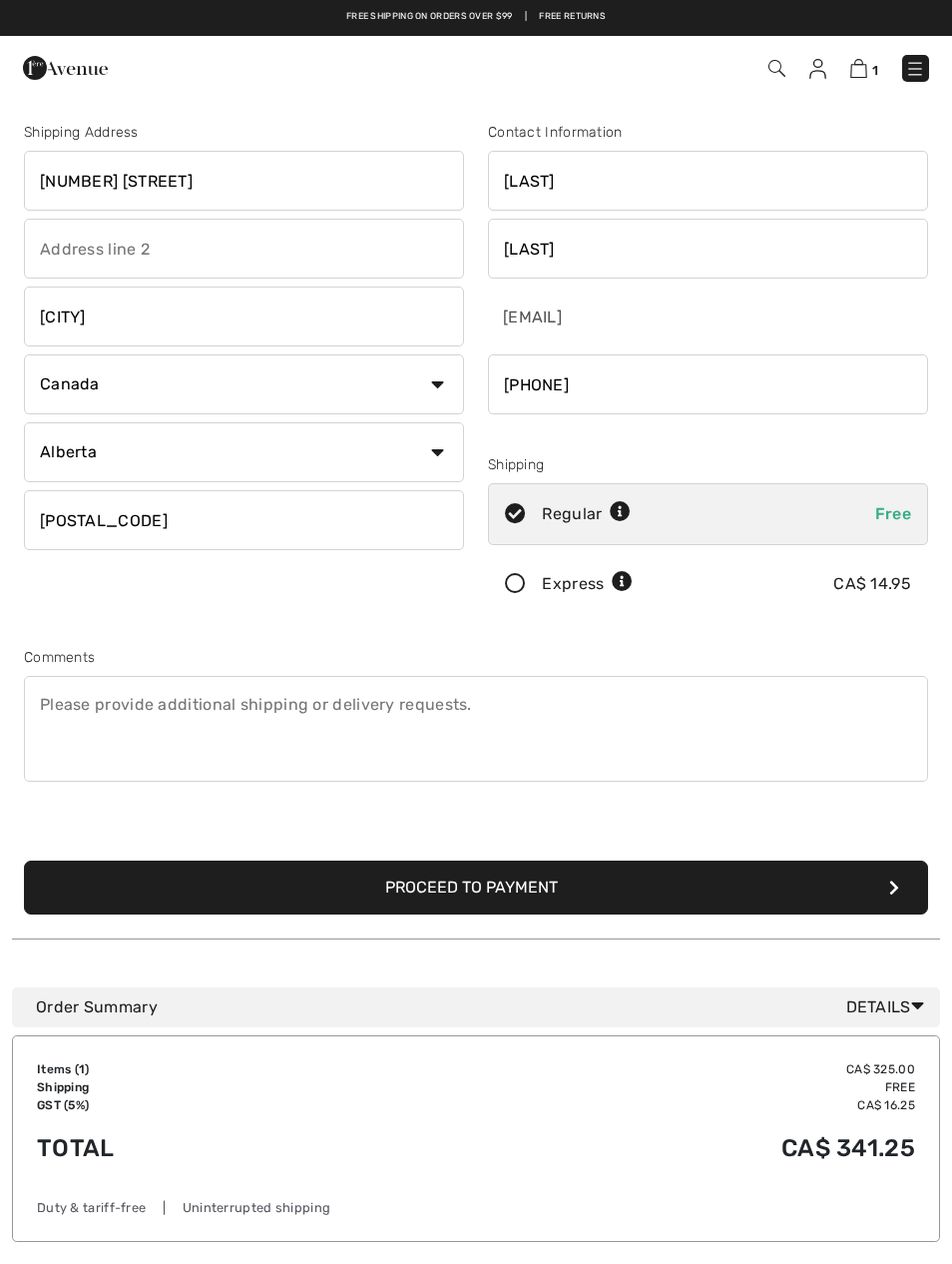 type on "[NUMBER] [STREET]" 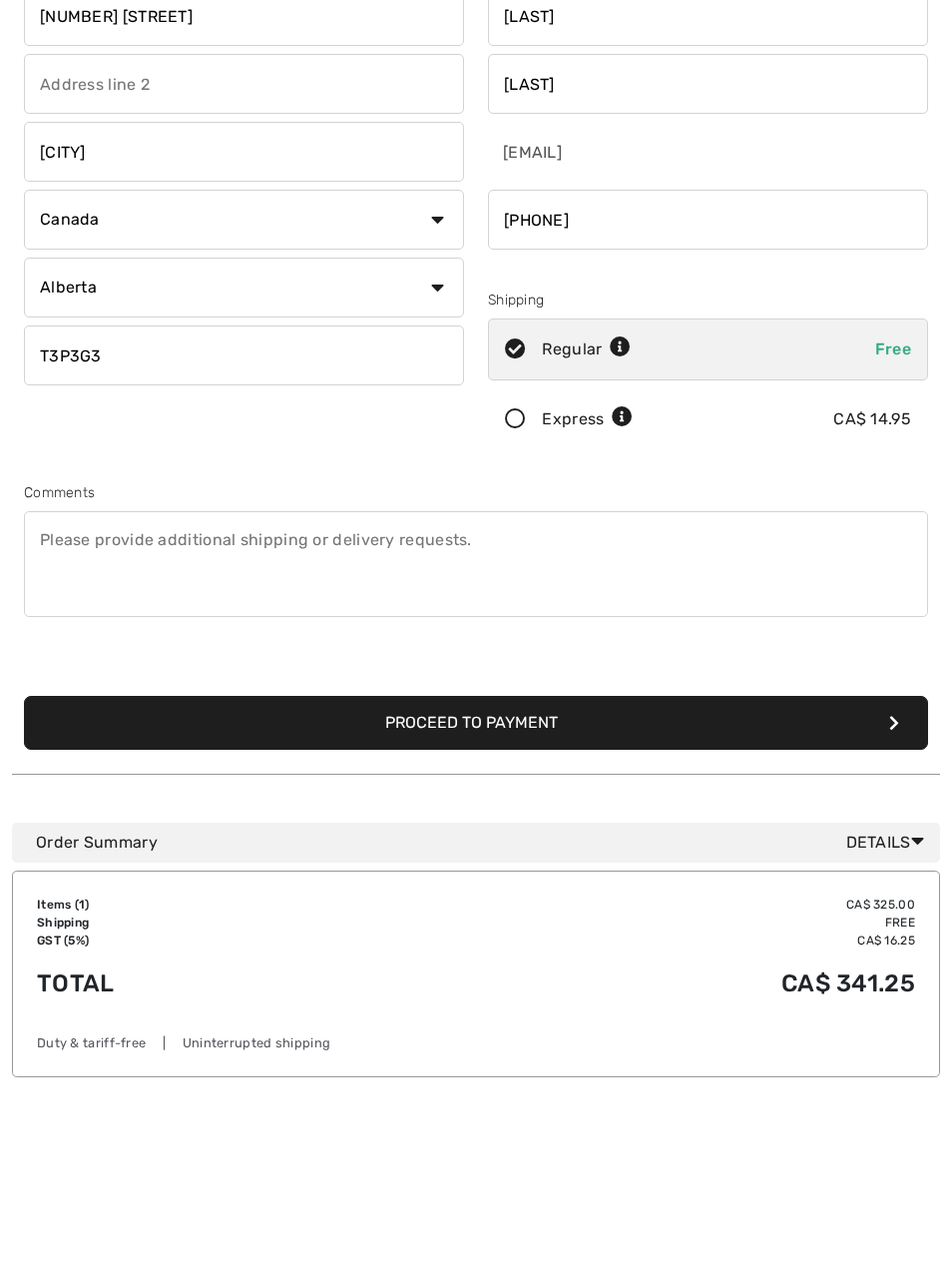 type on "T3P3G3" 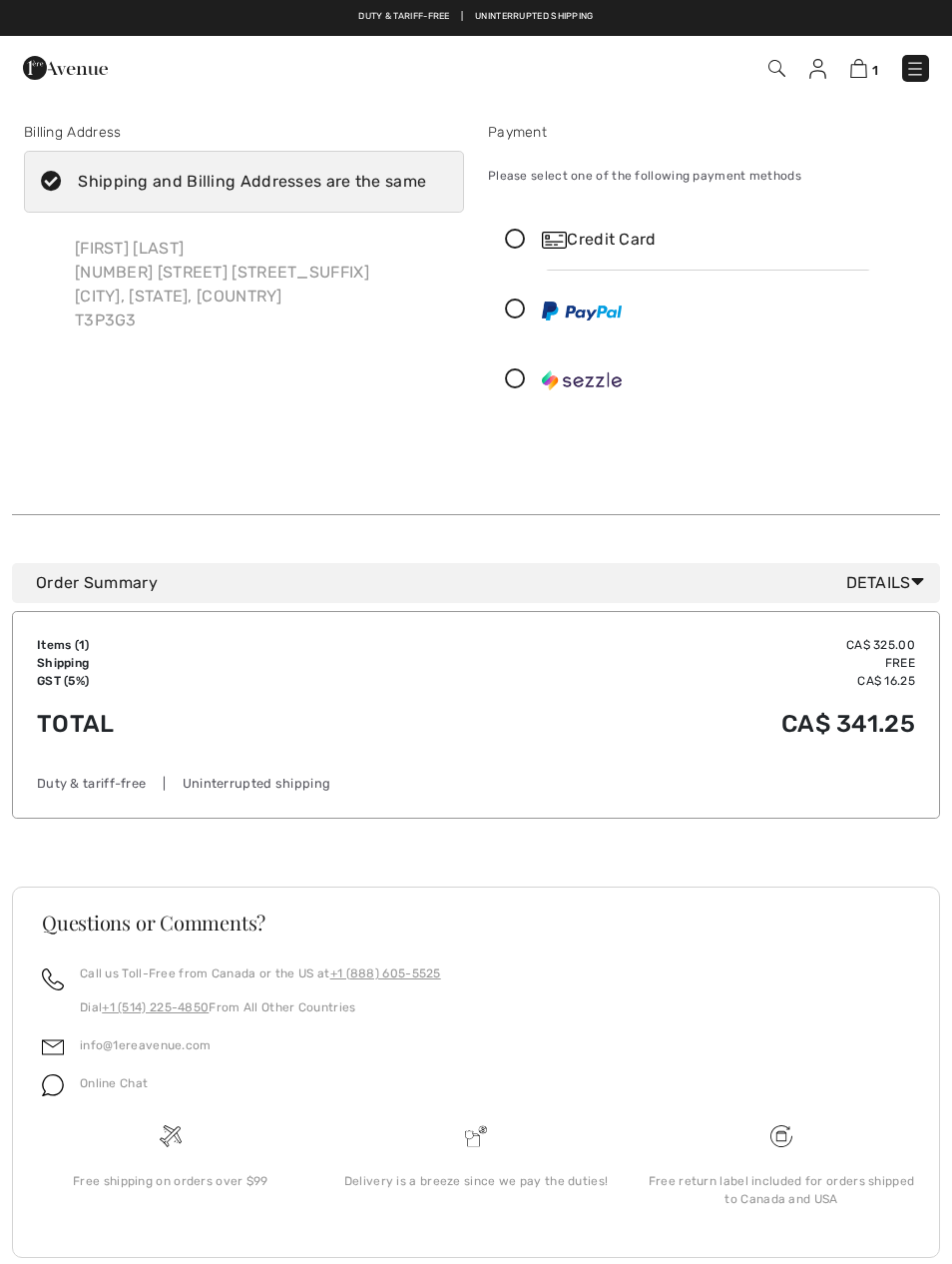 scroll, scrollTop: 0, scrollLeft: 0, axis: both 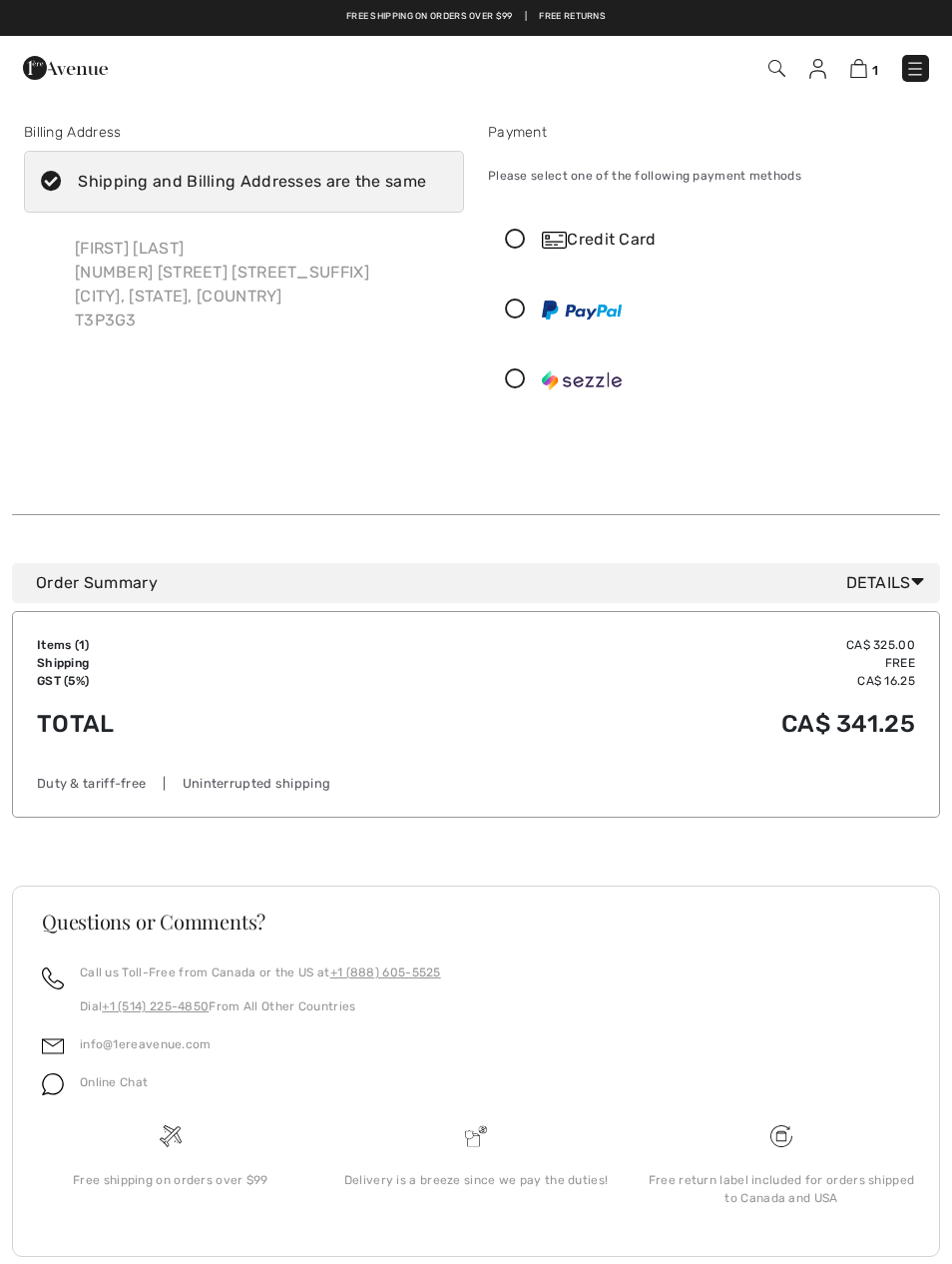 click at bounding box center [51, 182] 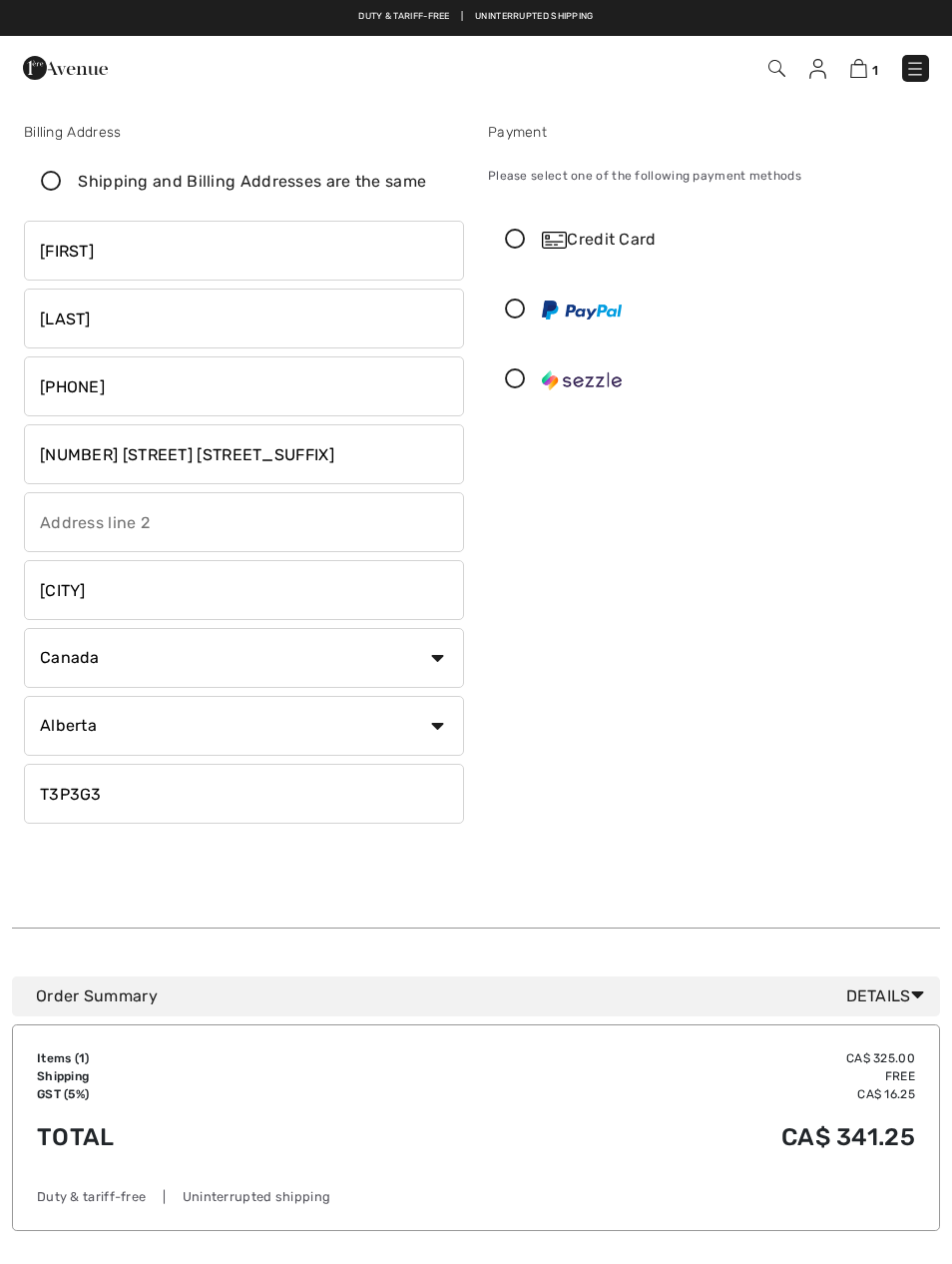 click on "[NUMBER] [STREET]" at bounding box center (243, 454) 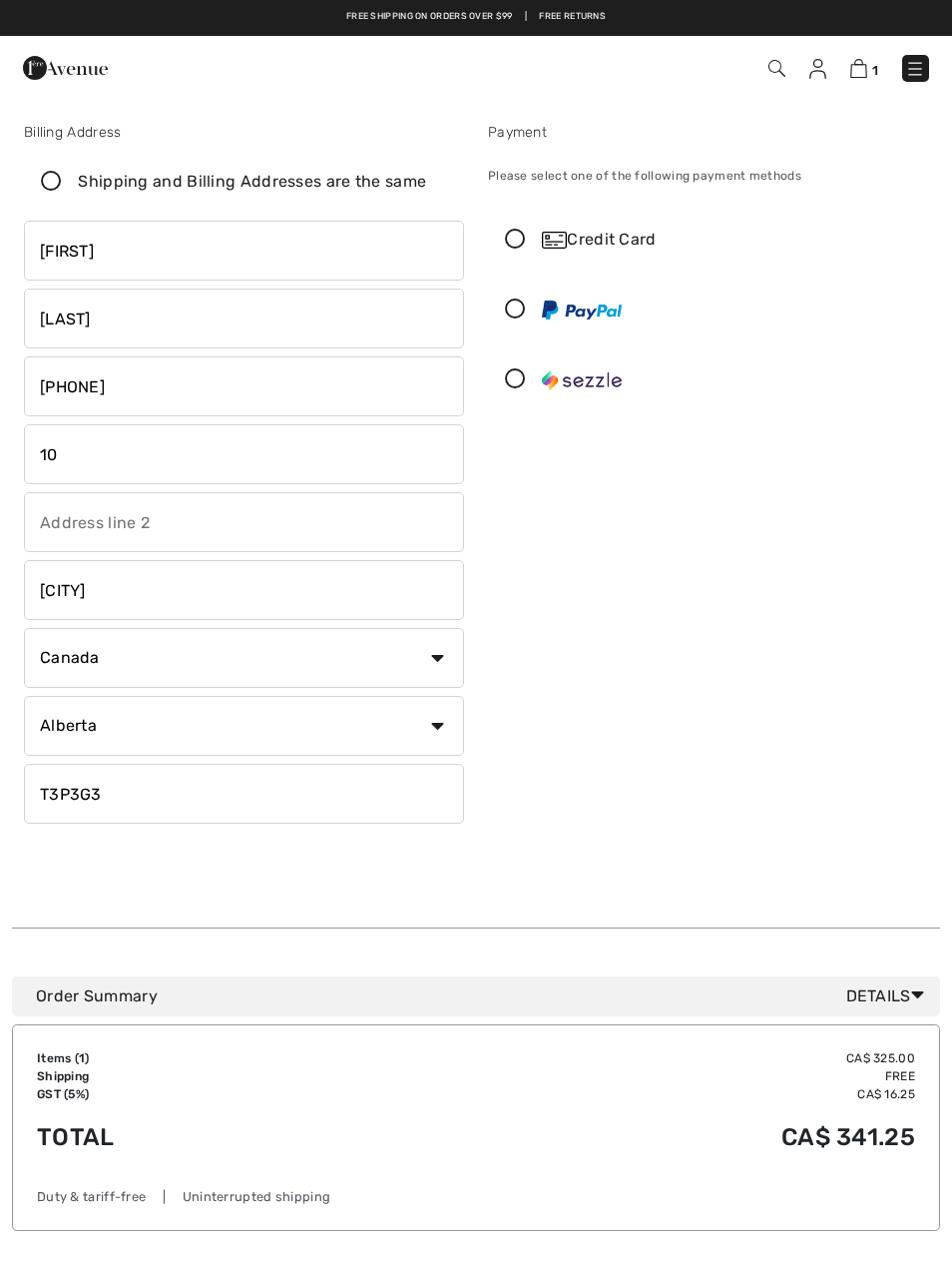type on "1" 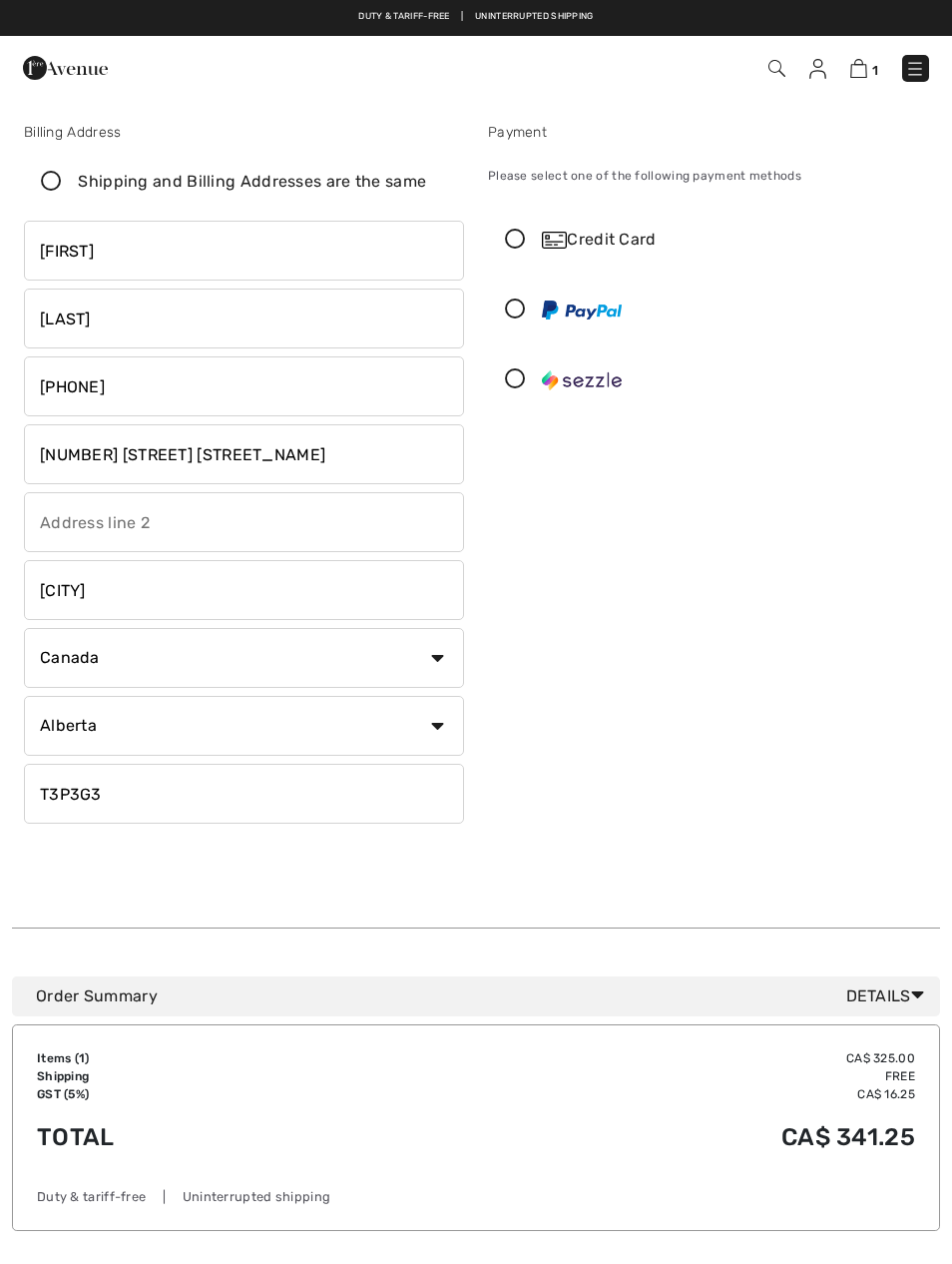 click on "T3P3G3" at bounding box center [243, 794] 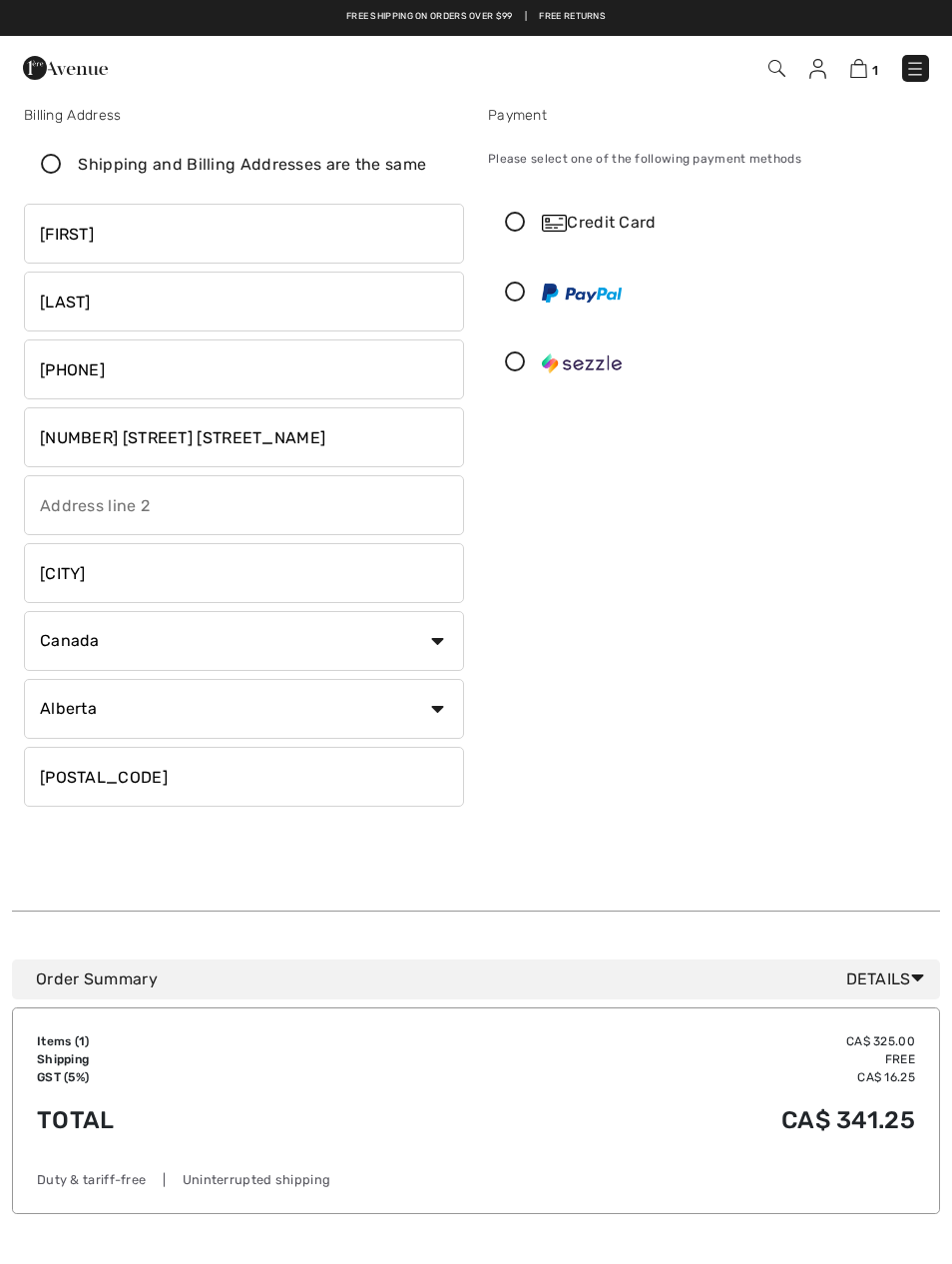scroll, scrollTop: 0, scrollLeft: 0, axis: both 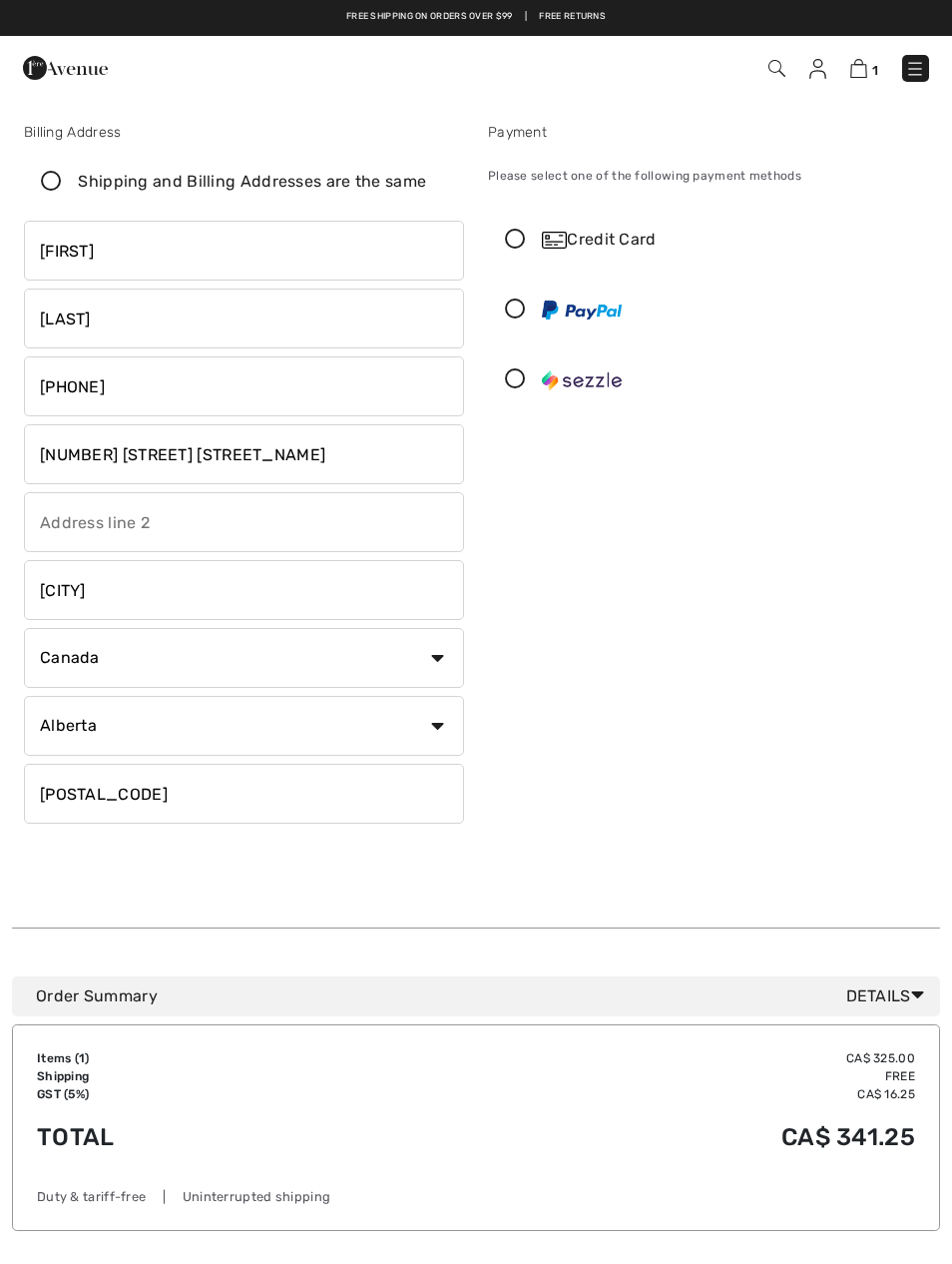 type on "T3L2P6" 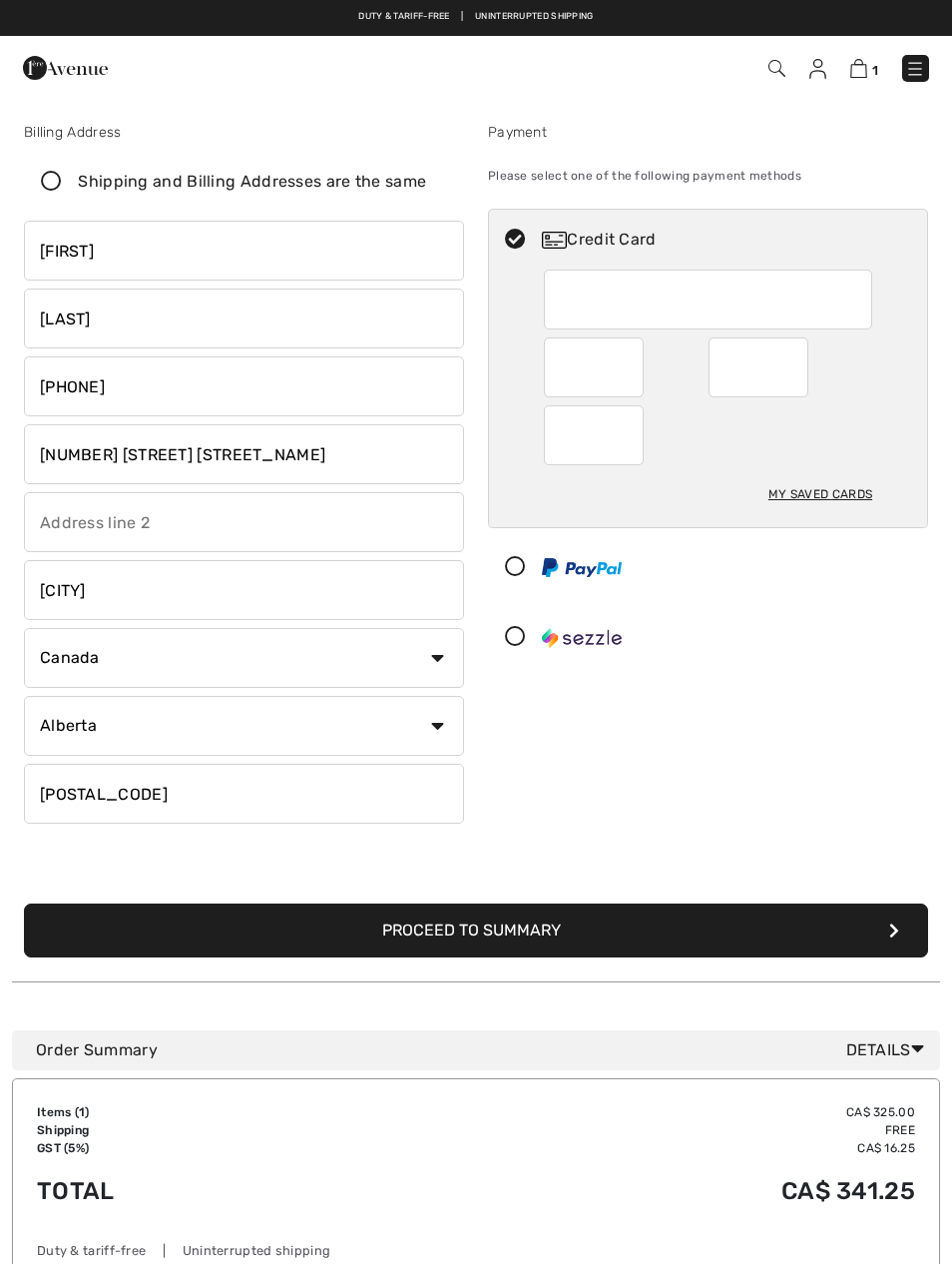 click at bounding box center (708, 300) 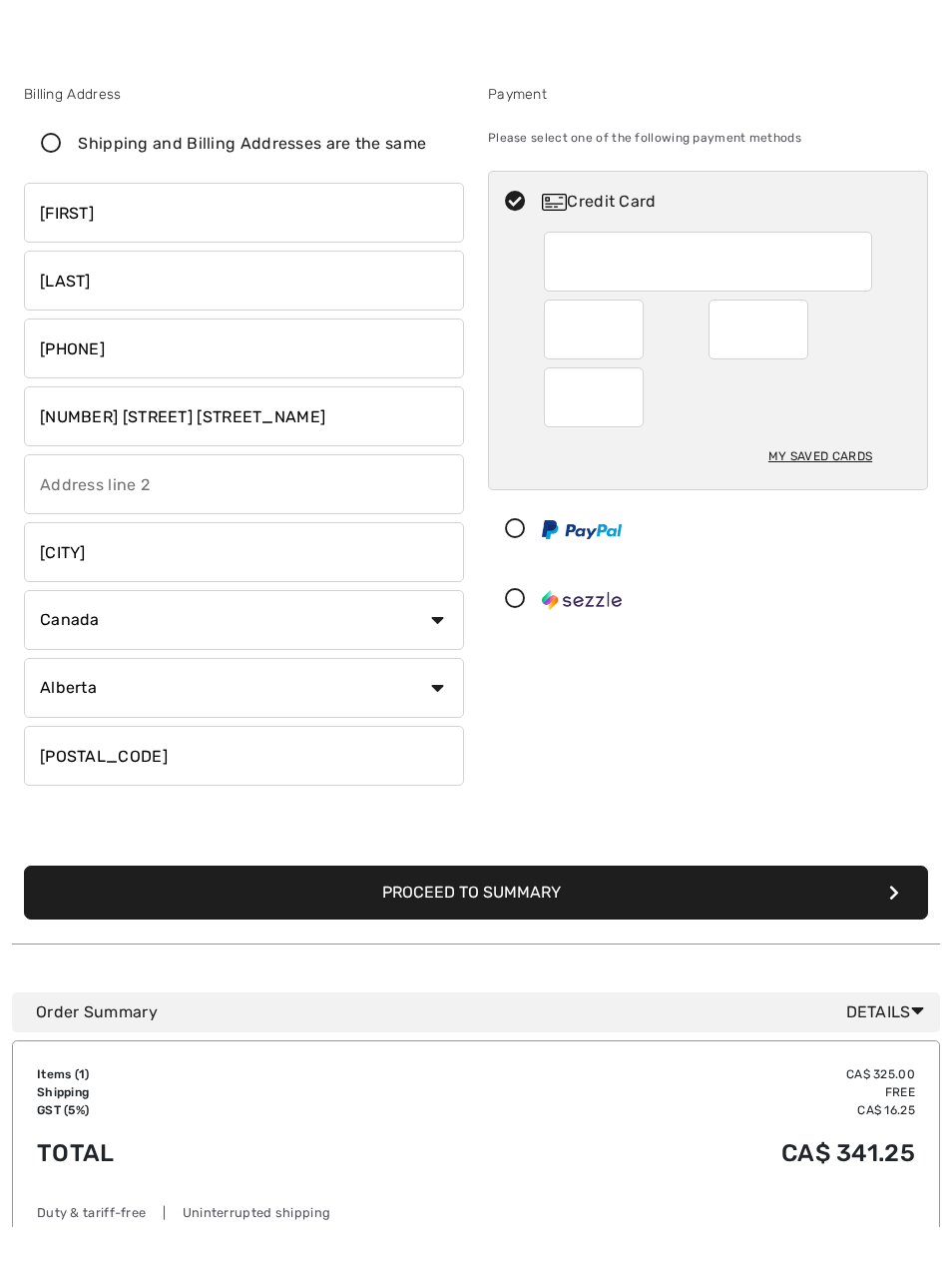click on "My Saved Cards" at bounding box center [820, 494] 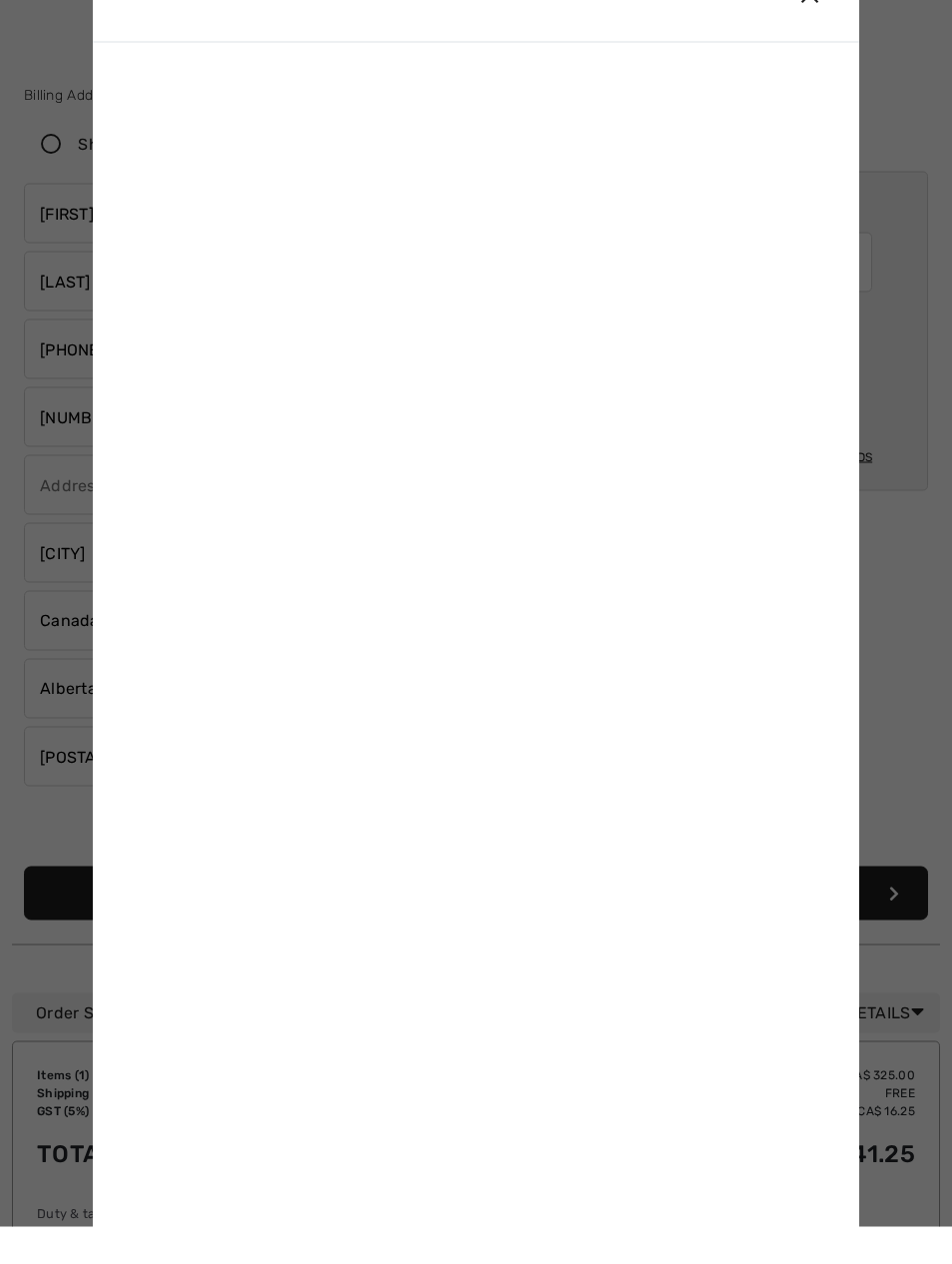 scroll, scrollTop: 38, scrollLeft: 0, axis: vertical 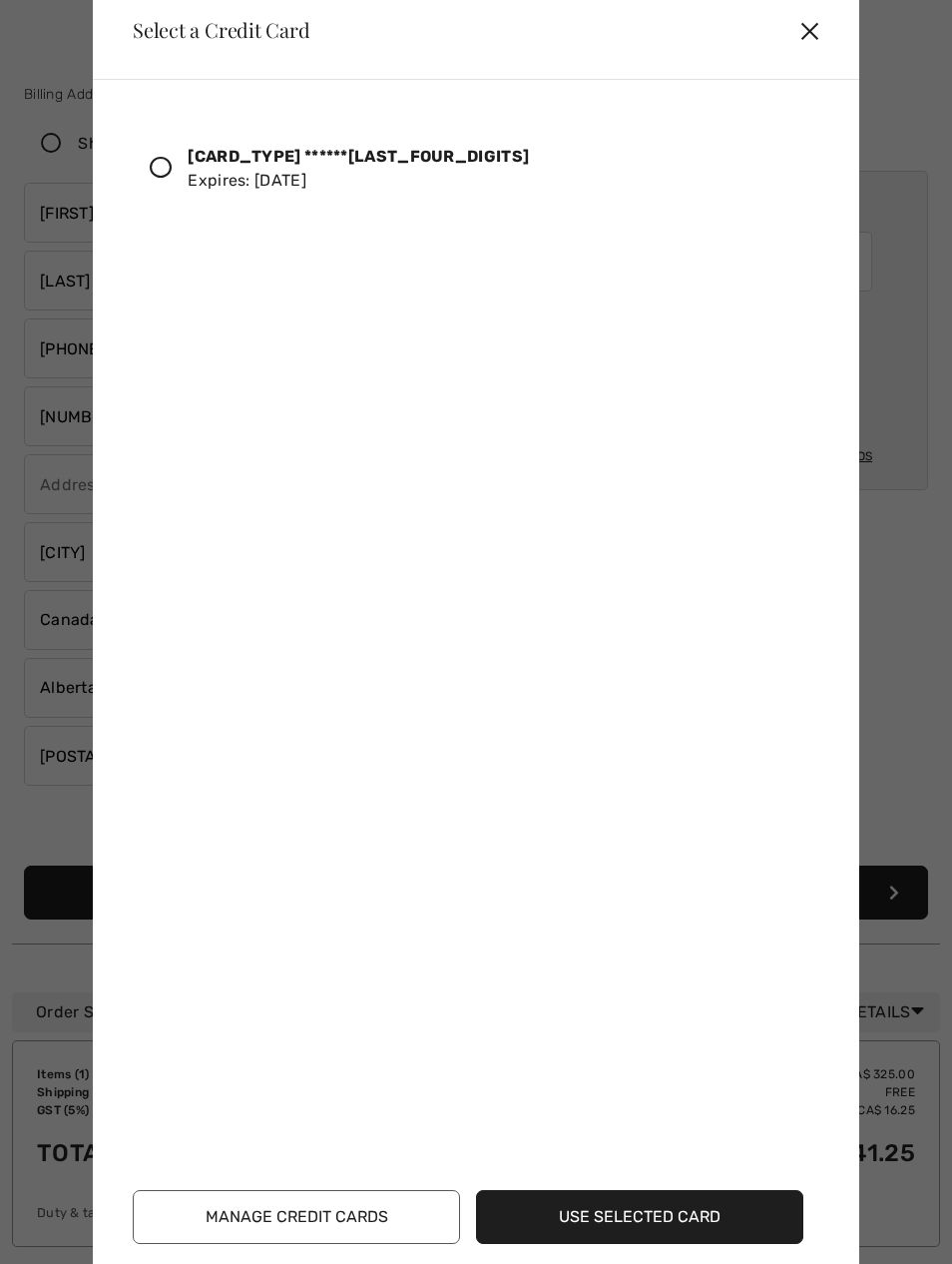 click at bounding box center (161, 168) 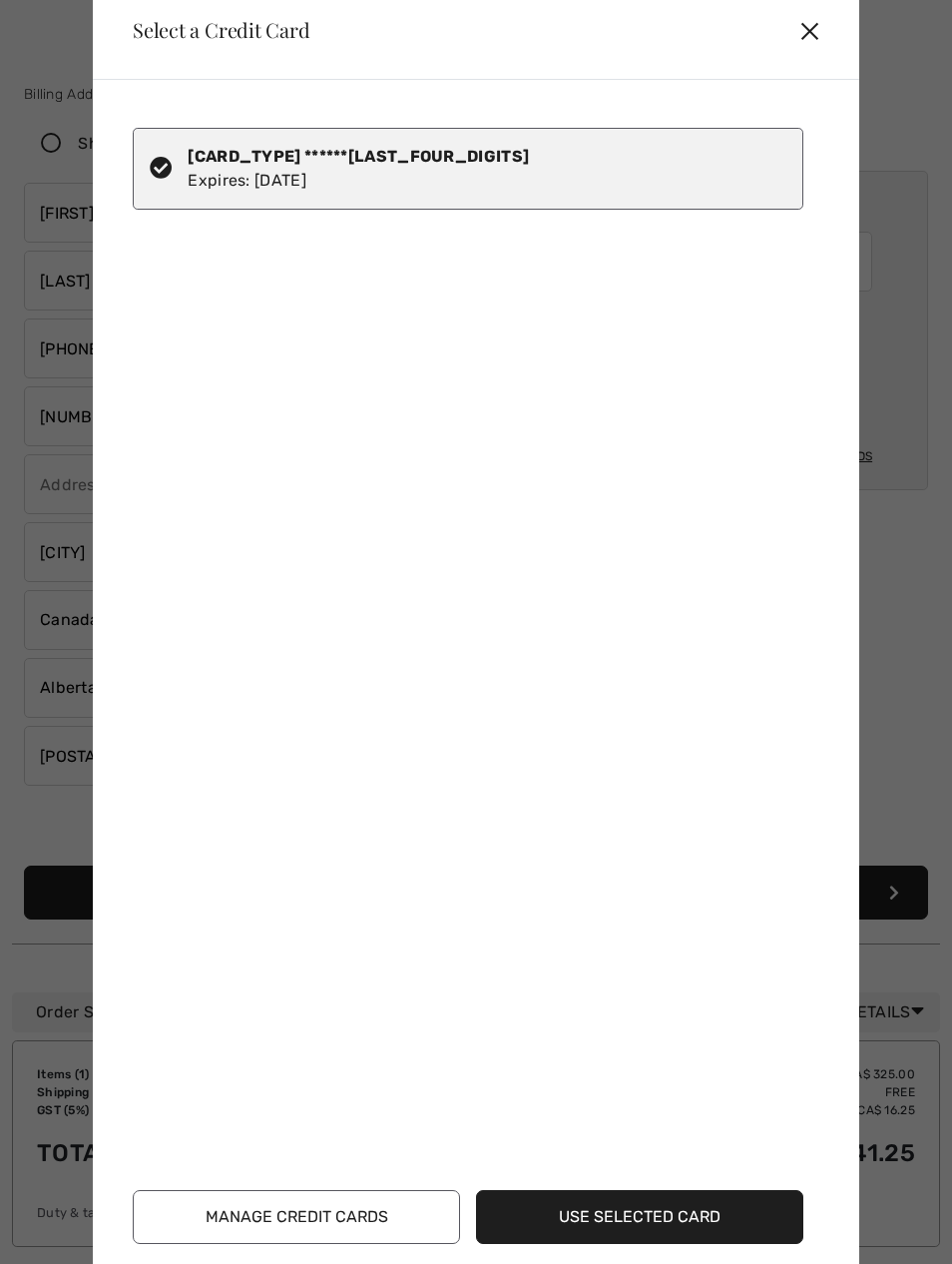 click on "Use Selected Card" at bounding box center [640, 1217] 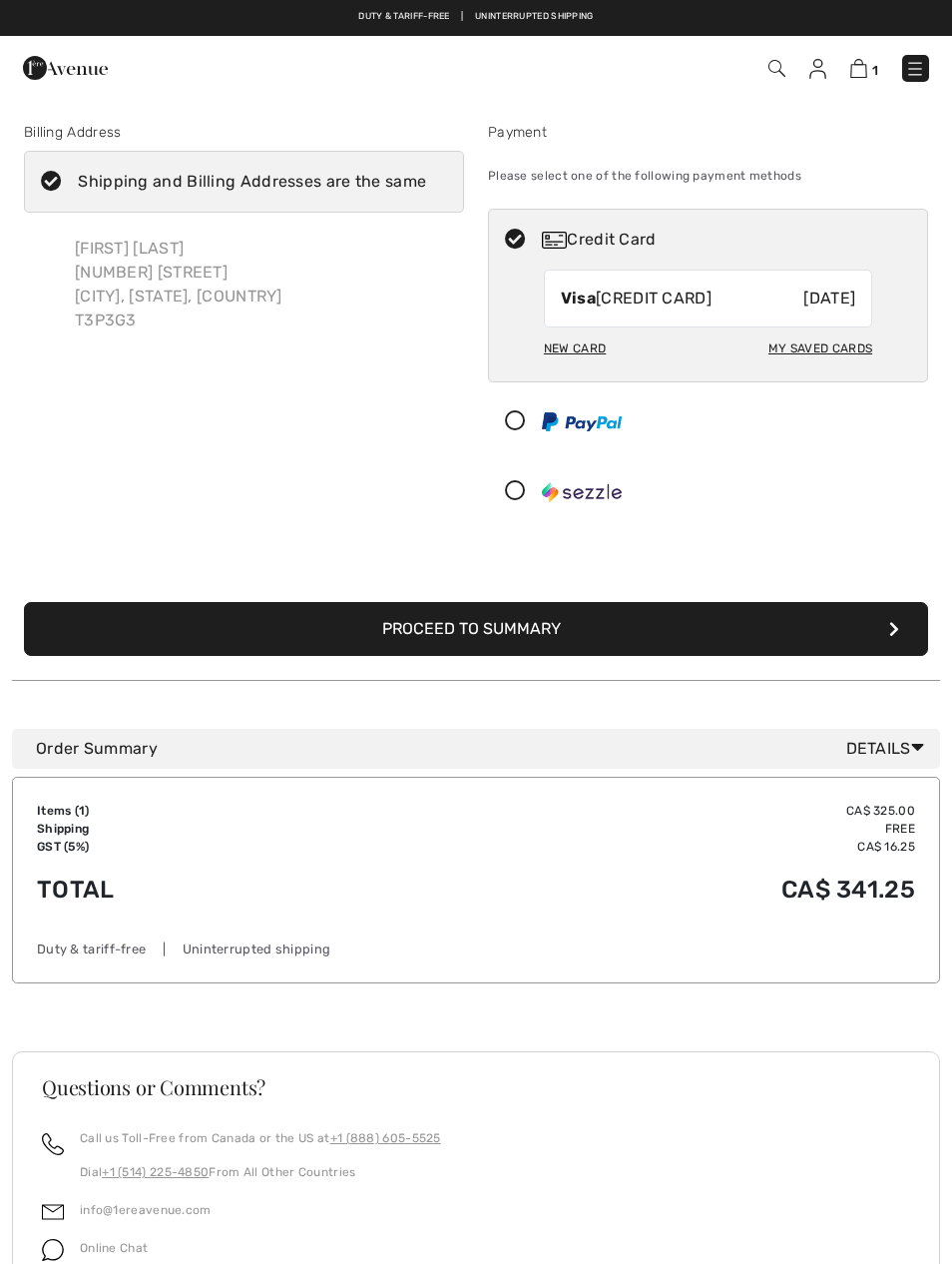 scroll, scrollTop: 0, scrollLeft: 0, axis: both 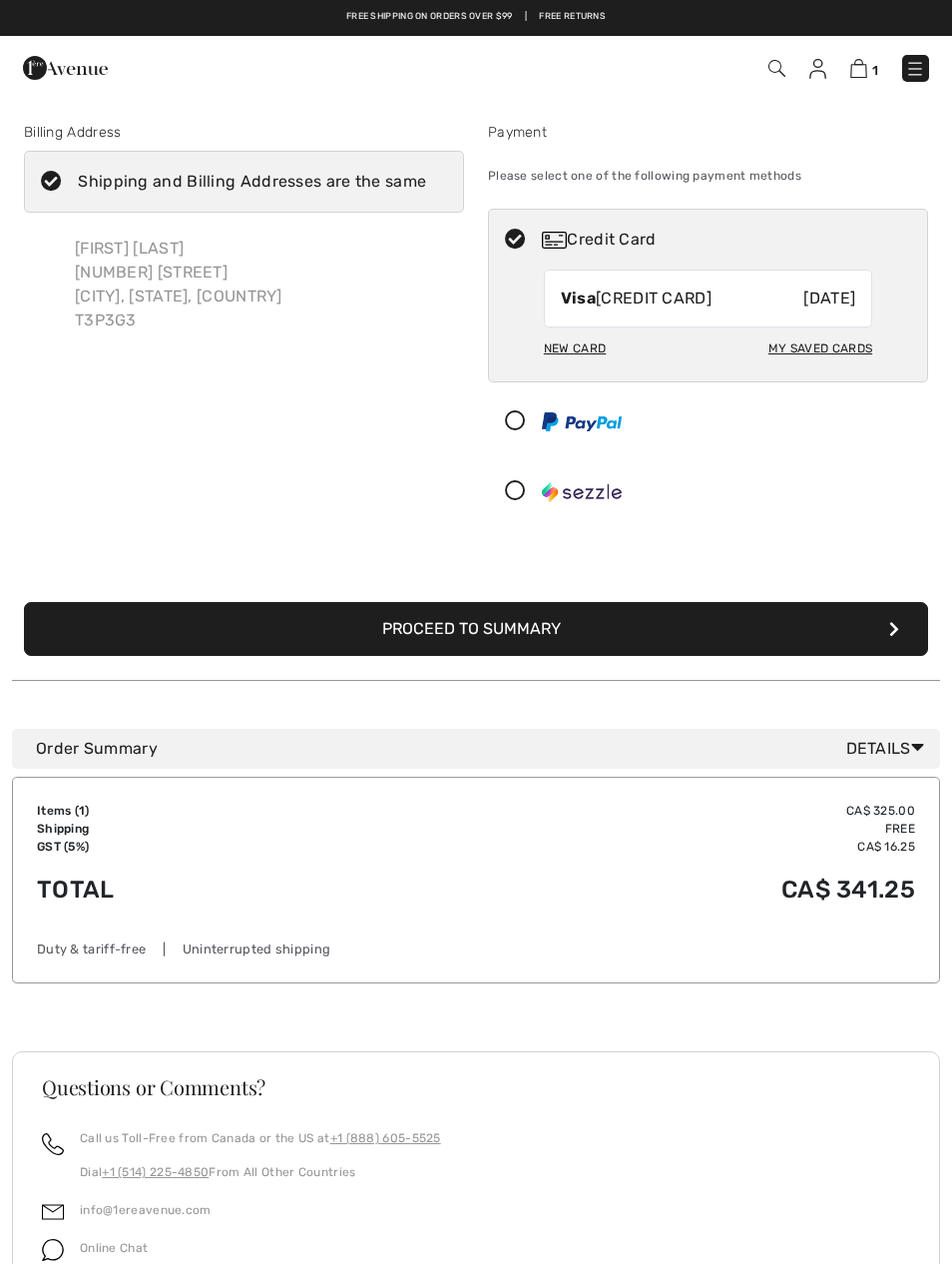 click on "Proceed to Summary" at bounding box center (476, 629) 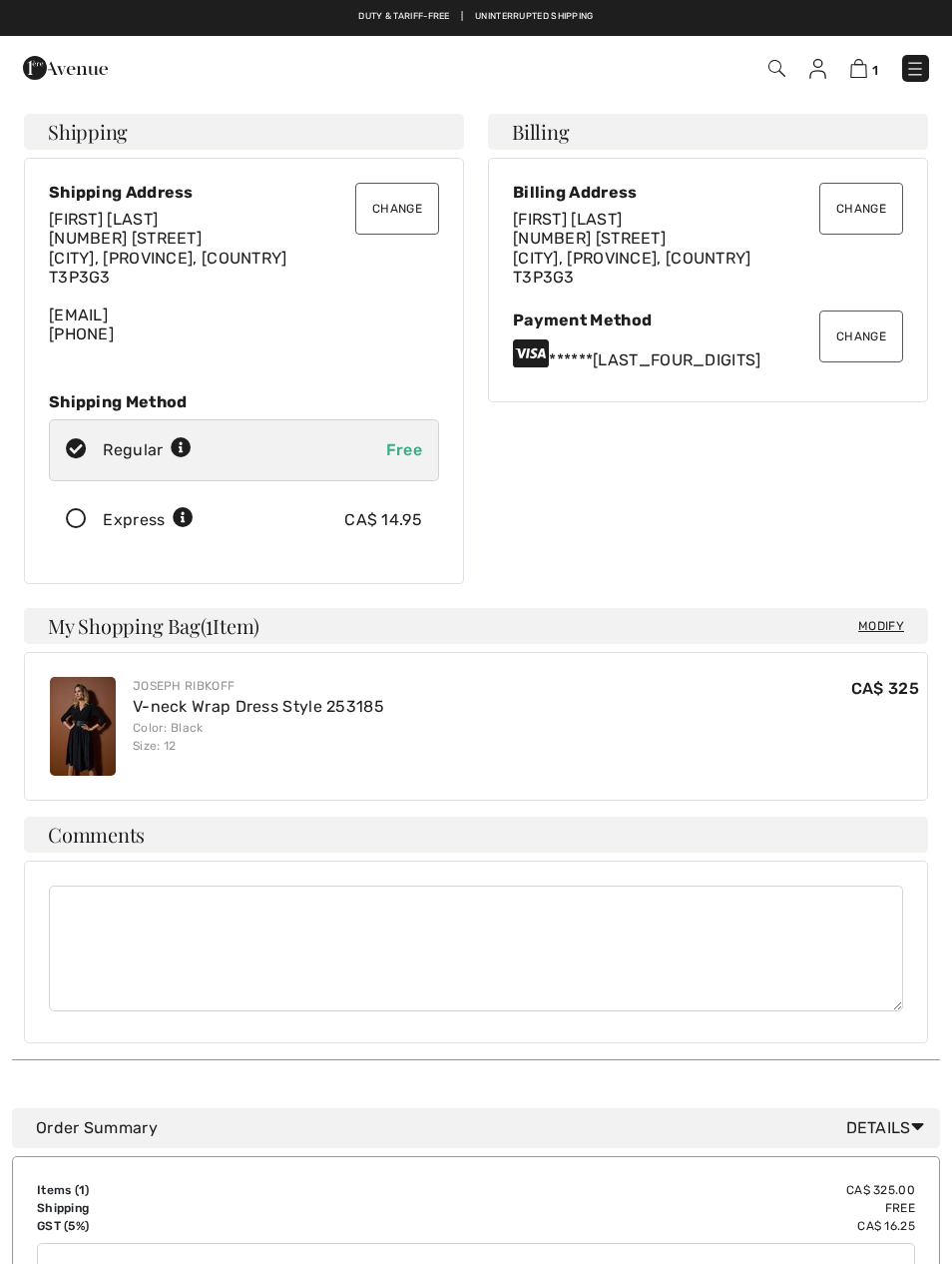 scroll, scrollTop: 0, scrollLeft: 0, axis: both 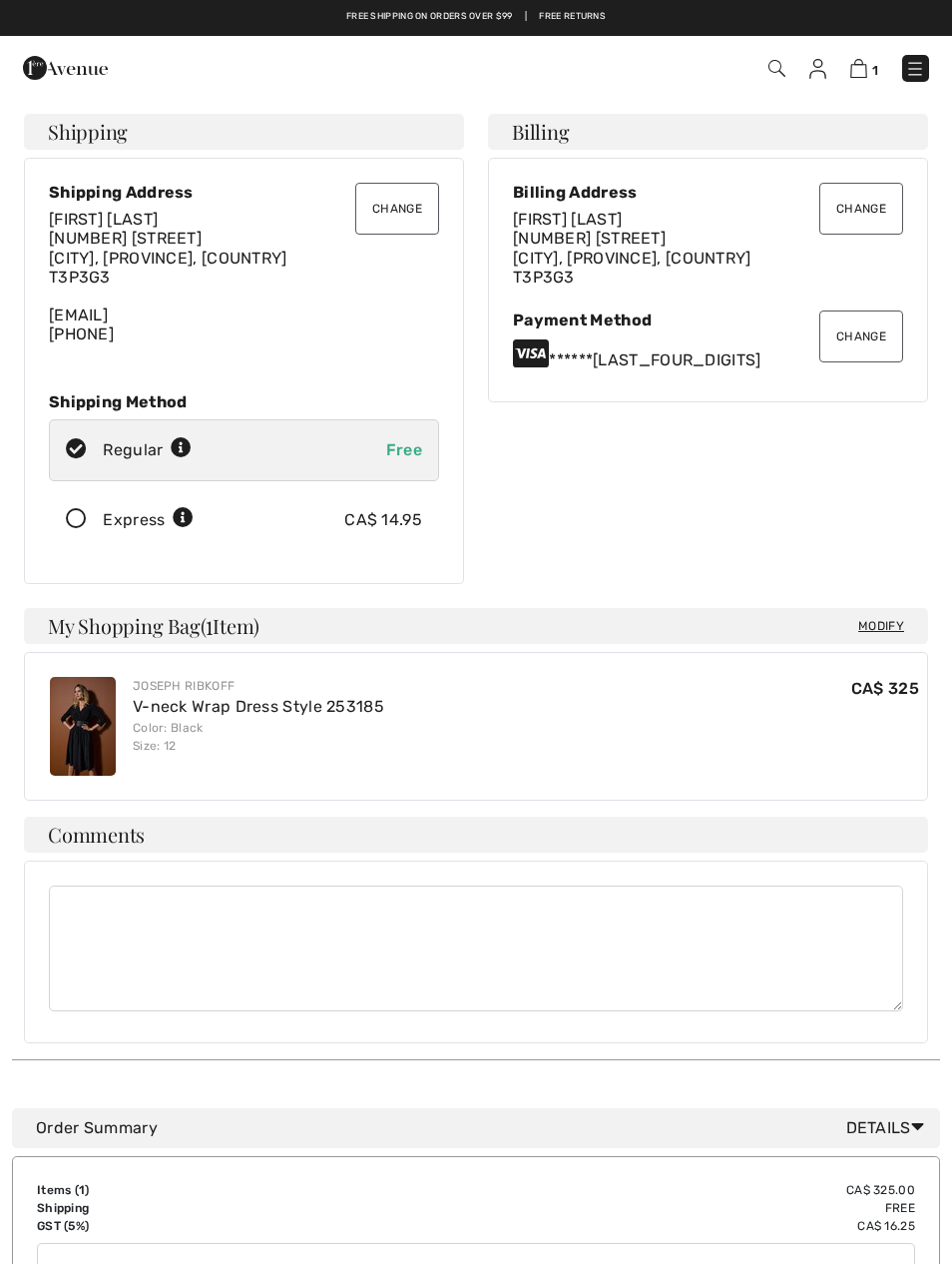 click on "Change" at bounding box center [861, 209] 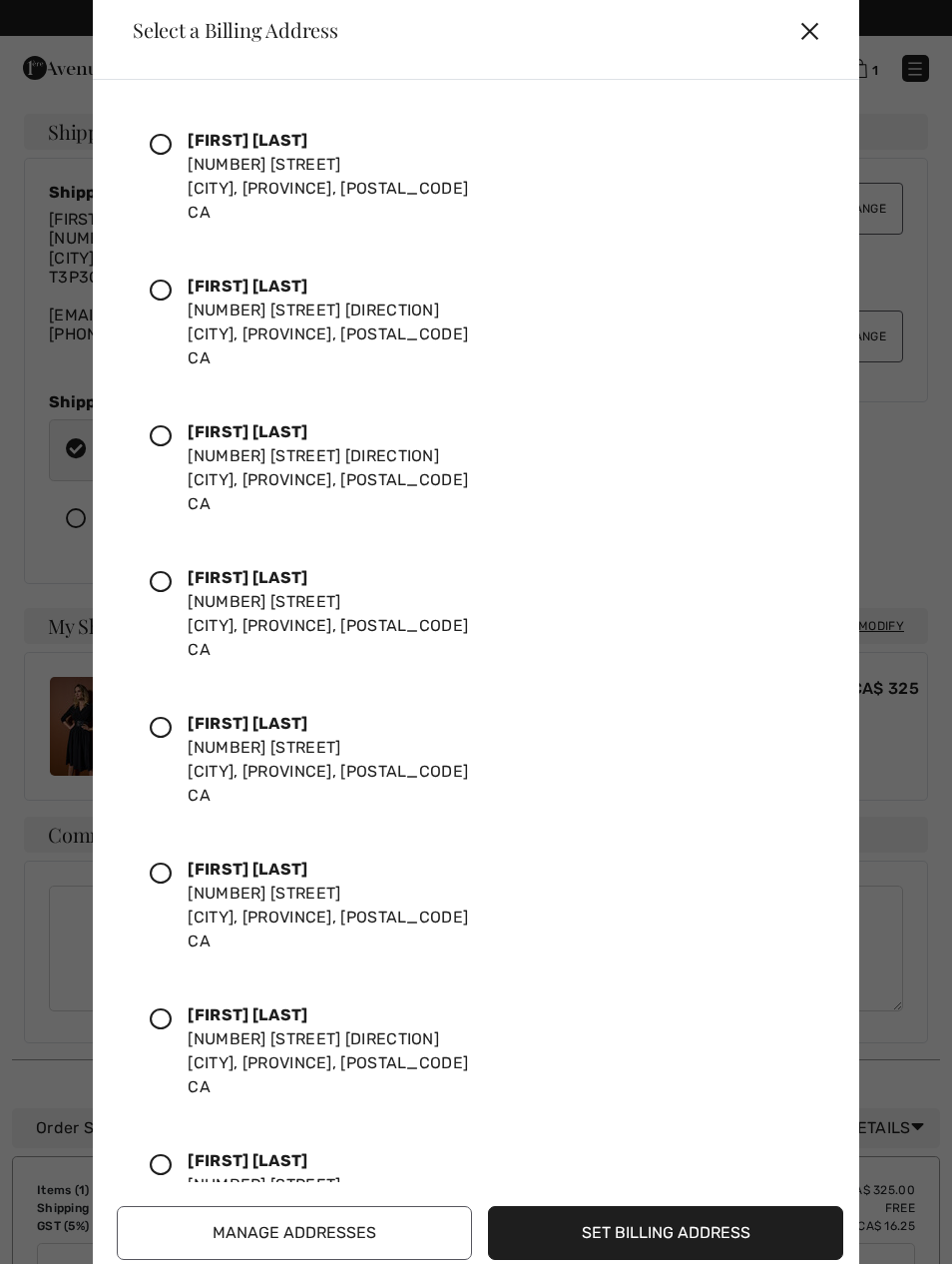 click on "[FIRST] [LAST]" at bounding box center [247, 286] 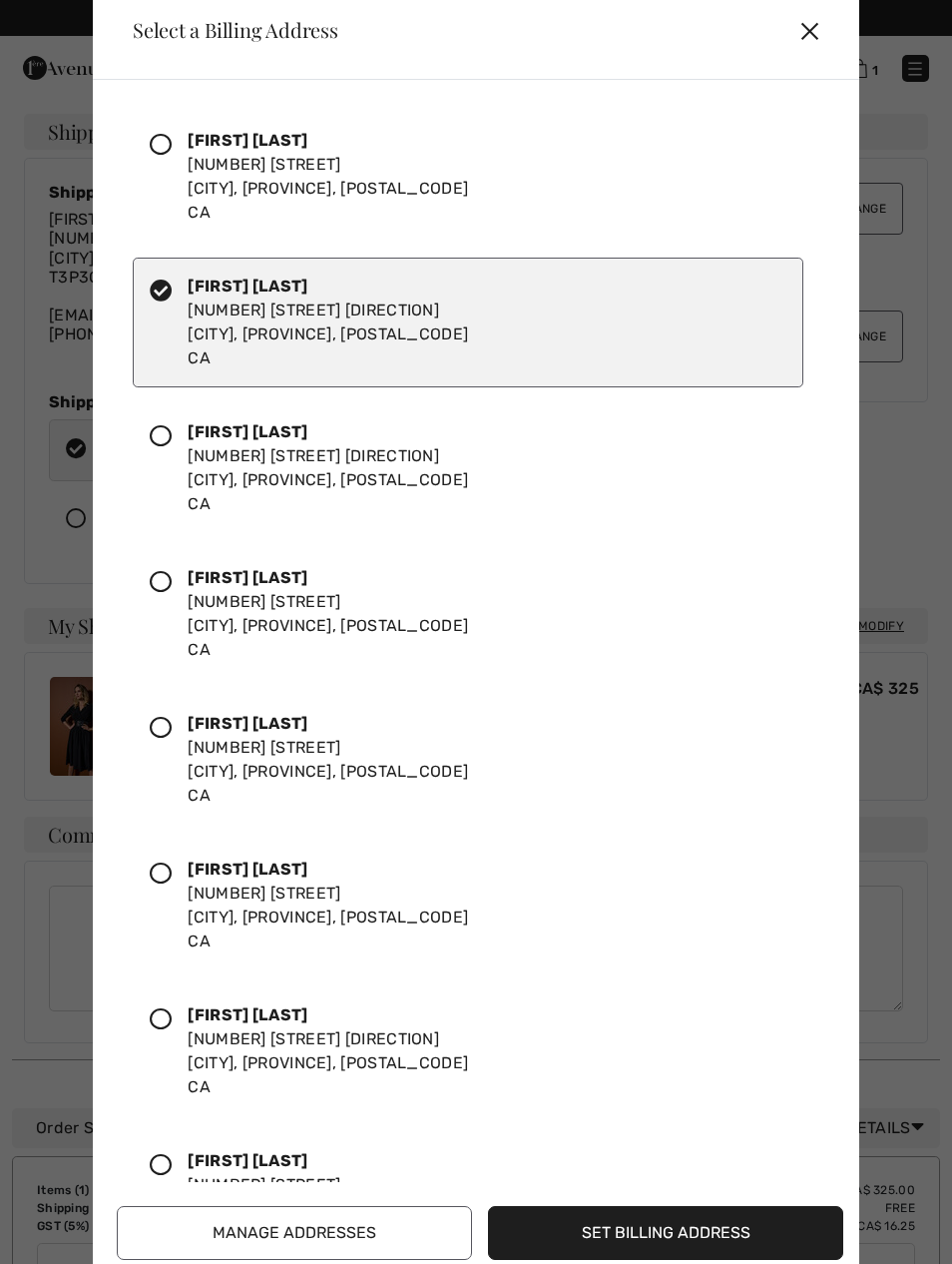 click on "Set Billing Address" at bounding box center [666, 1233] 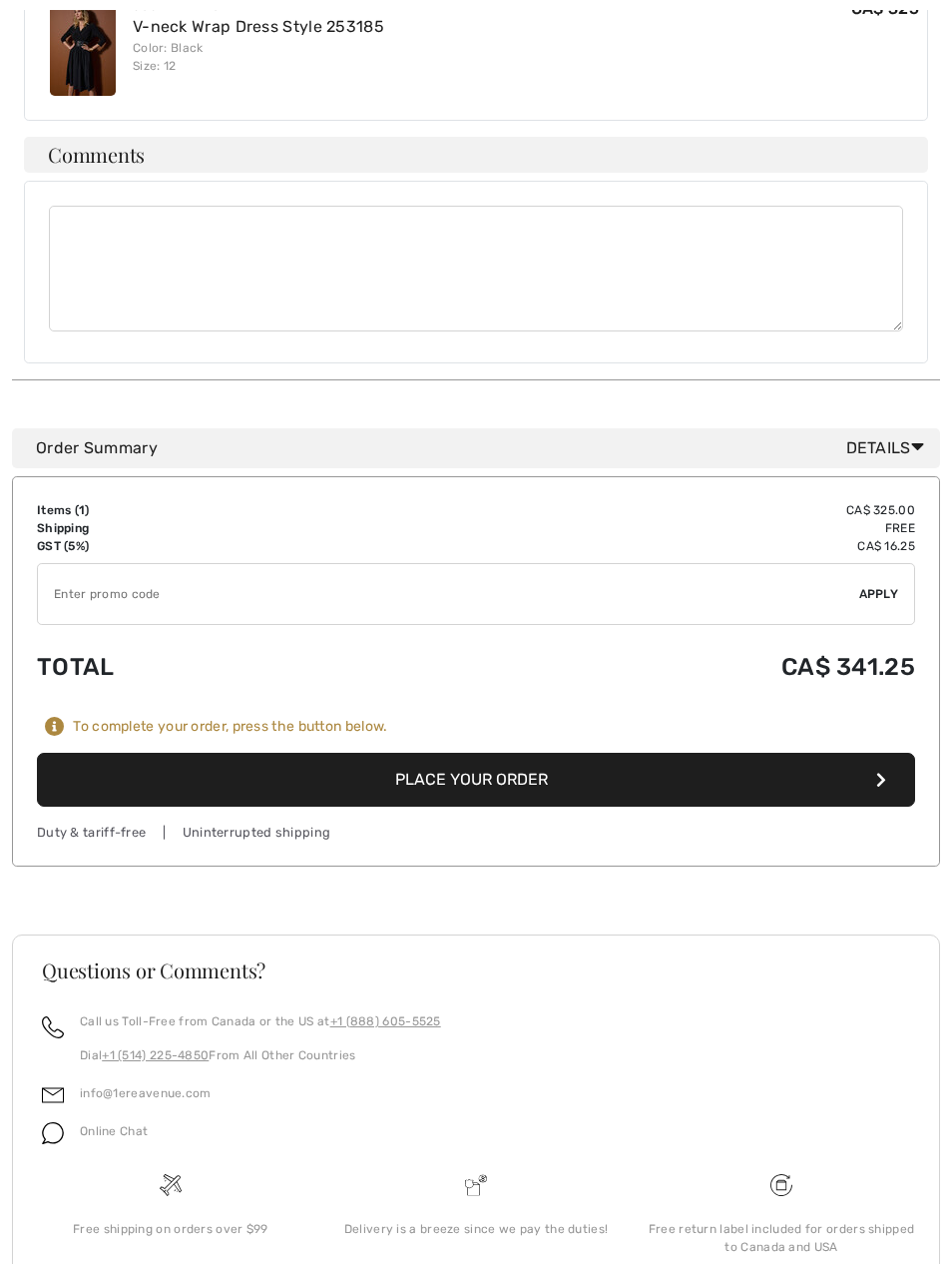 scroll, scrollTop: 705, scrollLeft: 0, axis: vertical 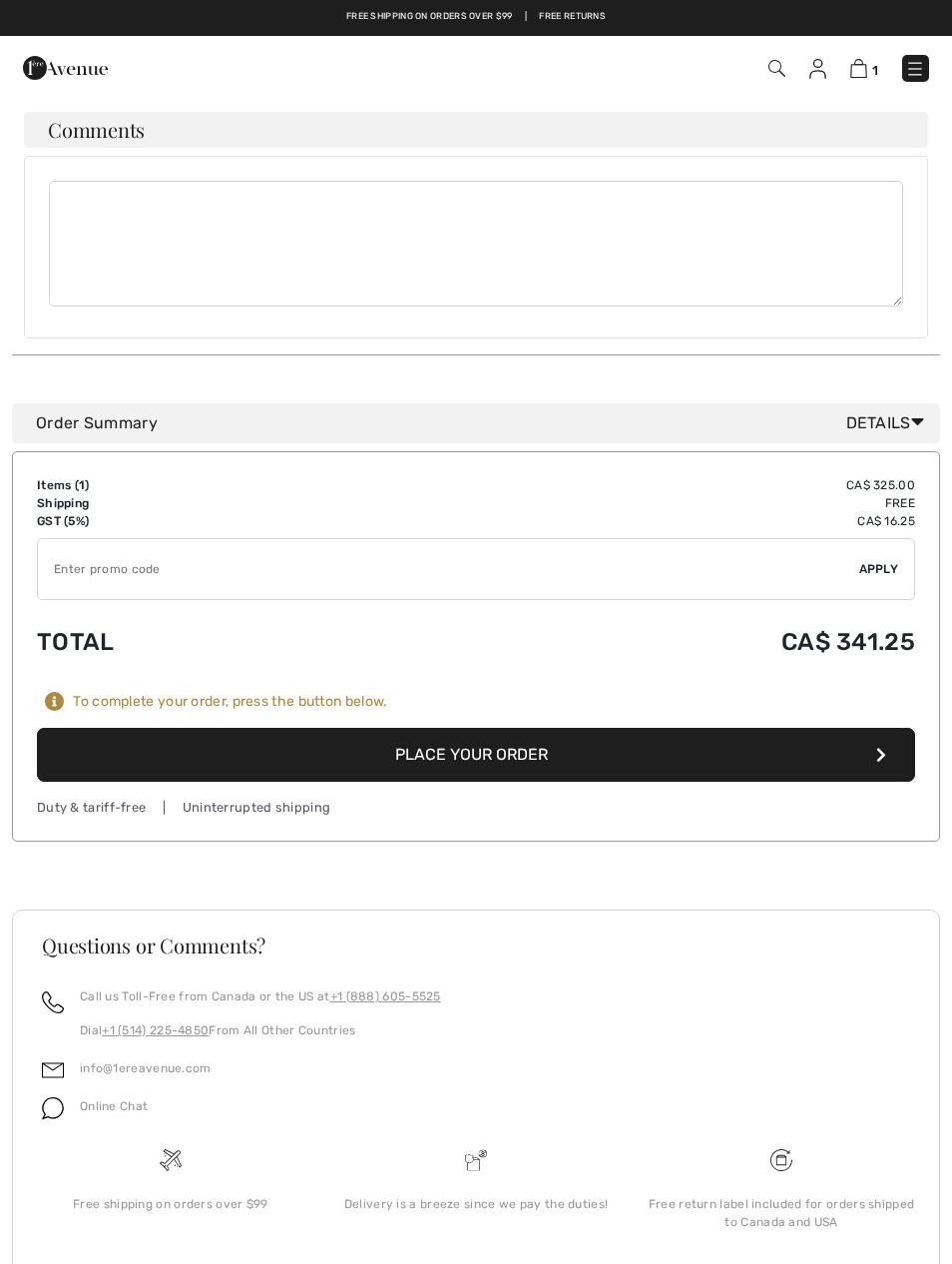 click on "Place Your Order" at bounding box center [476, 755] 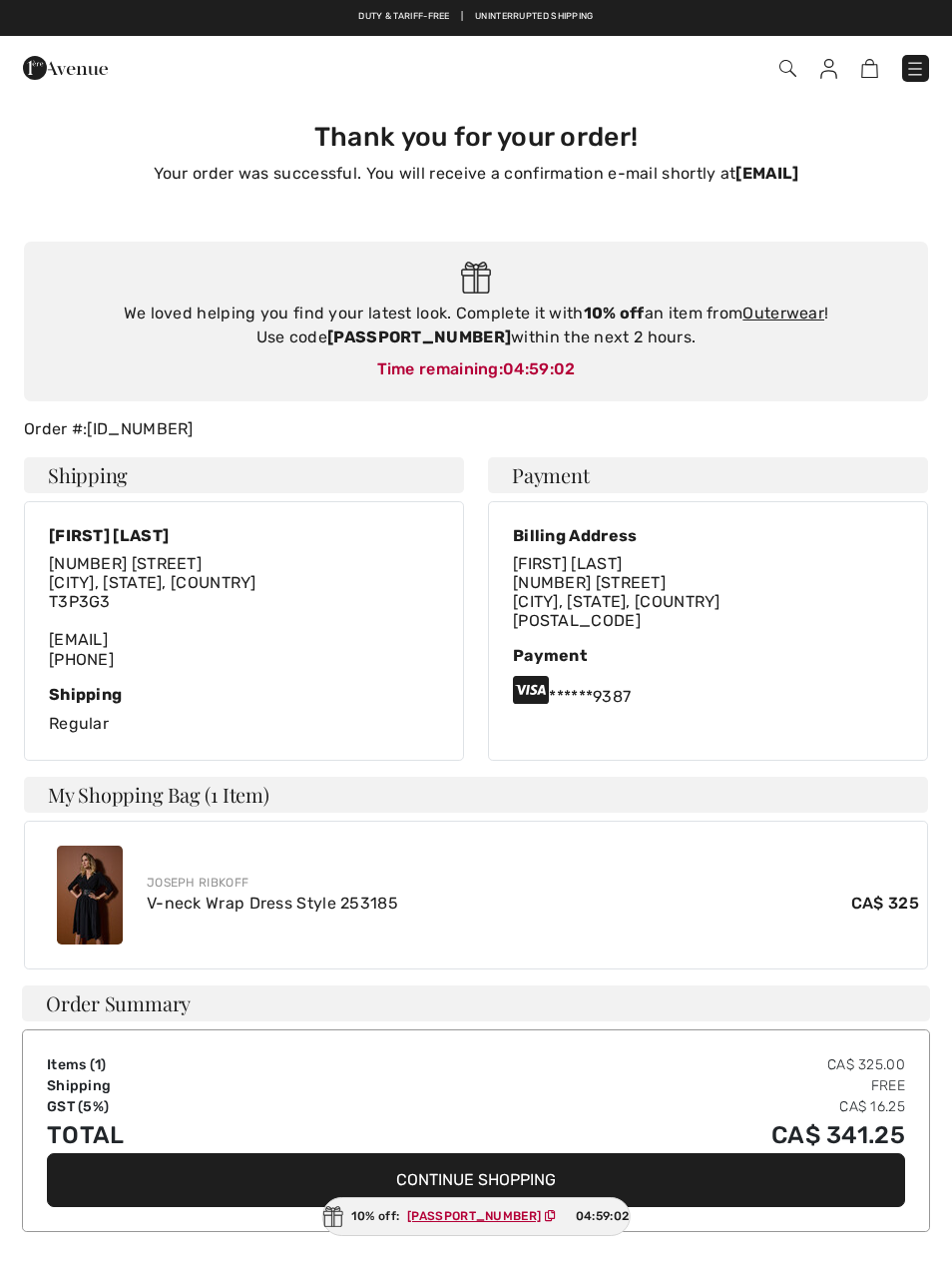 scroll, scrollTop: 0, scrollLeft: 0, axis: both 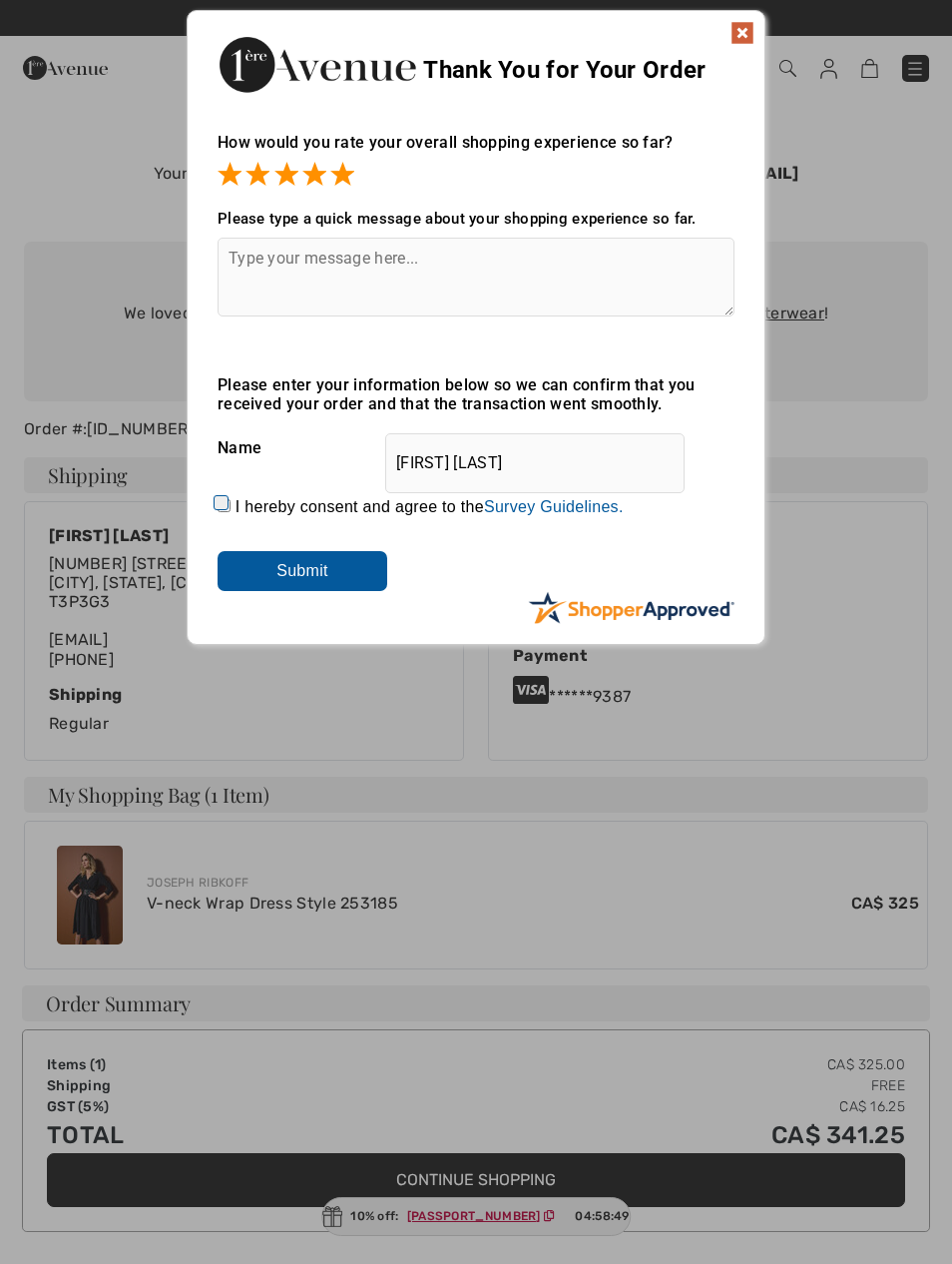 click on "Submit" at bounding box center [302, 571] 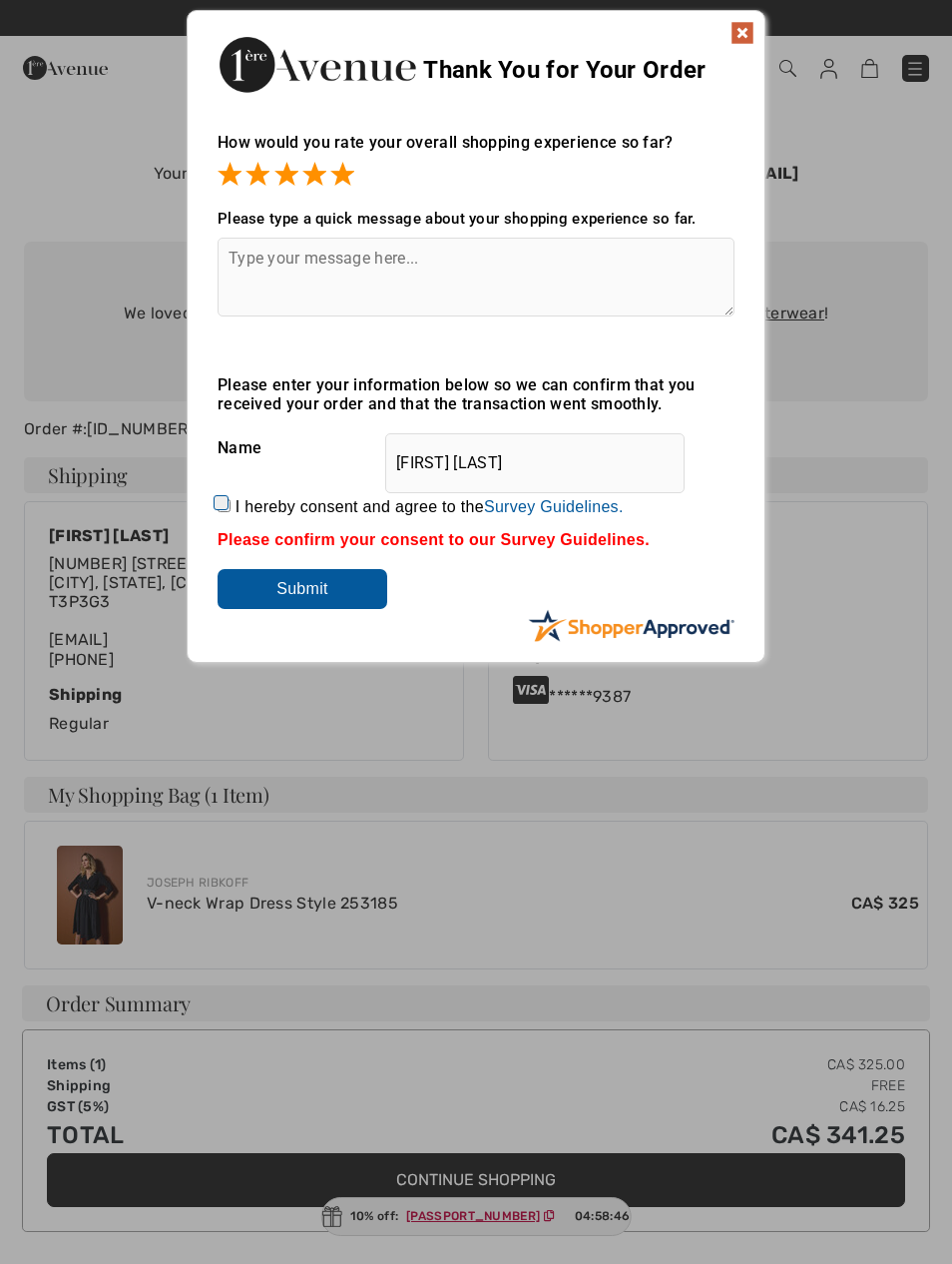 click on "I hereby consent and agree to the  By submitting a review, you grant permission to Shopper Approved to display and share your name, review, and any content submitted, in an effort to help future 1ereavenue.com customers make better buying decisions. Personal information collected or provided in connection with your review is treated as set forth in our Privacy Policy located at  https://www.shopperapproved.com/privacy.php  and is subject to 1ereavenue.com’s Privacy Policy as well. We are not responsible for 1ereavenue.com’s privacy practices and you should review 1ereavenue.com’s website directly to determine their privacy practices. For any content submitted, you grant Shopper Approved a non-exclusive license to use, copy, modify, delete and/or distribute such content without compensation to you. You also represent and warrant that: You are an active paying customer of 1ereavenue.com. You will not submit any content that is known to you to be false, inaccurate or misleading. Survey Guidelines." at bounding box center [224, 505] 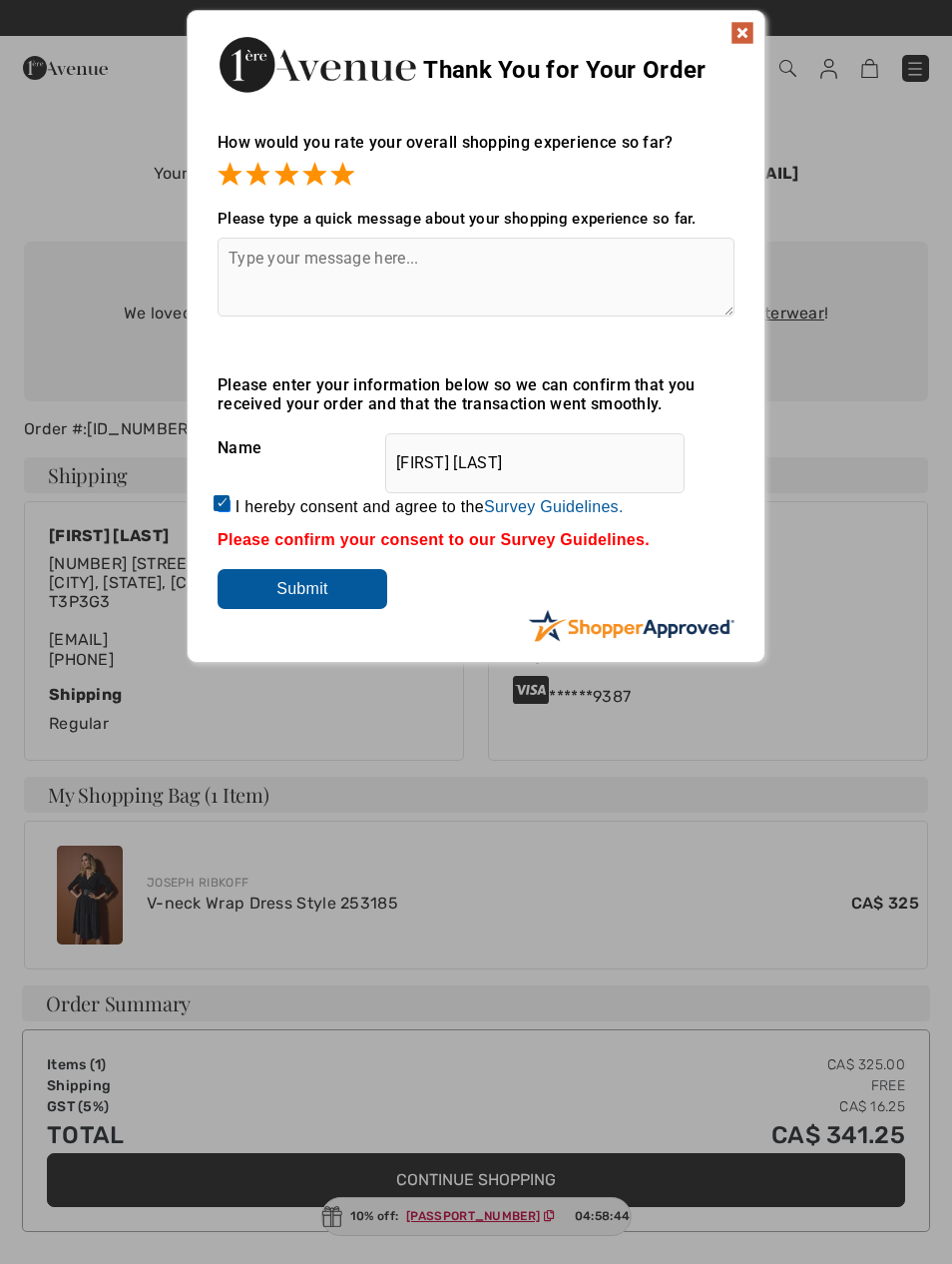 click on "Submit" at bounding box center (302, 589) 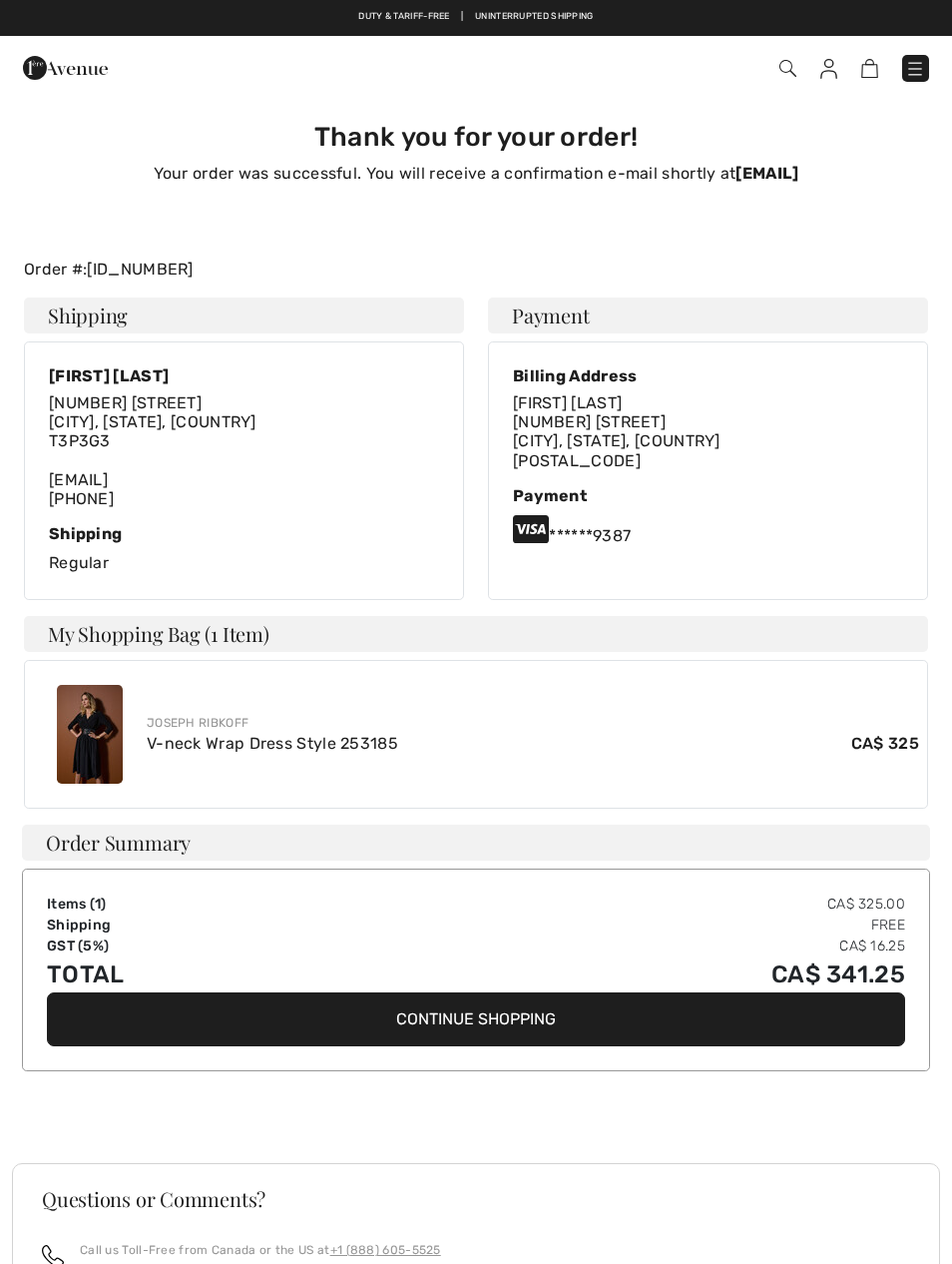 checkbox on "true" 